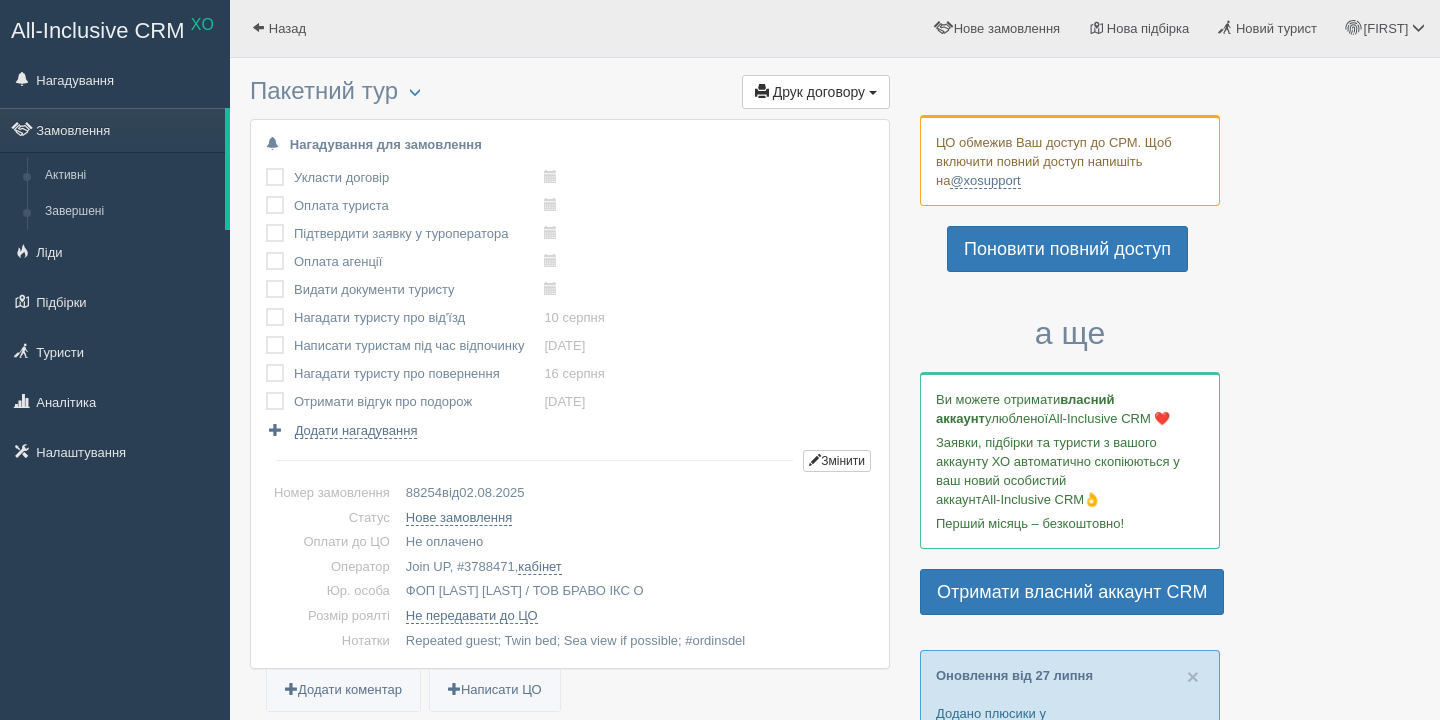 scroll, scrollTop: 0, scrollLeft: 0, axis: both 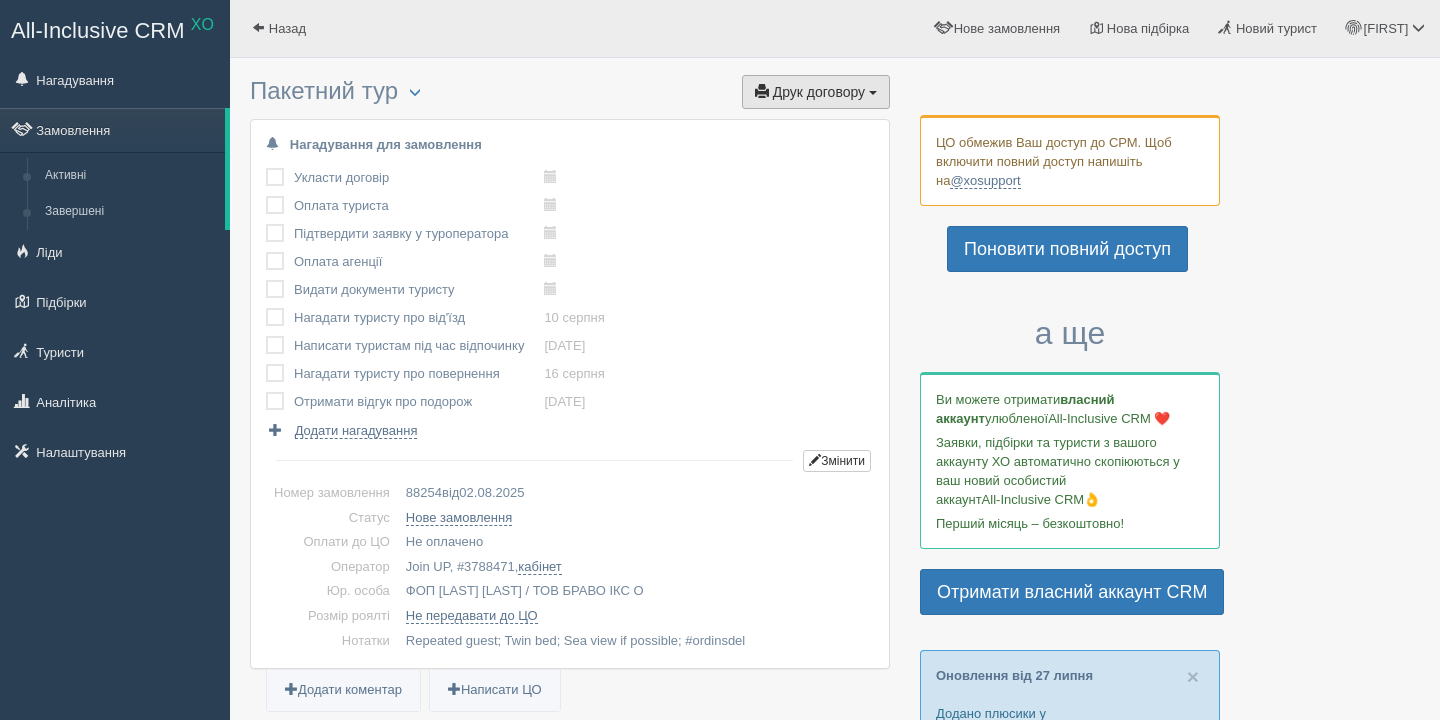 click on "Друк договору" at bounding box center (819, 92) 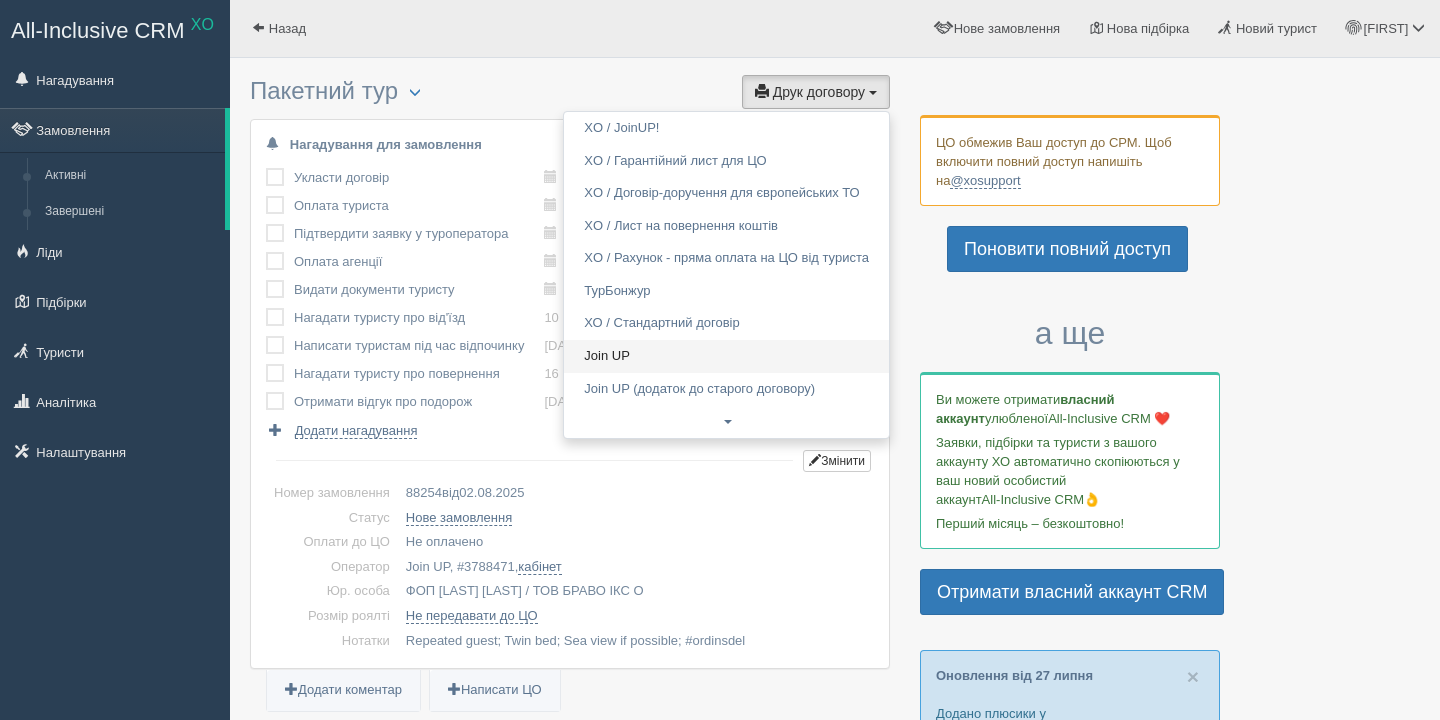 click on "Join UP" at bounding box center (726, 356) 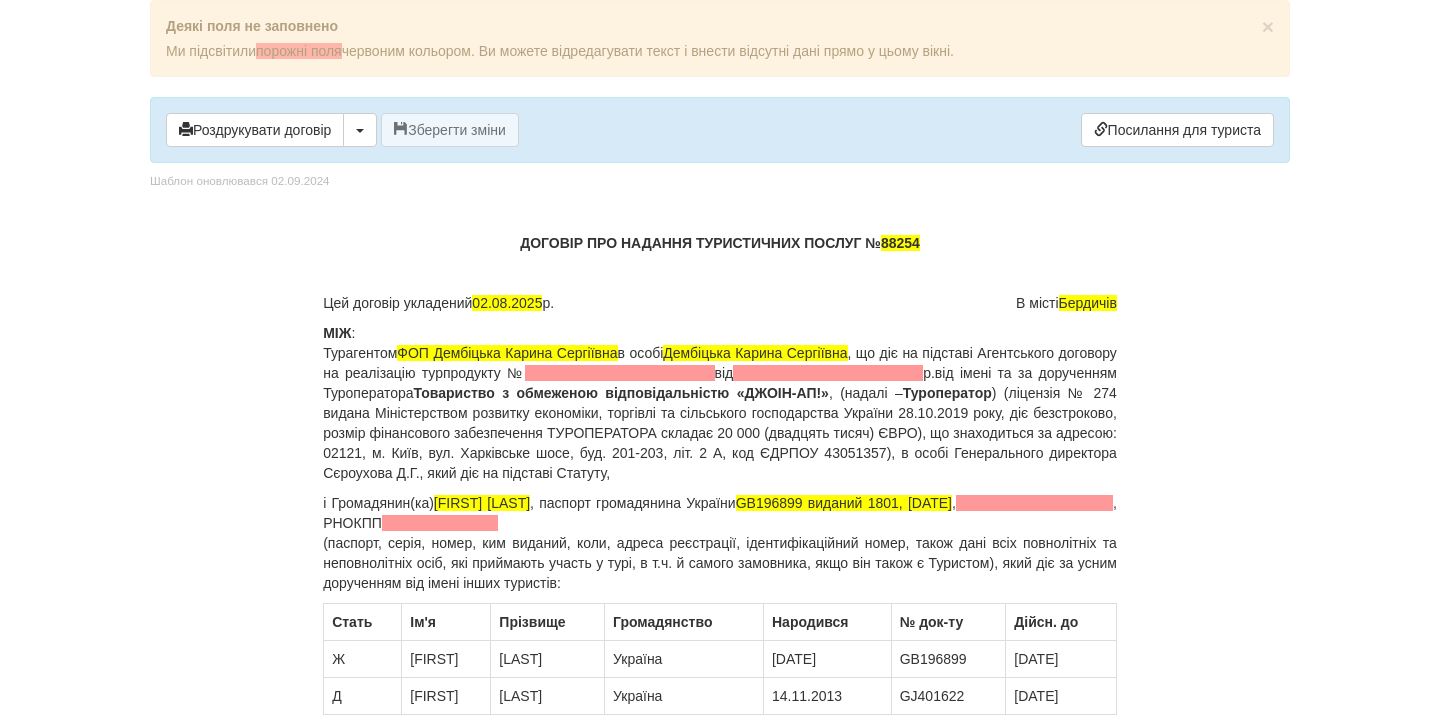 scroll, scrollTop: 0, scrollLeft: 0, axis: both 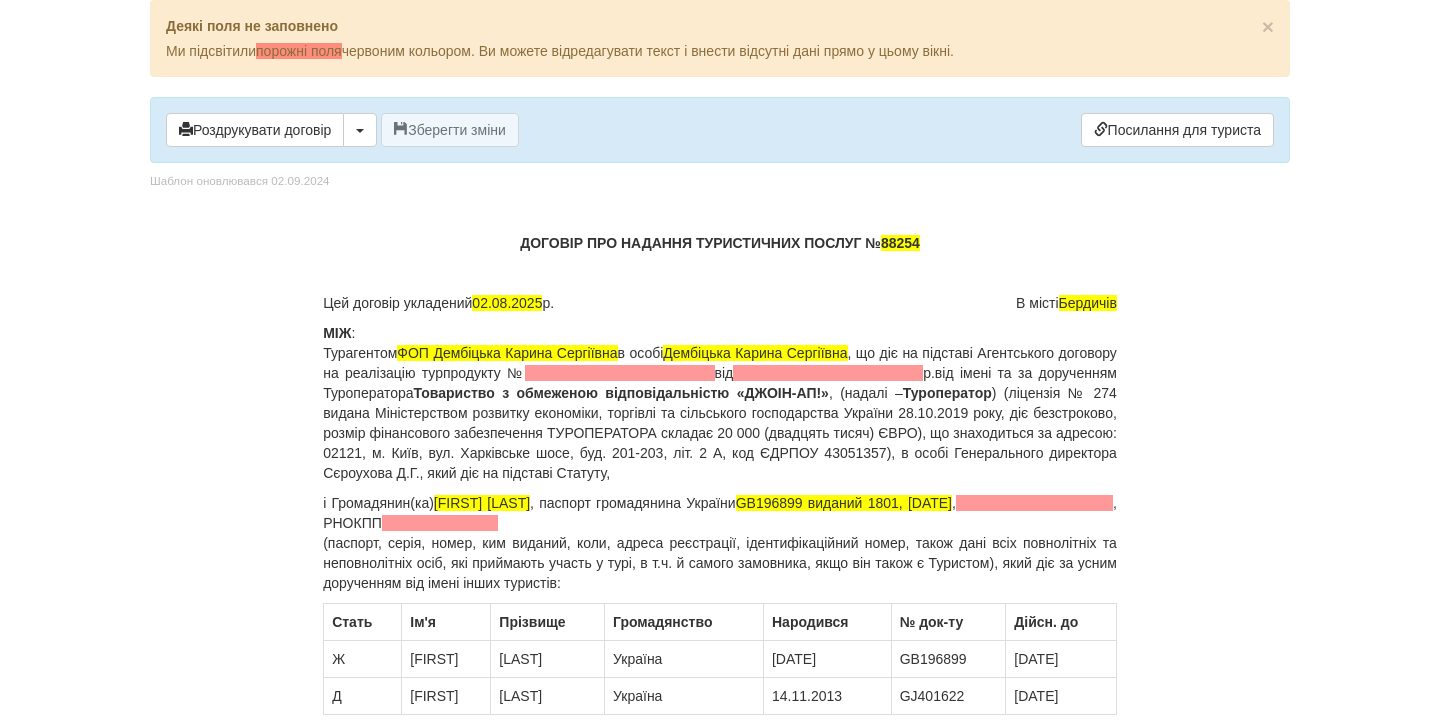 click on "МІЖ :
Турагентом  ФОП Дембіцька Карина Сергіївна  в особі  Дембіцька Карина Сергіївна , що діє на підставі Агентського договору на реалізацію турпродукту №                                 від                                  р.
від імені та за дорученням Туроператора  Товариство з обмеженою відповідальністю «ДЖОІН-АП!» , (надалі –  Туроператор" at bounding box center [720, 403] 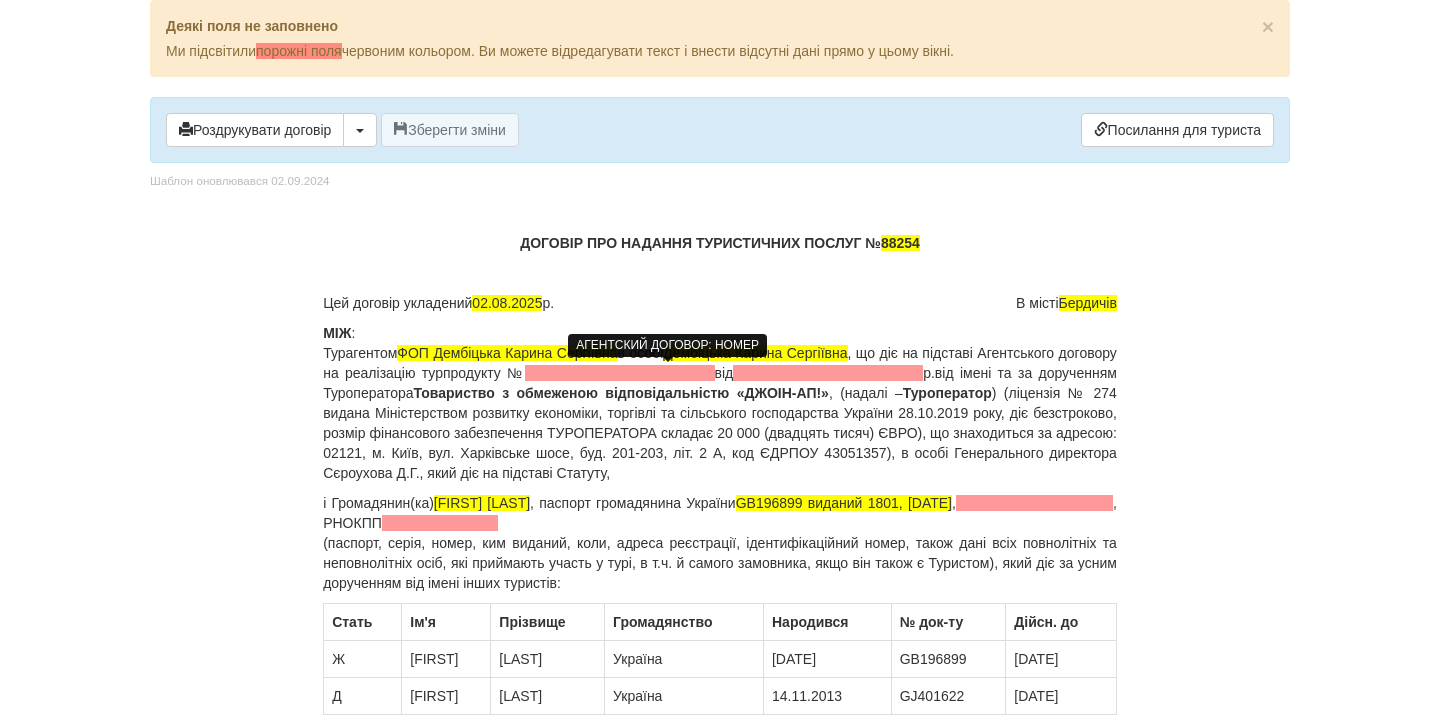 click at bounding box center [620, 373] 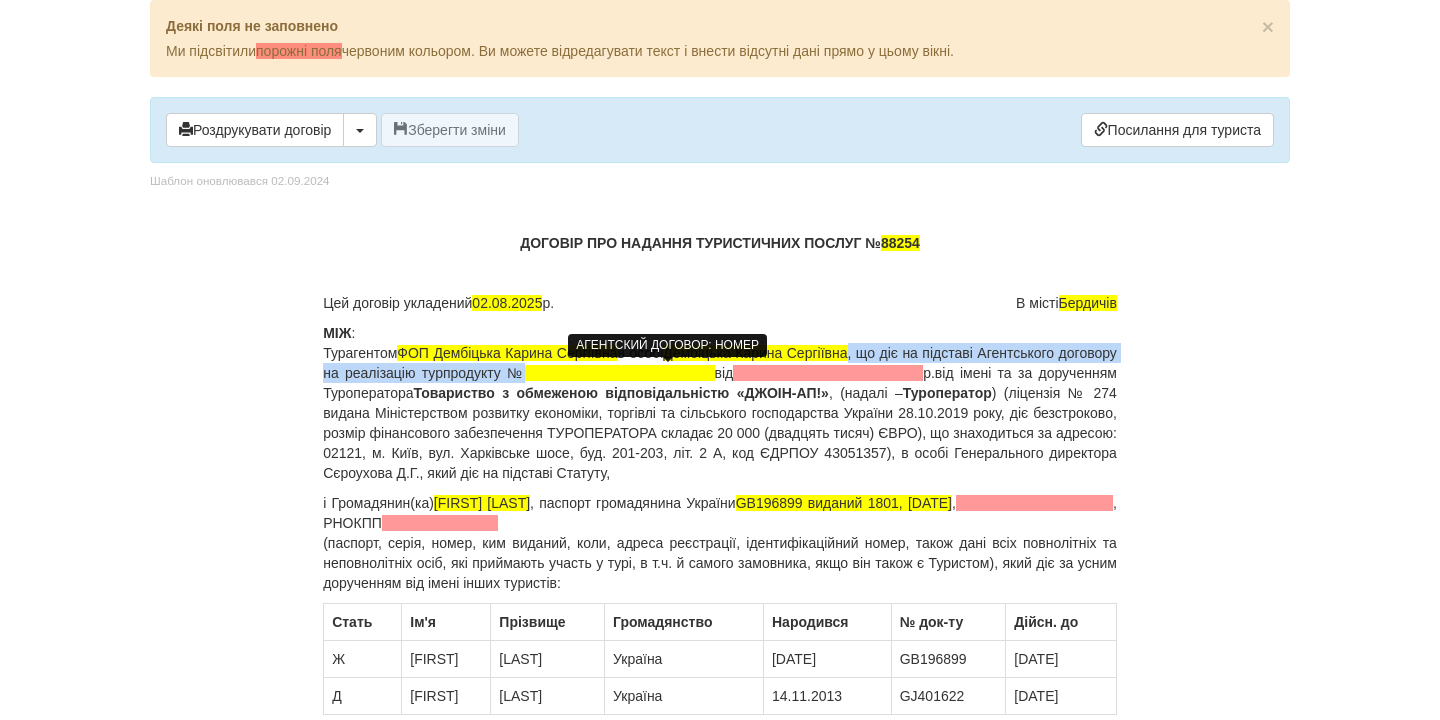 type 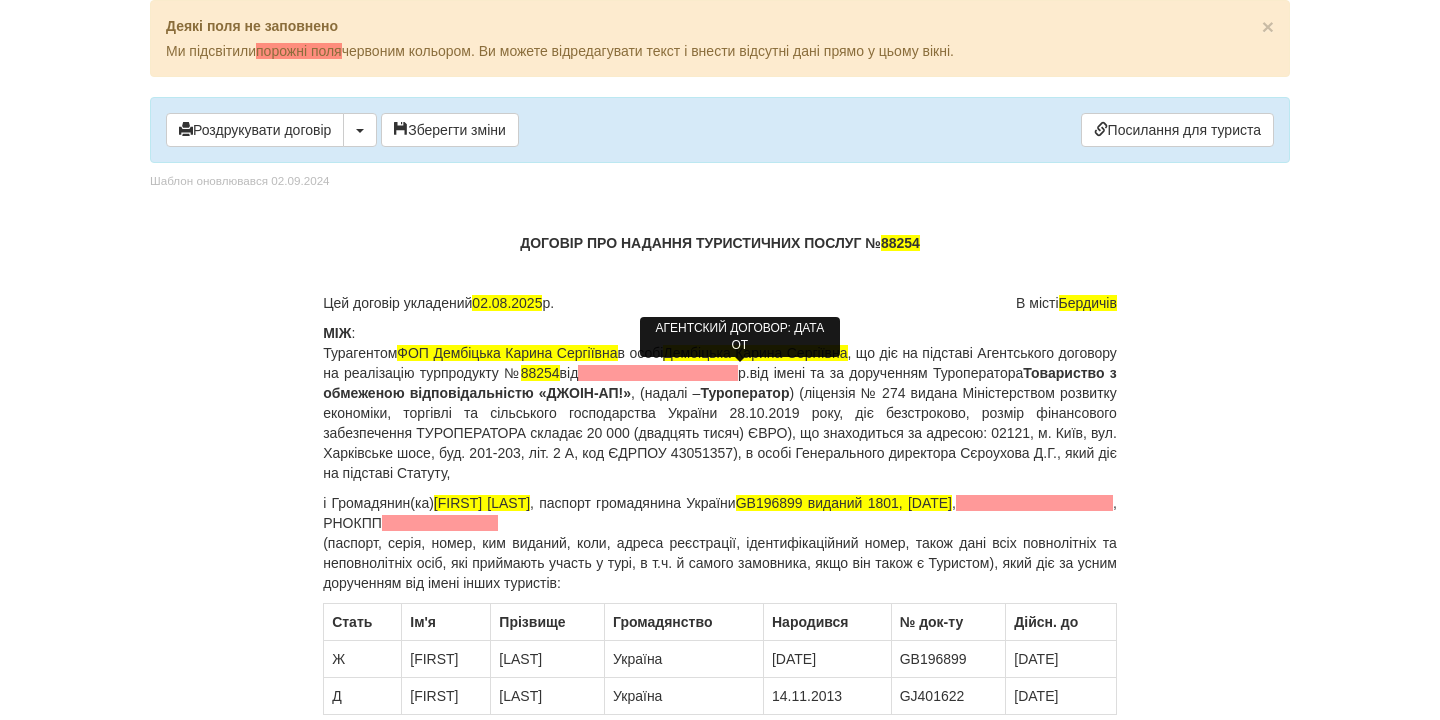 click at bounding box center [658, 373] 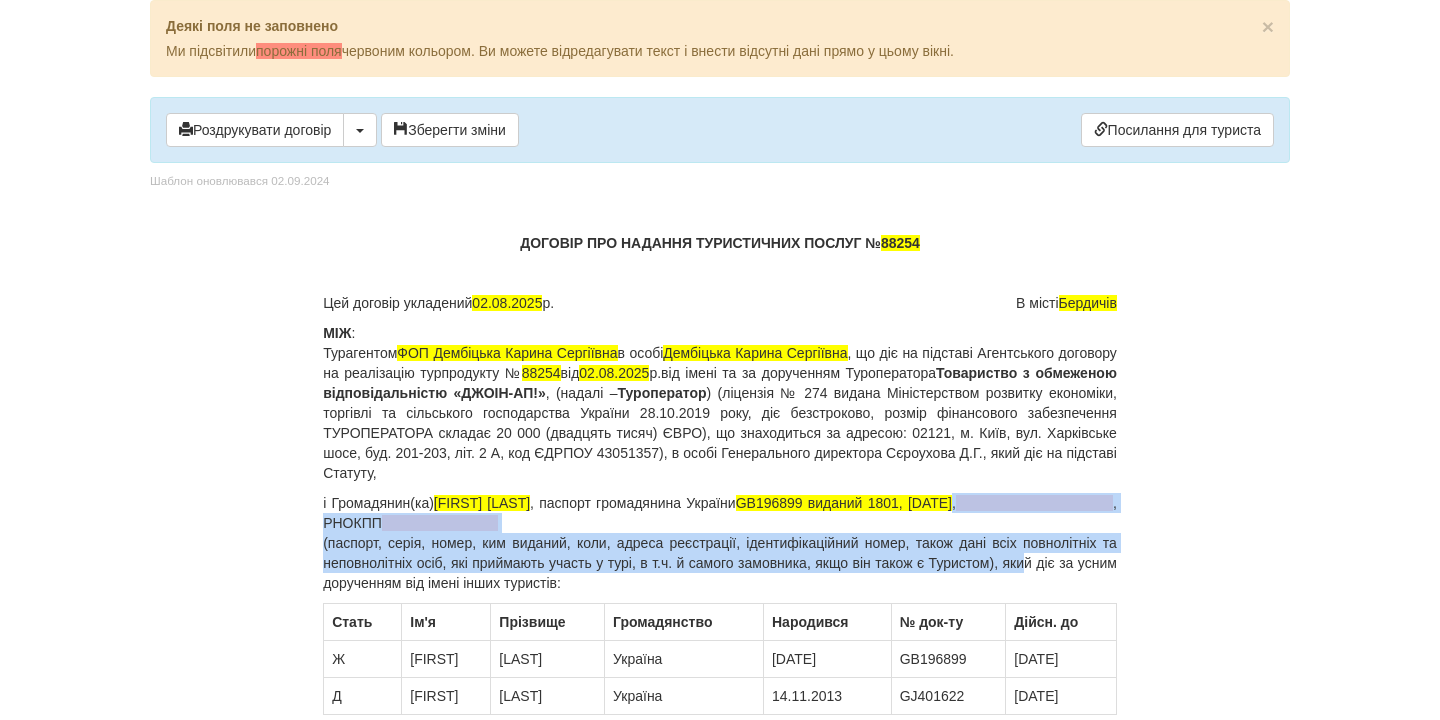 drag, startPoint x: 1111, startPoint y: 505, endPoint x: 1053, endPoint y: 554, distance: 75.9276 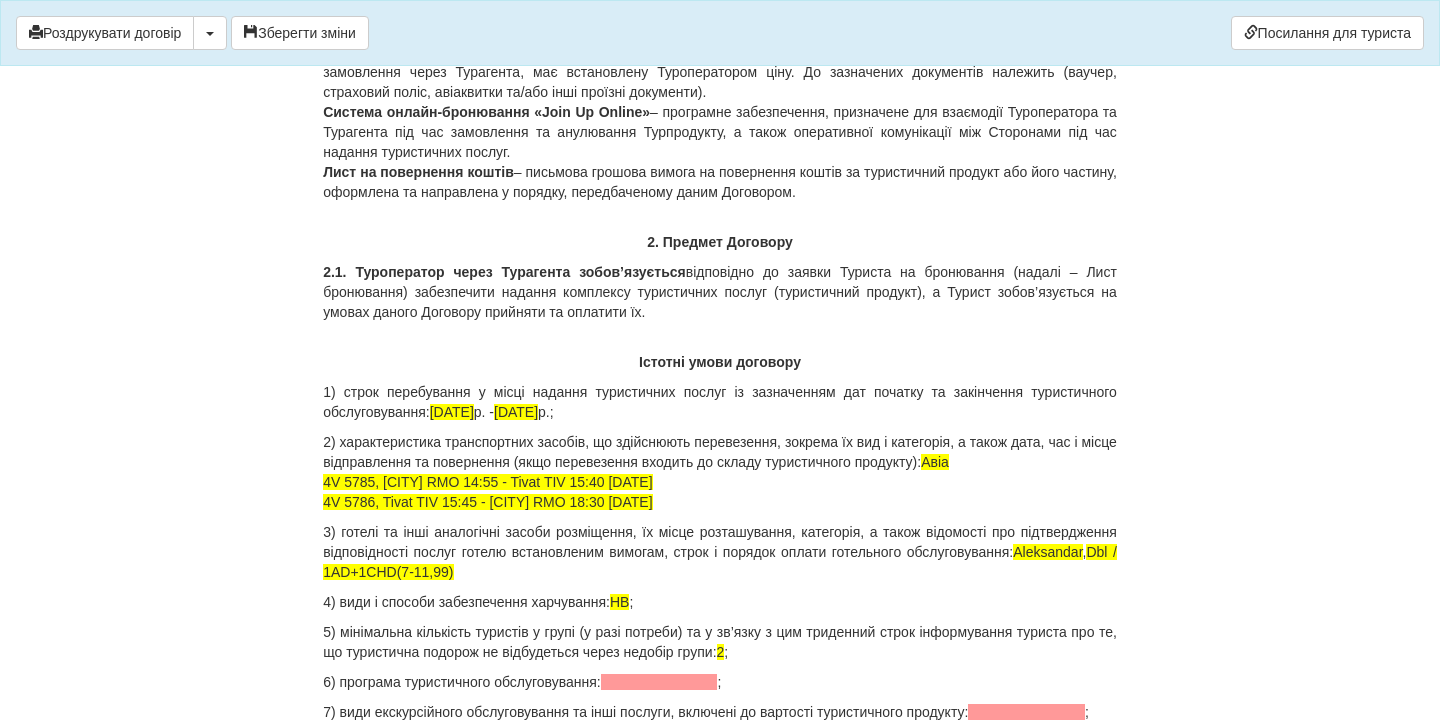 scroll, scrollTop: 1652, scrollLeft: 0, axis: vertical 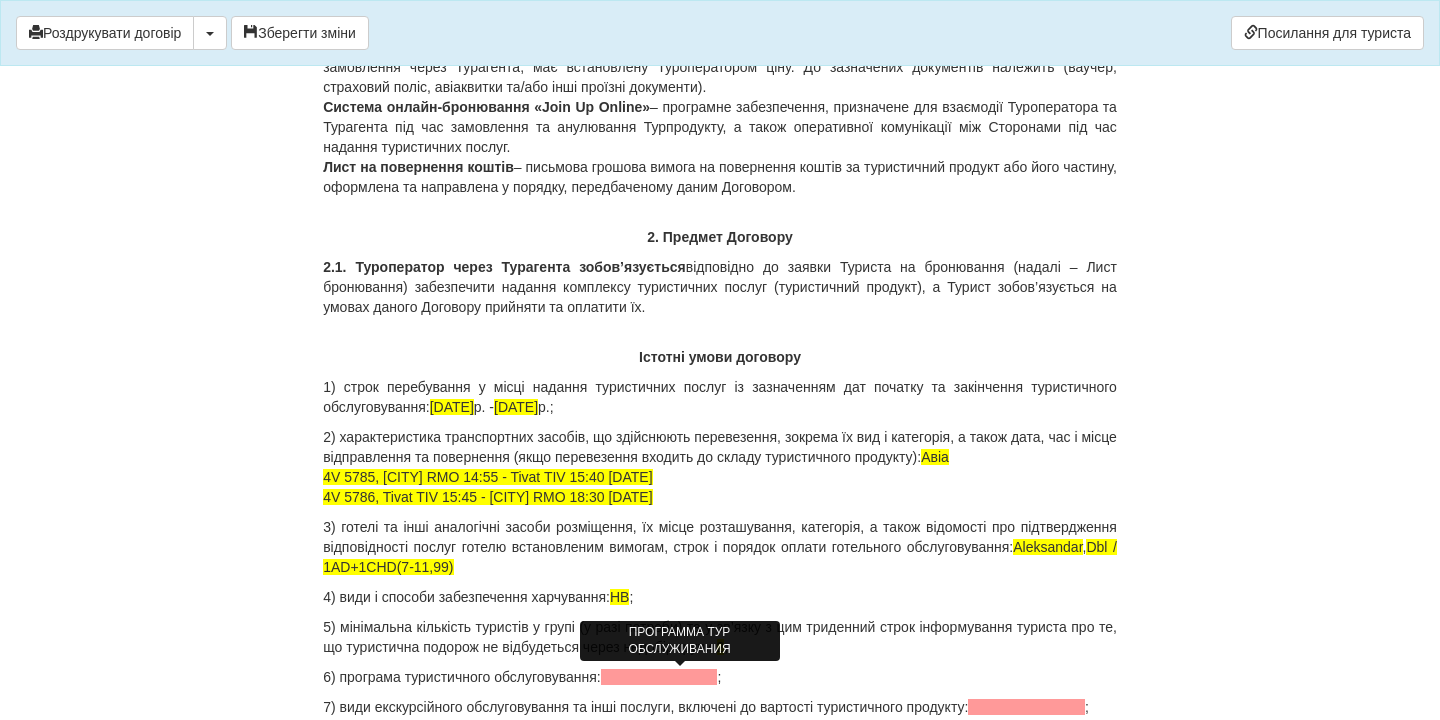 click at bounding box center (659, 677) 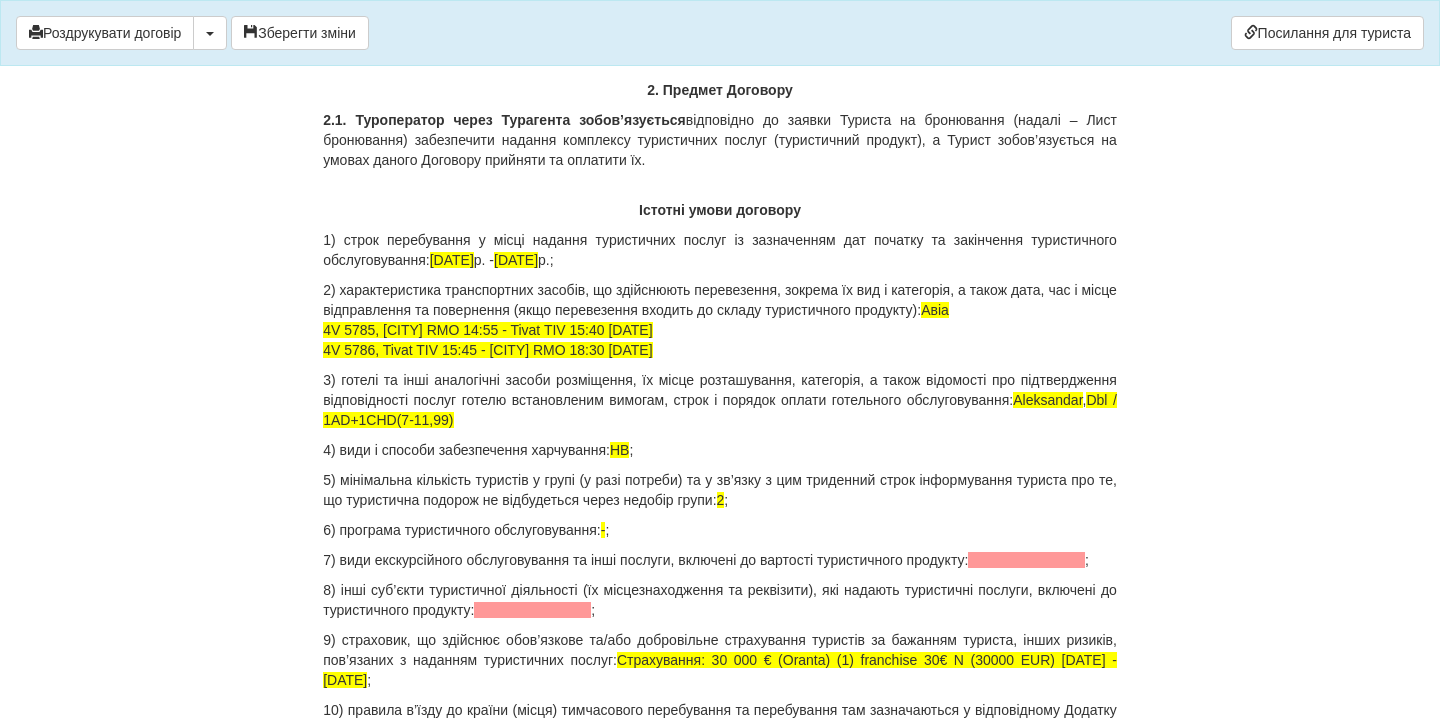 scroll, scrollTop: 1931, scrollLeft: 0, axis: vertical 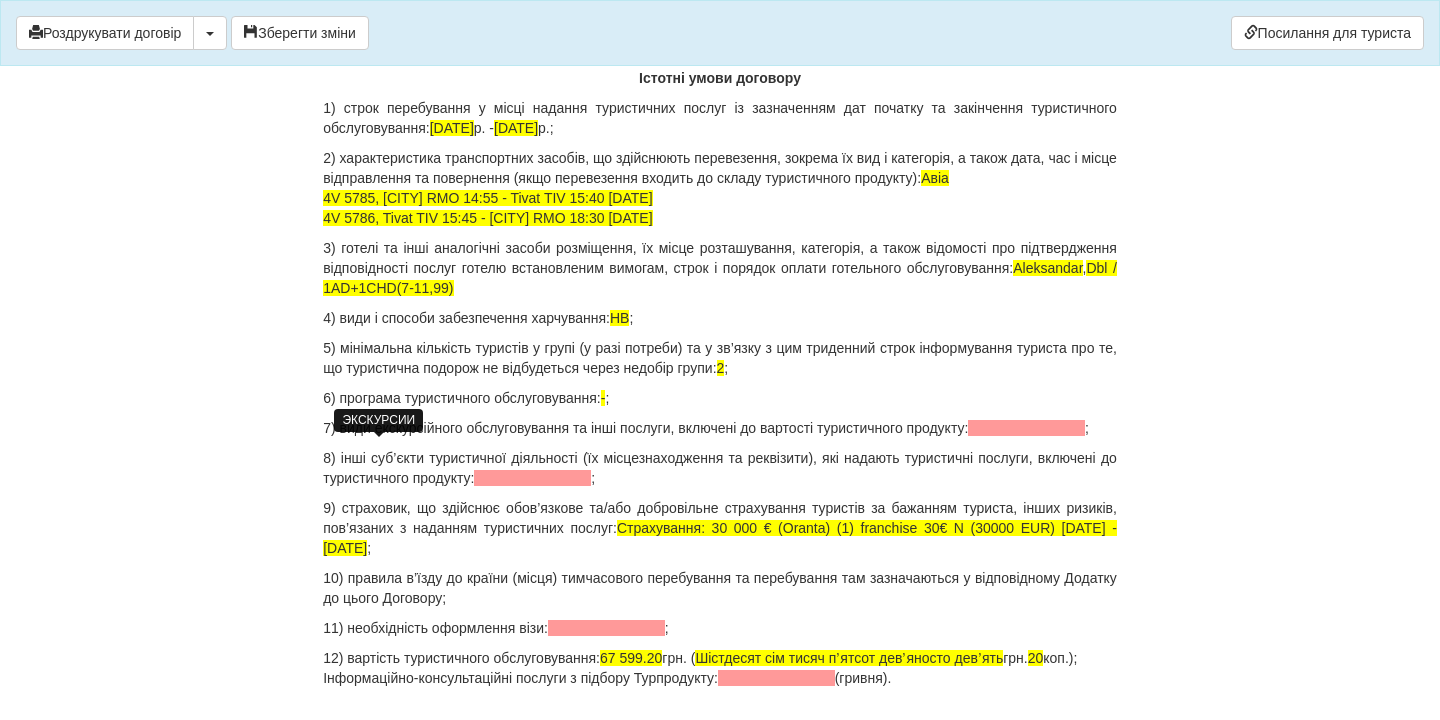 click at bounding box center (1026, 428) 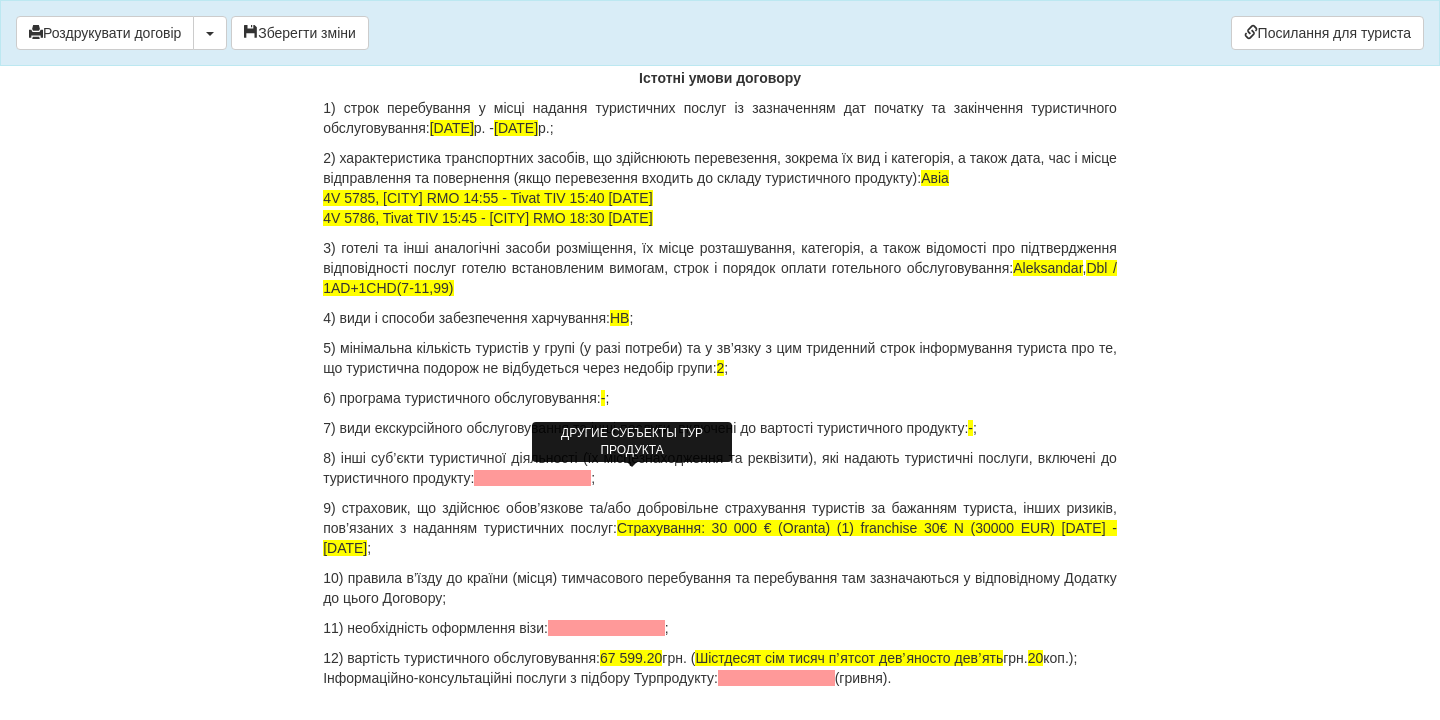 click at bounding box center [532, 478] 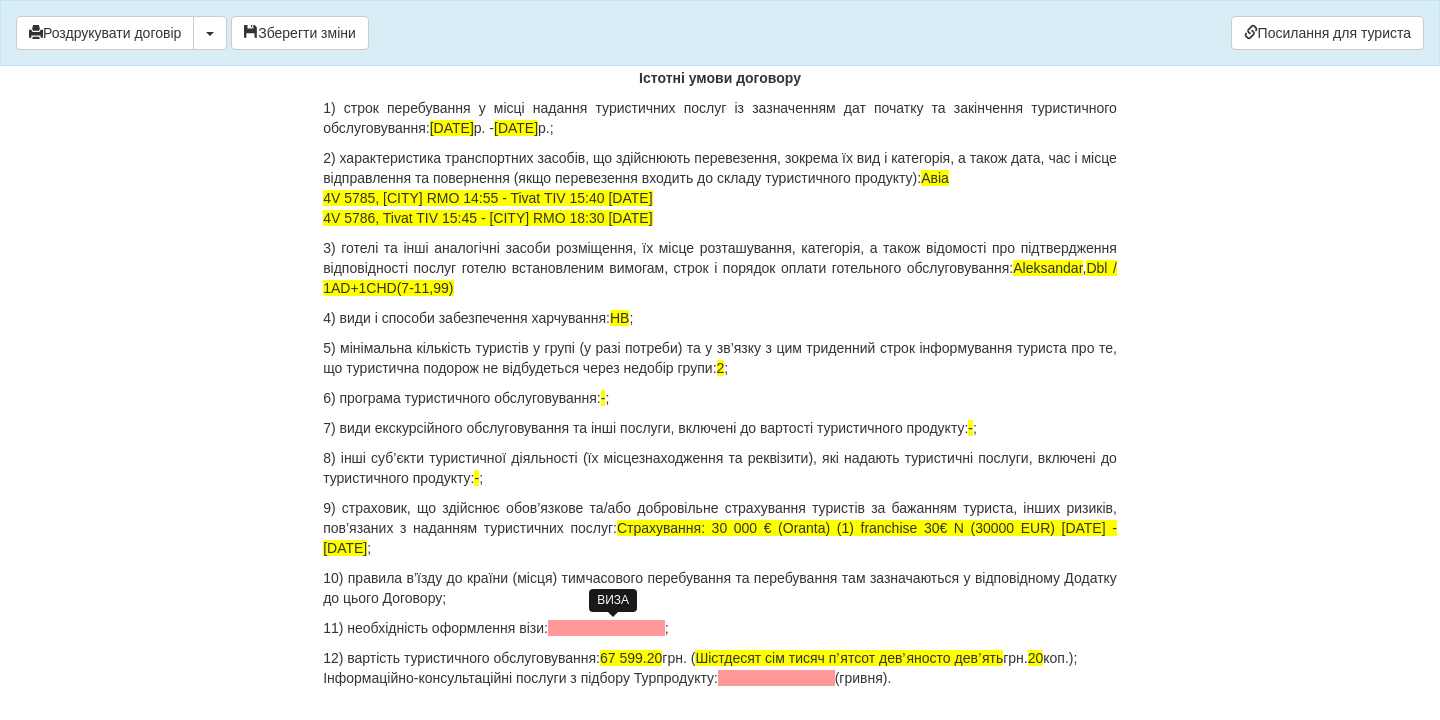 click at bounding box center (606, 628) 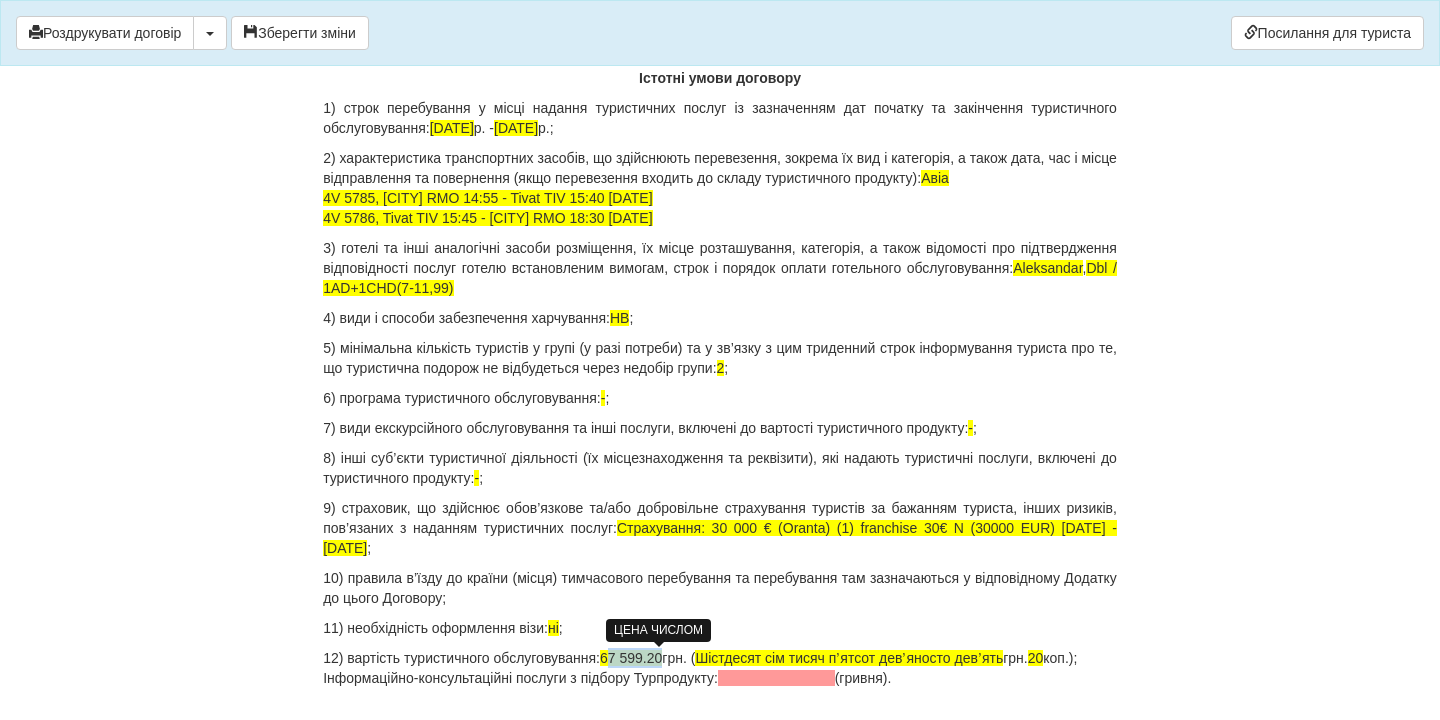 drag, startPoint x: 632, startPoint y: 651, endPoint x: 691, endPoint y: 659, distance: 59.5399 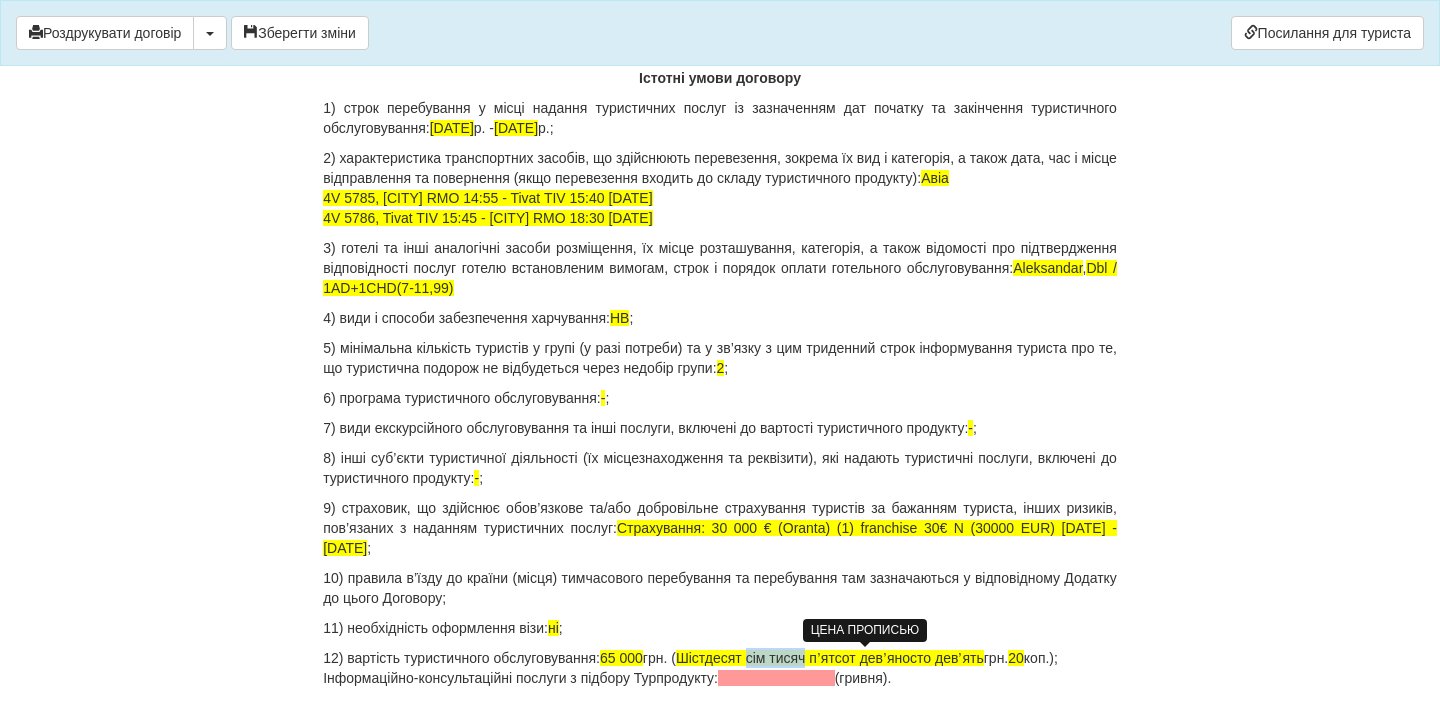 drag, startPoint x: 778, startPoint y: 659, endPoint x: 837, endPoint y: 659, distance: 59 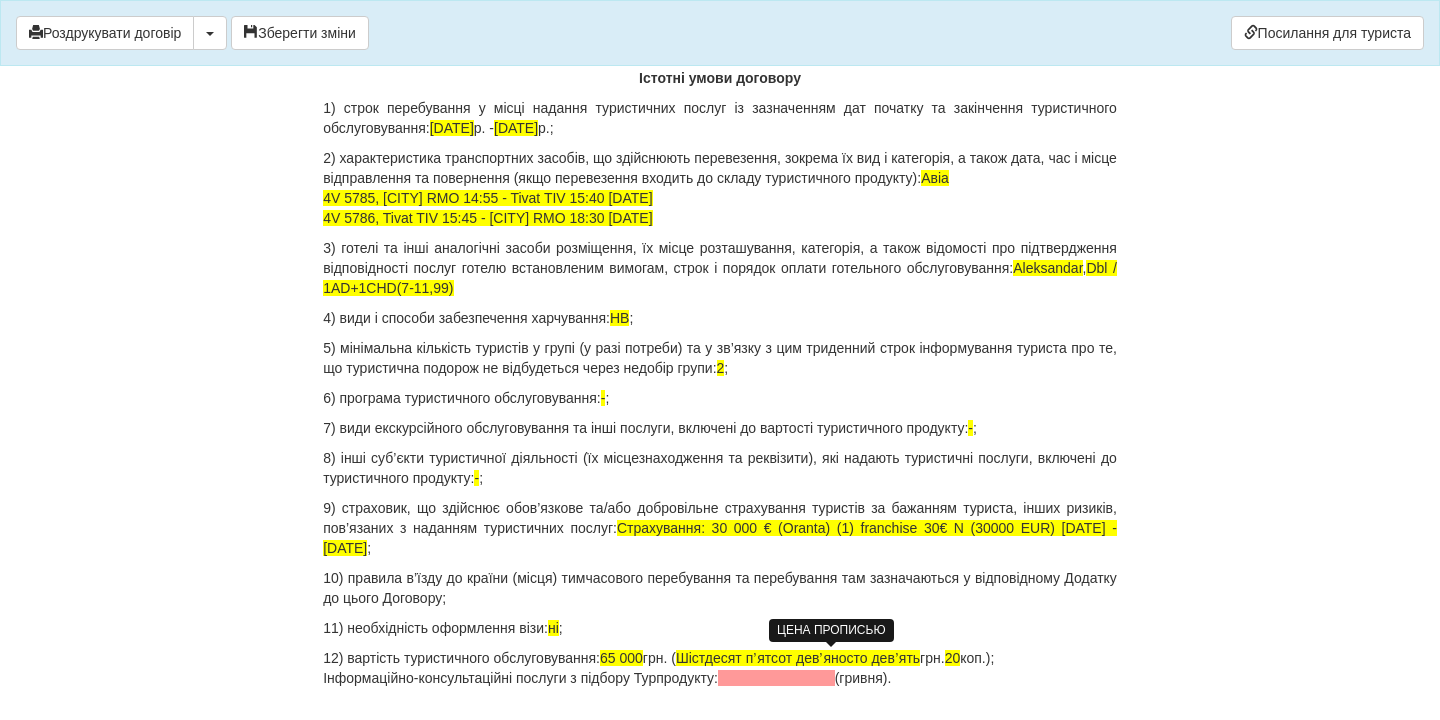 click on "Шістдесят пʼятсот девʼяносто девʼять" at bounding box center (798, 658) 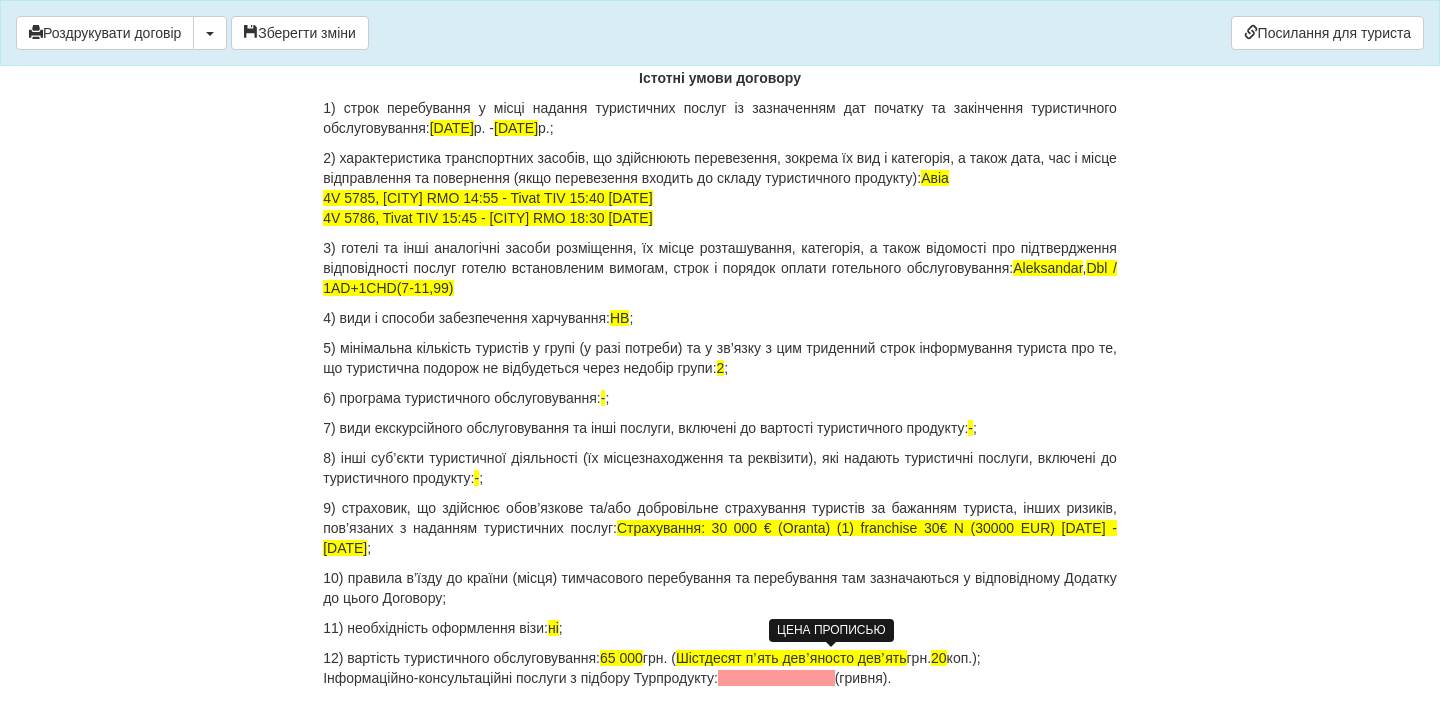click on "Шістдесят пʼять девʼяносто девʼять" at bounding box center [791, 658] 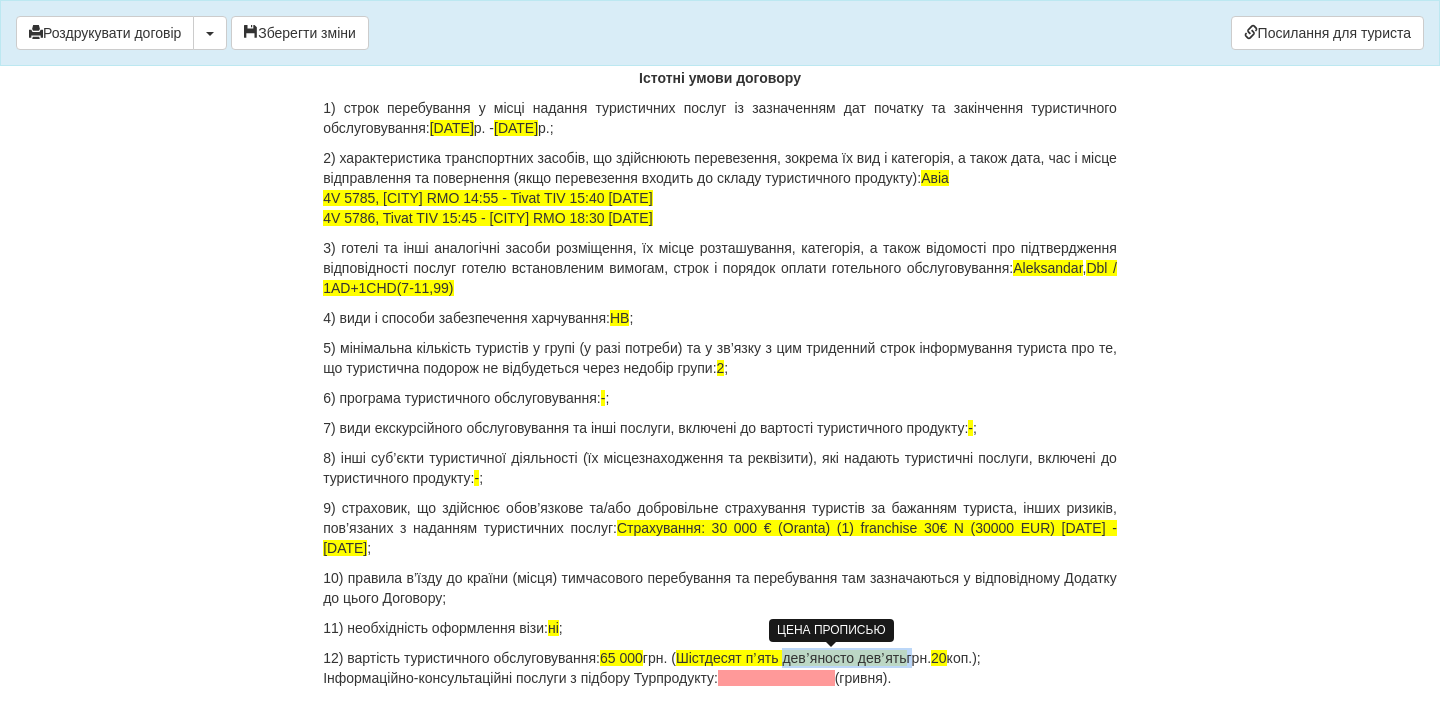 drag, startPoint x: 818, startPoint y: 659, endPoint x: 938, endPoint y: 659, distance: 120 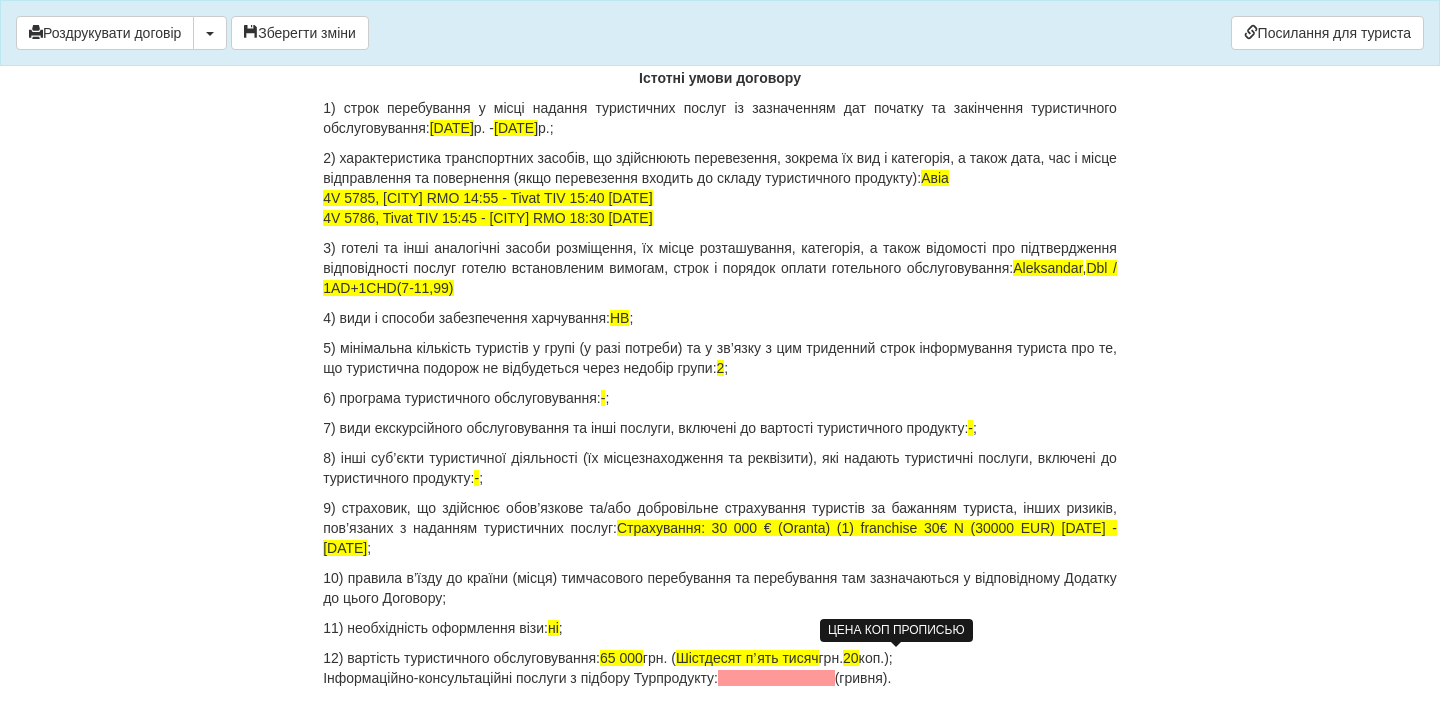 click on "20" at bounding box center [851, 658] 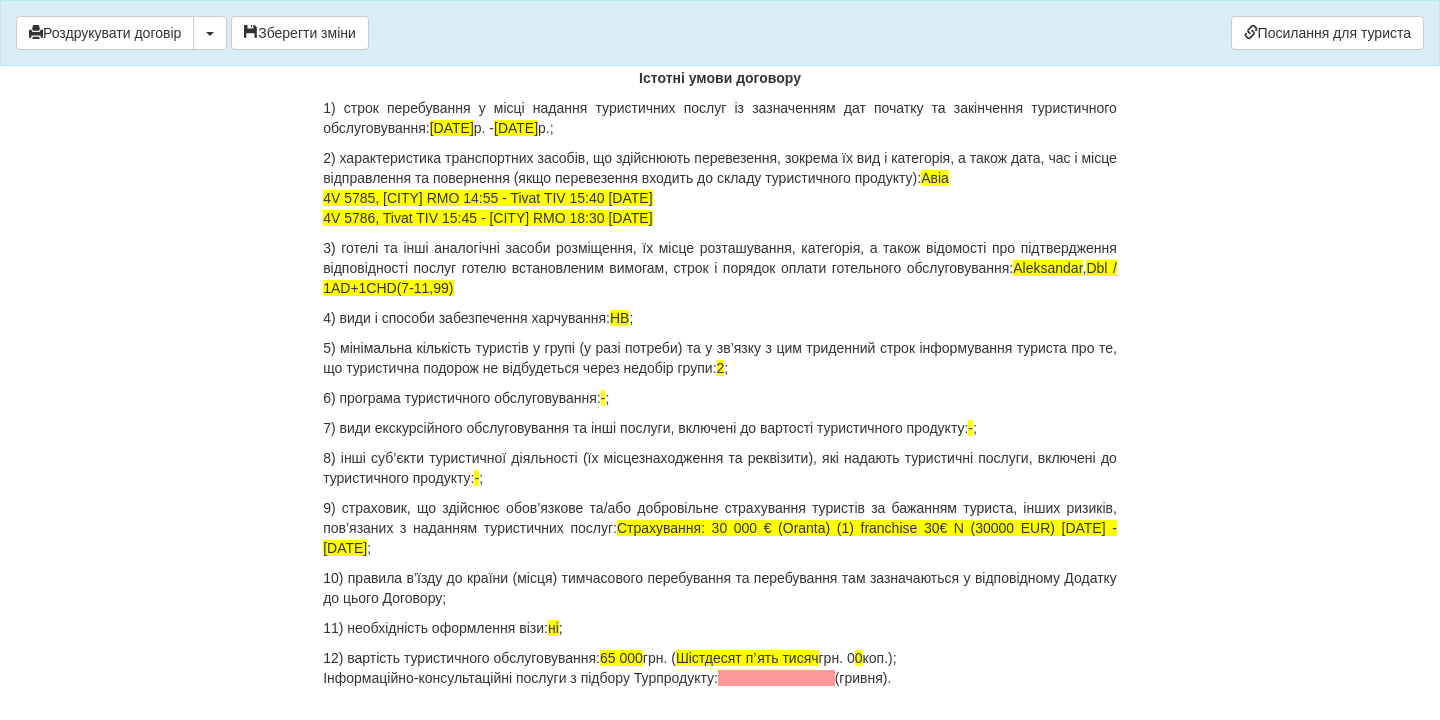drag, startPoint x: 943, startPoint y: 679, endPoint x: 308, endPoint y: 678, distance: 635.0008 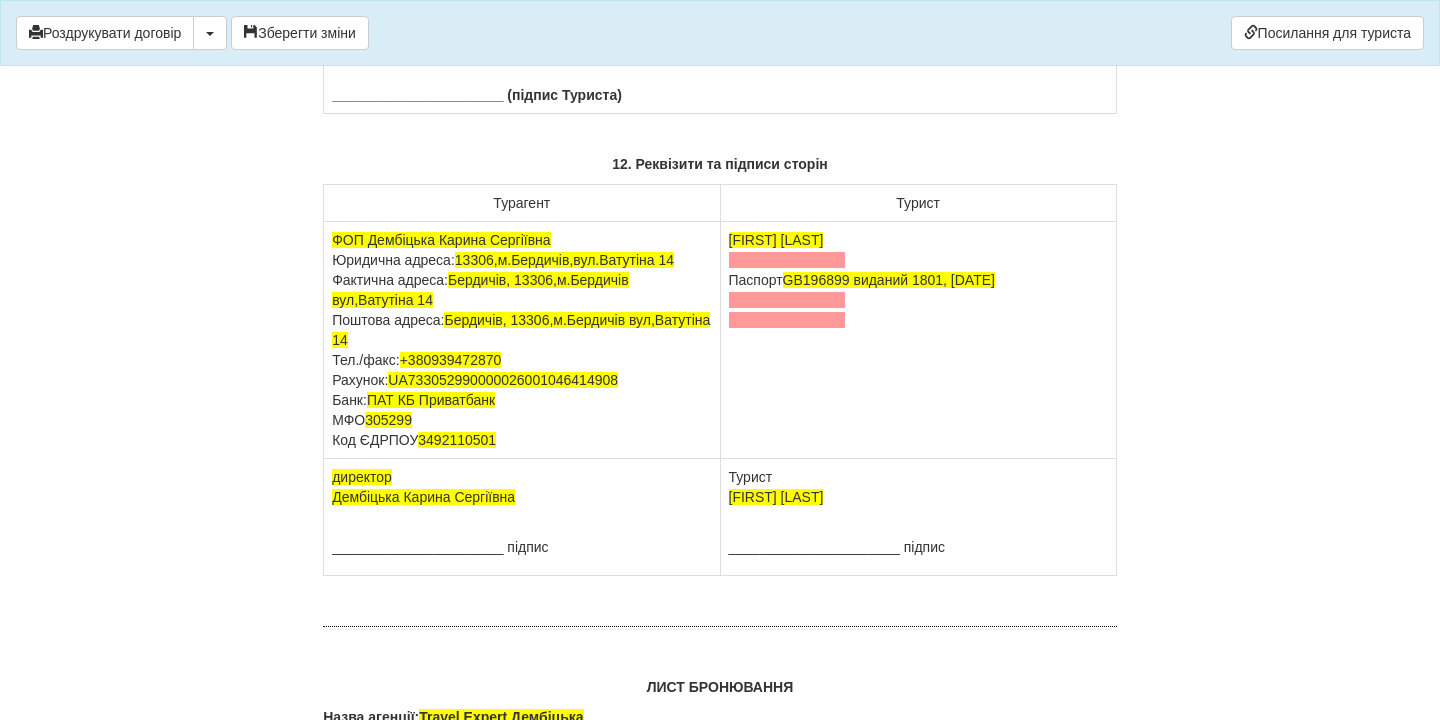 scroll, scrollTop: 12731, scrollLeft: 0, axis: vertical 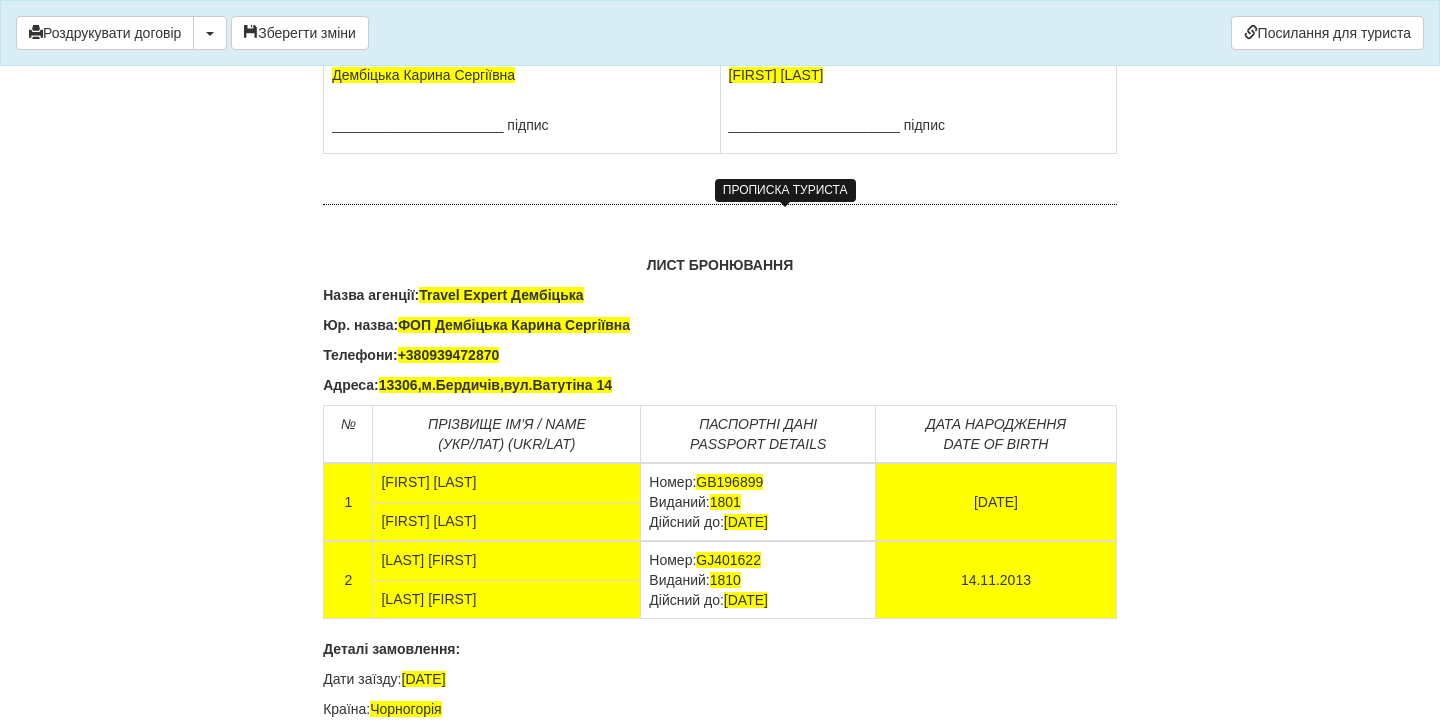 click at bounding box center (787, -162) 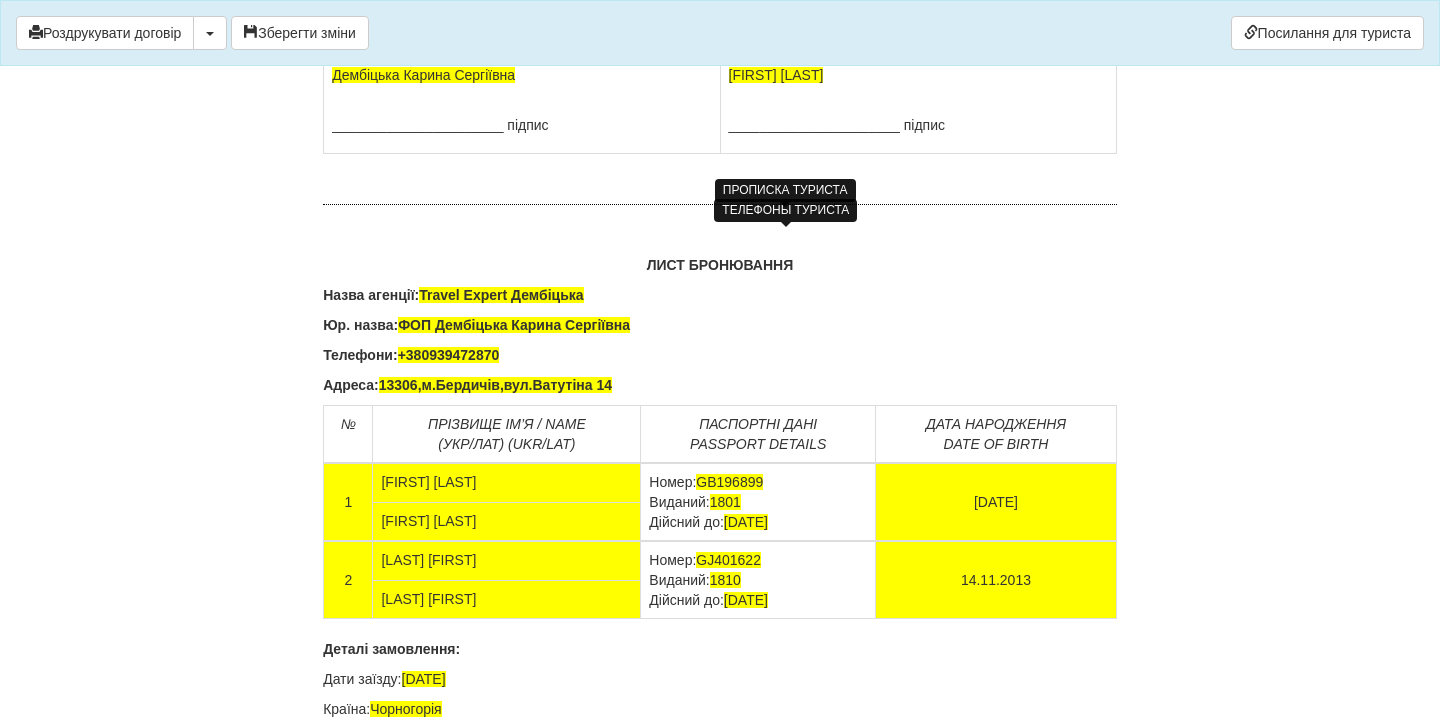 click at bounding box center [787, -142] 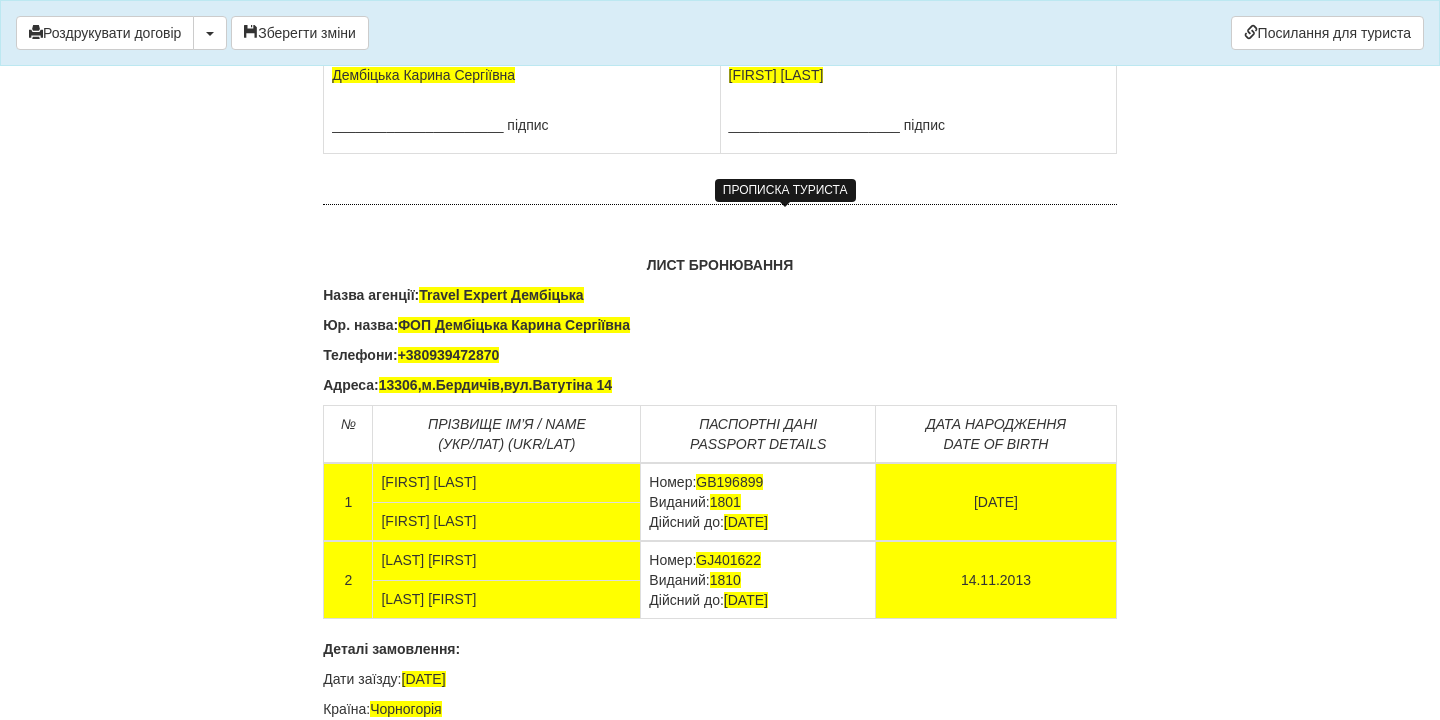 drag, startPoint x: 731, startPoint y: 234, endPoint x: 840, endPoint y: 261, distance: 112.29426 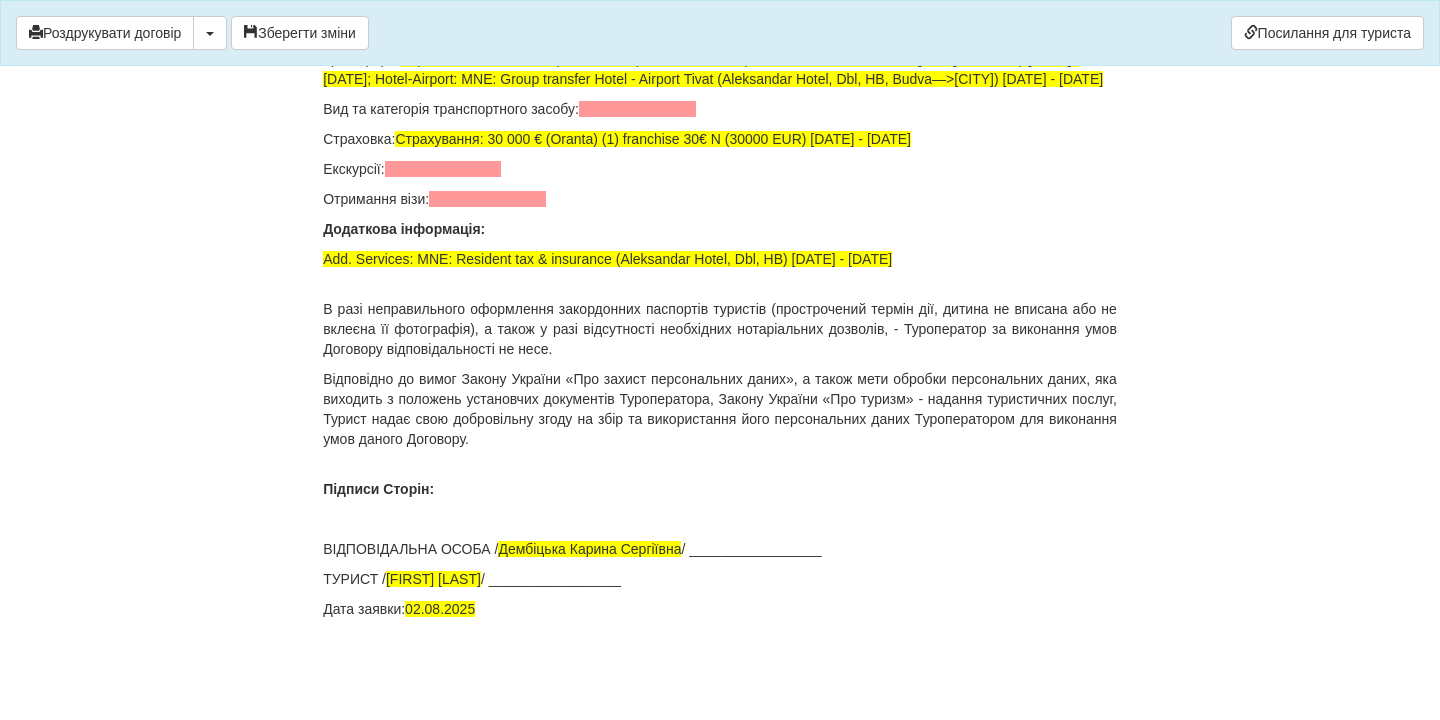 scroll, scrollTop: 13669, scrollLeft: 0, axis: vertical 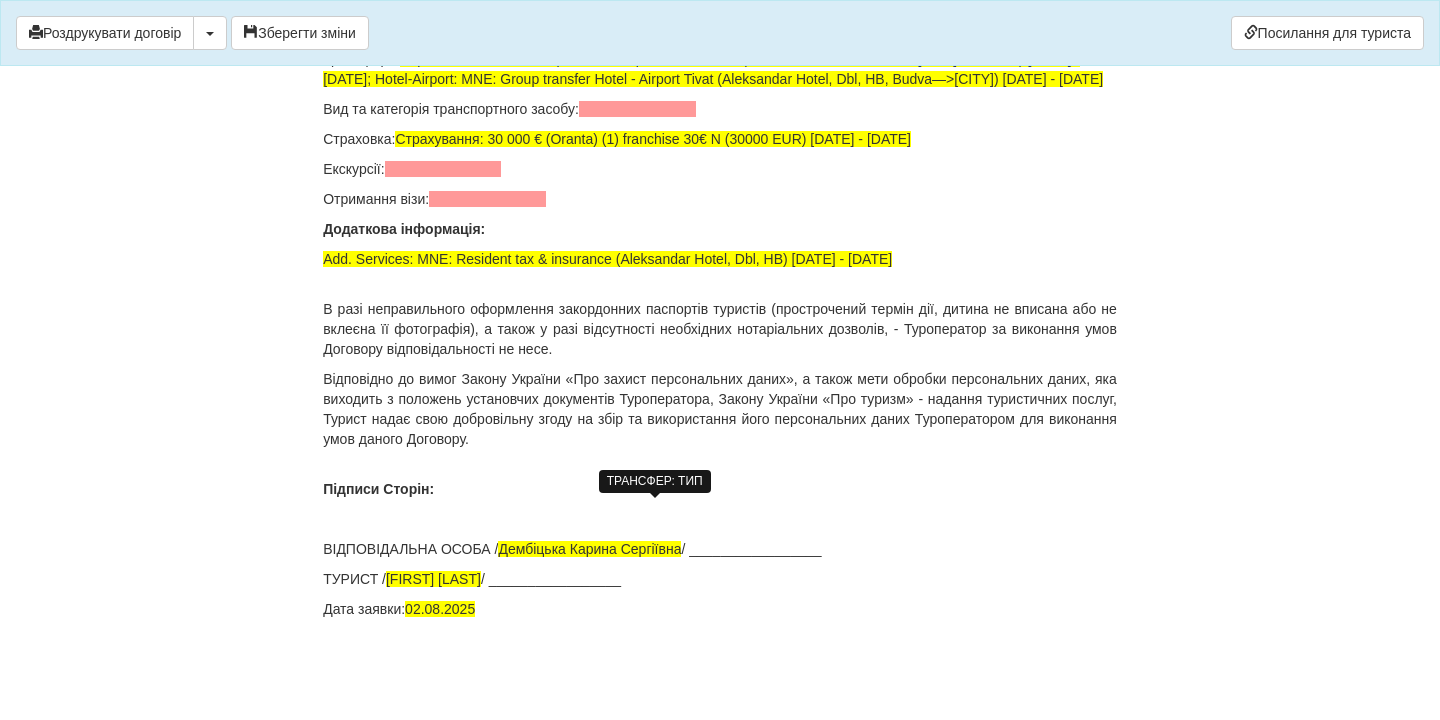click at bounding box center [637, 109] 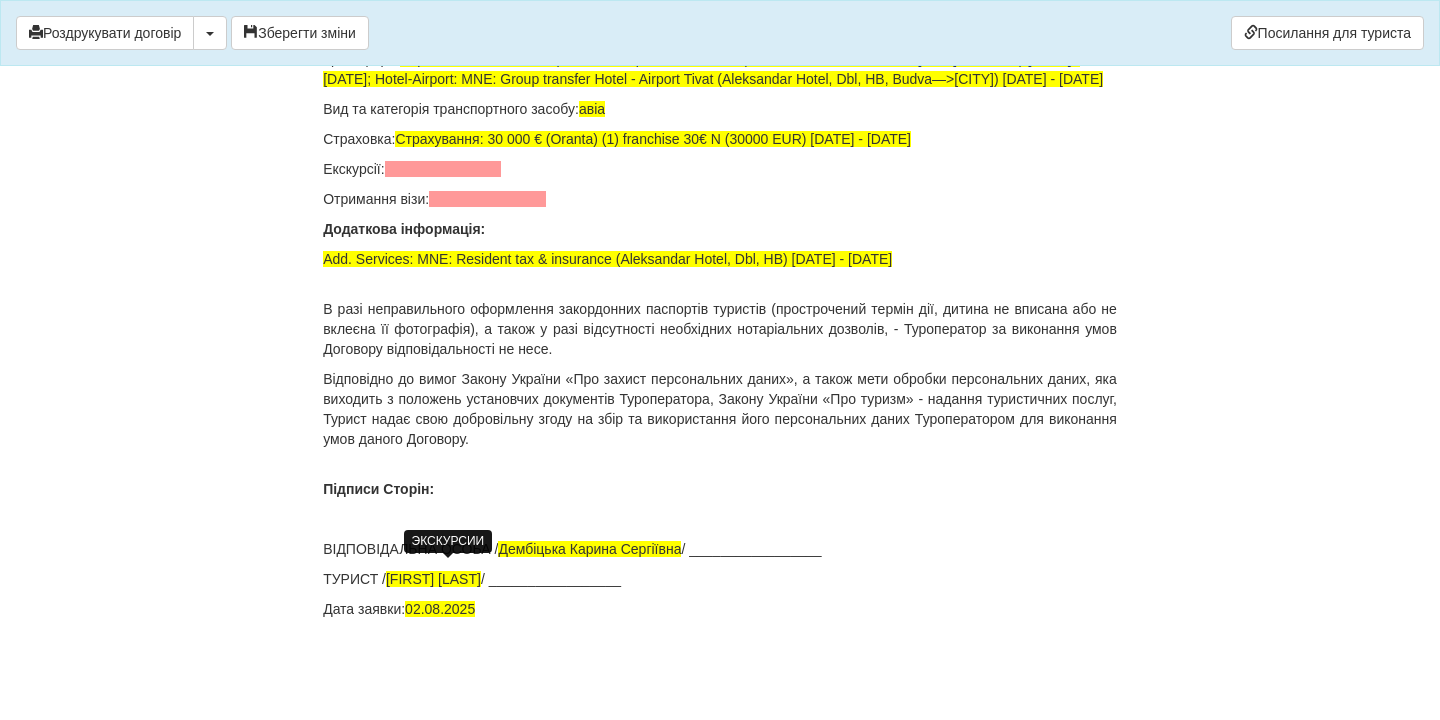 click at bounding box center [443, 169] 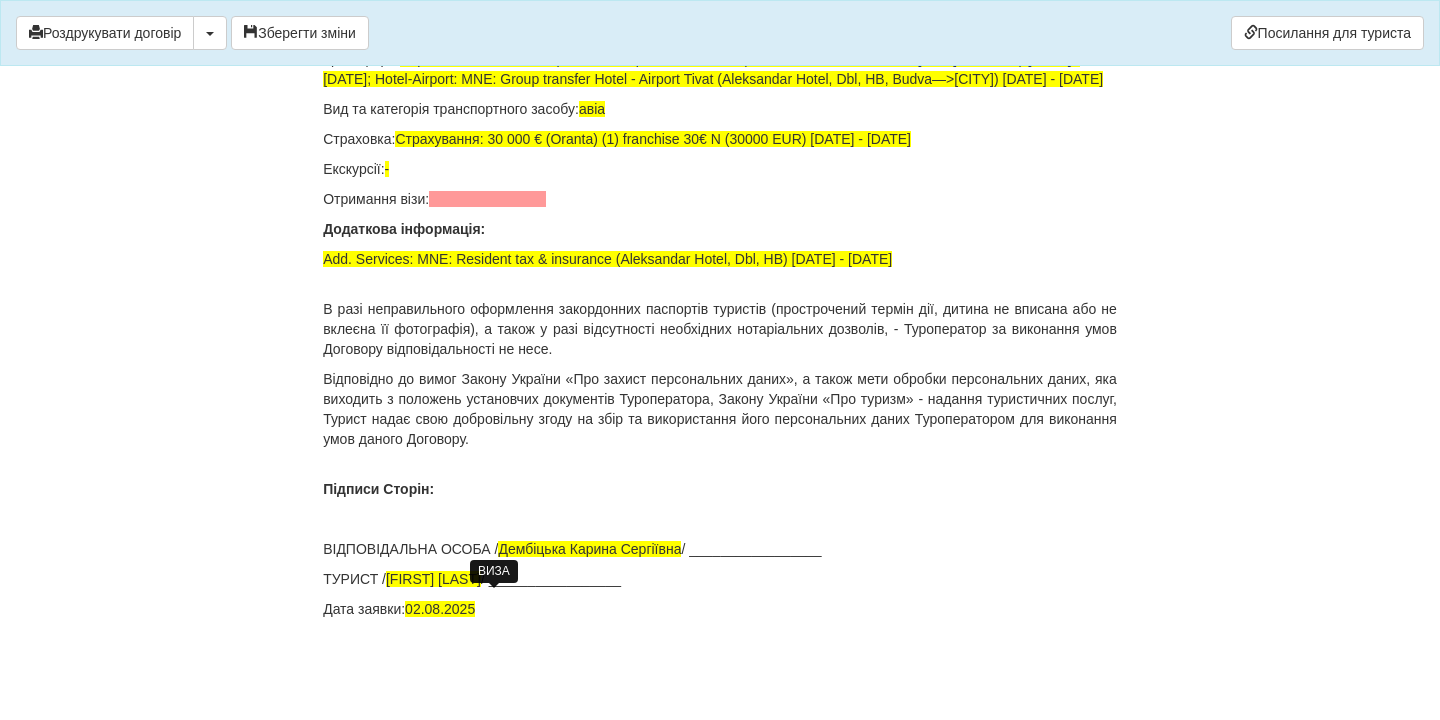 click at bounding box center (487, 199) 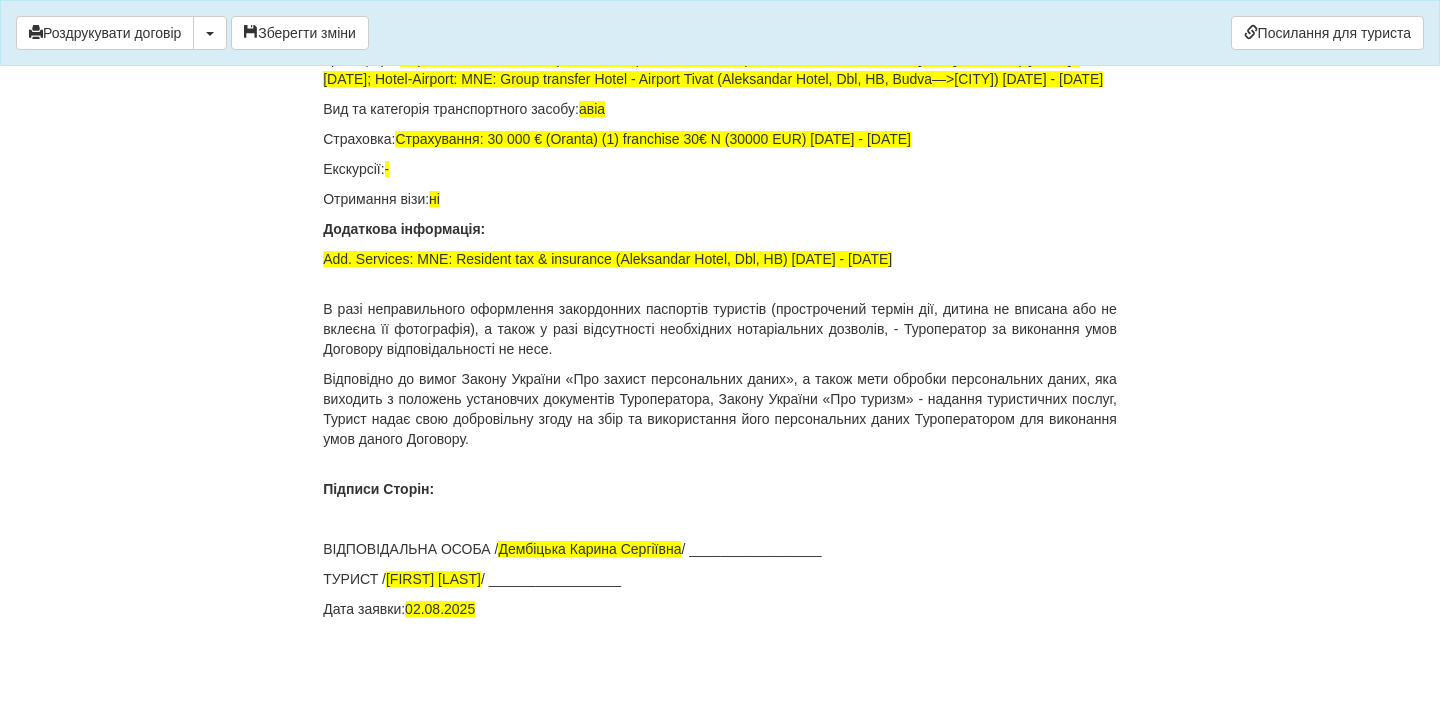 scroll, scrollTop: 13981, scrollLeft: 0, axis: vertical 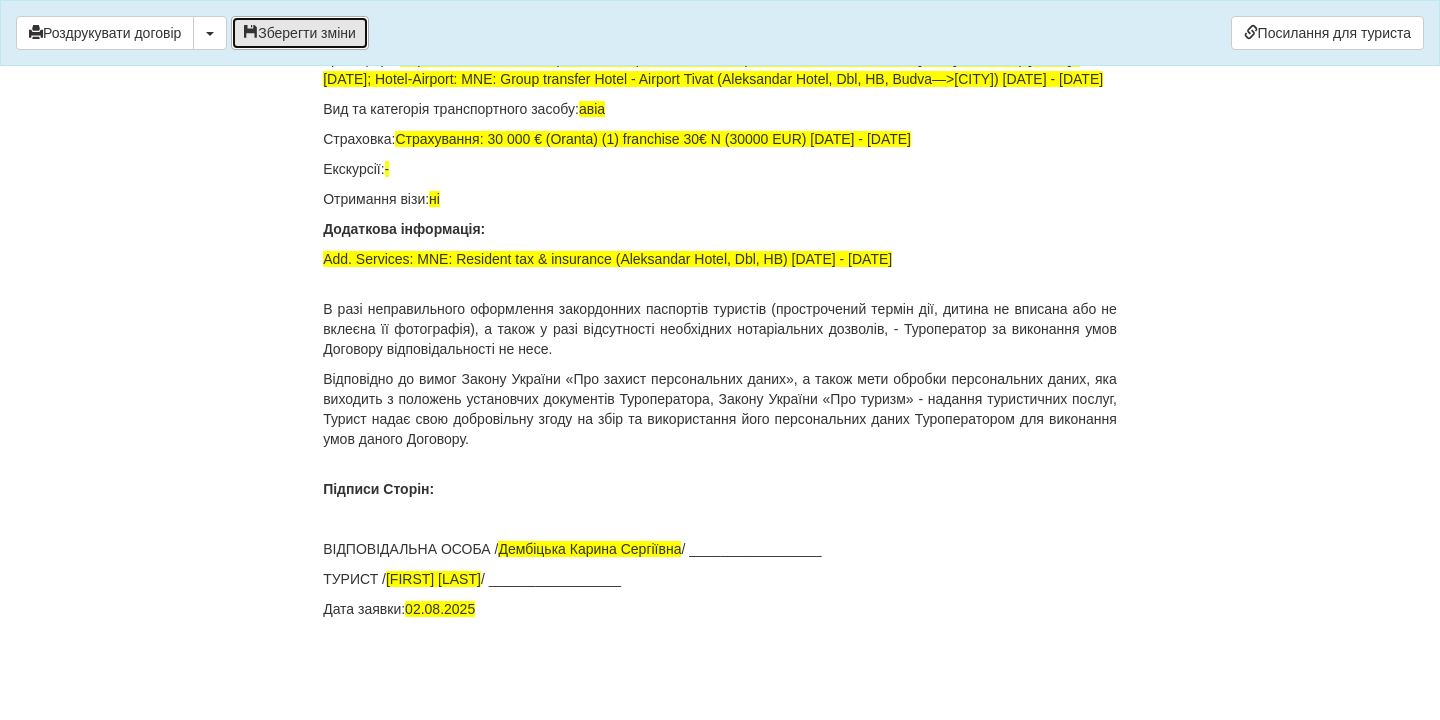click on "Зберегти зміни" at bounding box center [300, 33] 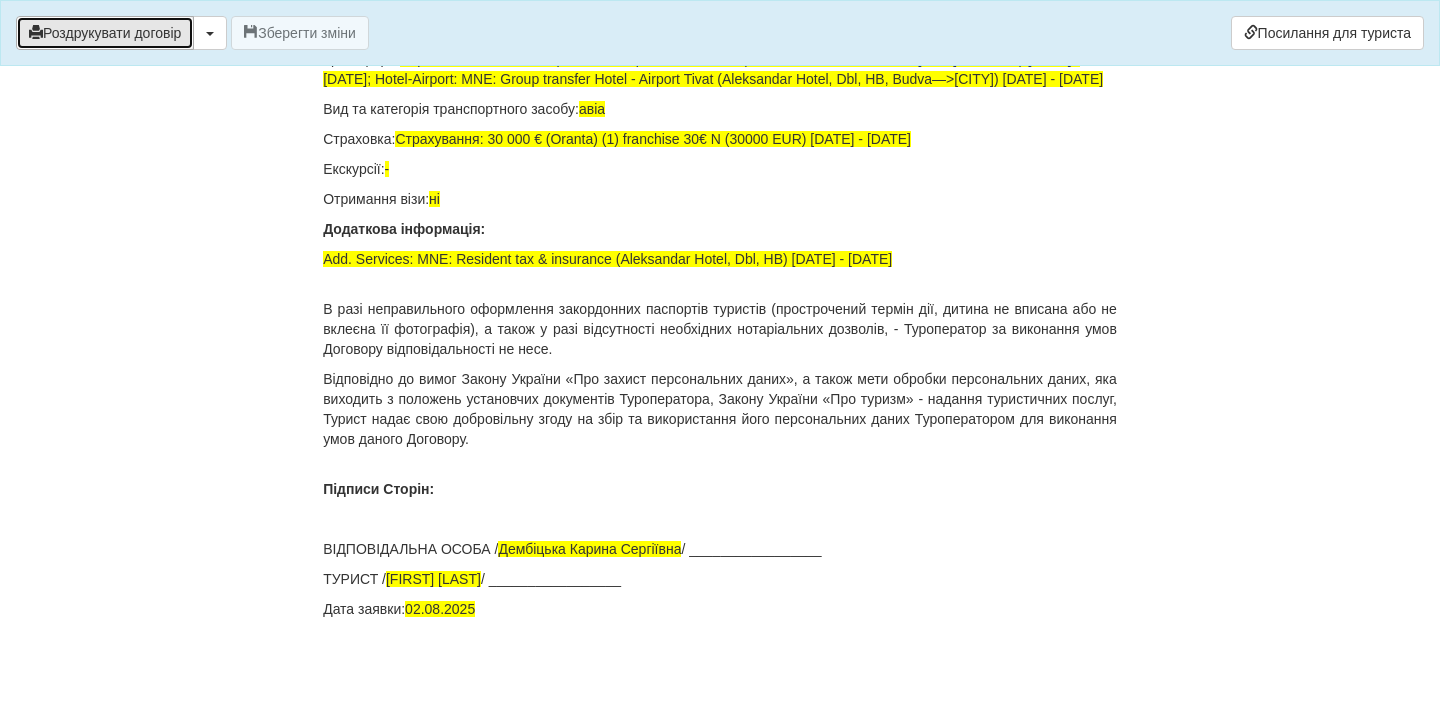 click on "Роздрукувати договір" at bounding box center (105, 33) 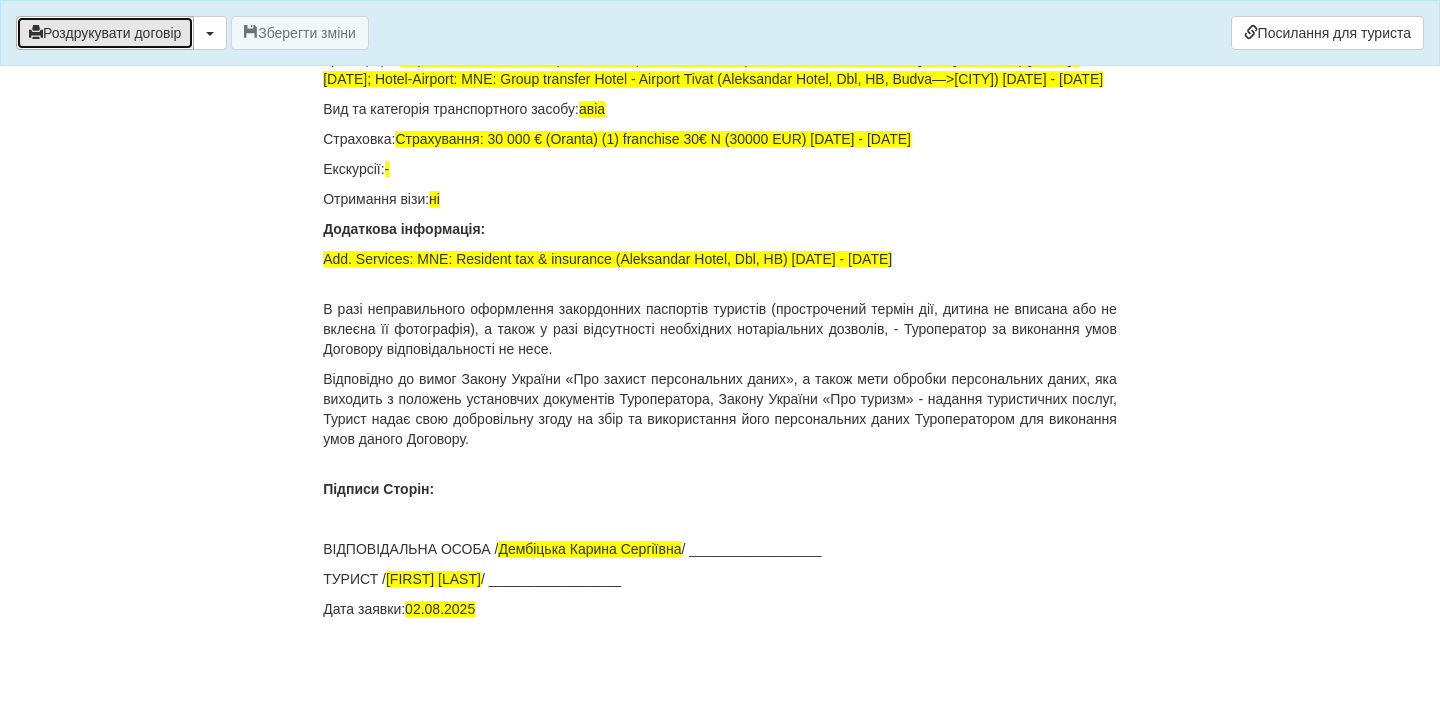 click on "Роздрукувати договір" at bounding box center (105, 33) 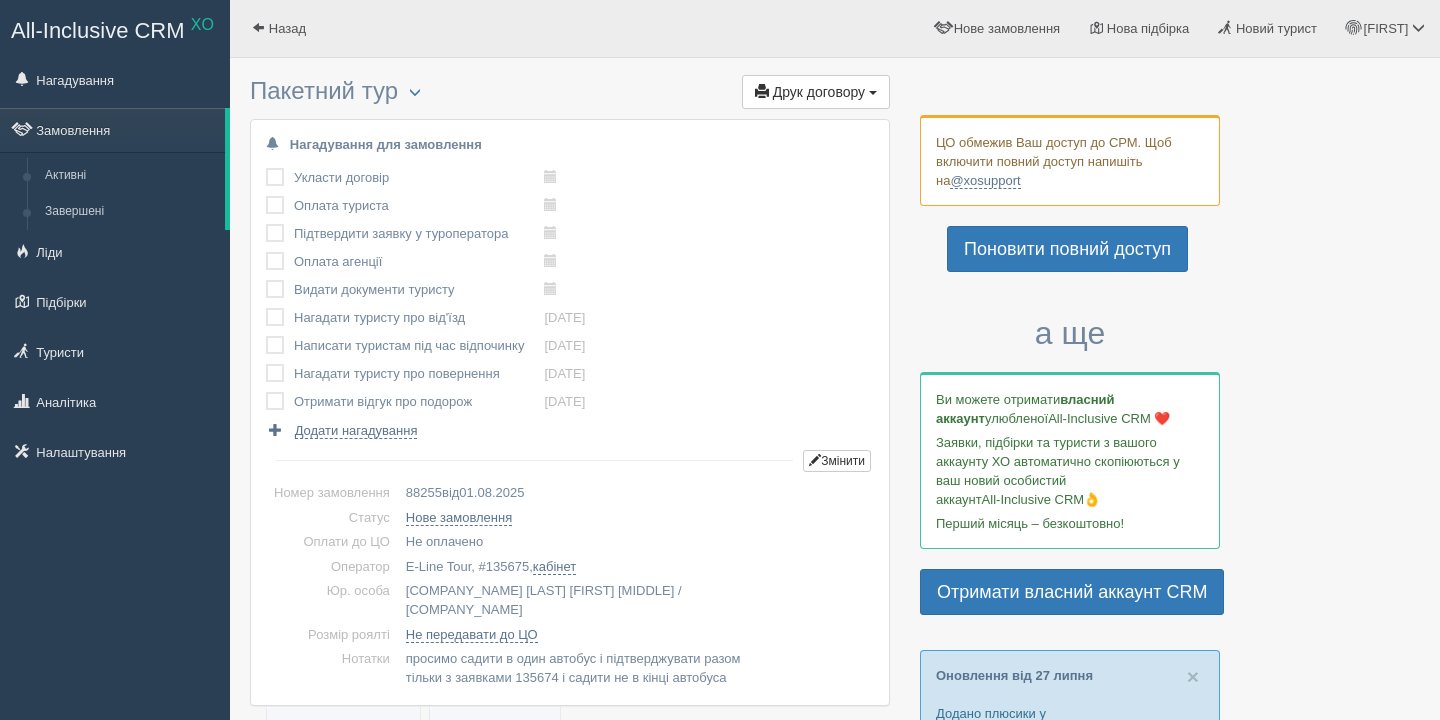 scroll, scrollTop: 0, scrollLeft: 0, axis: both 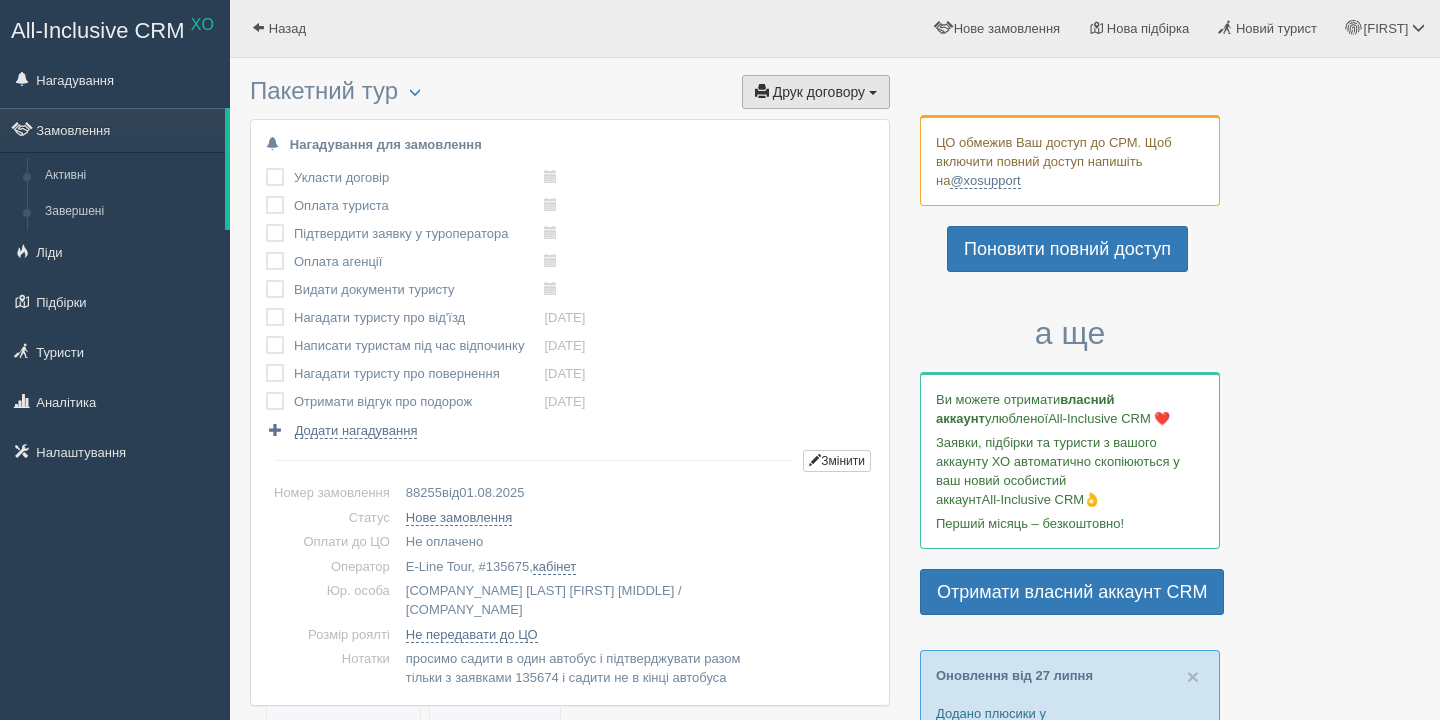 click on "Друк договору" at bounding box center (819, 92) 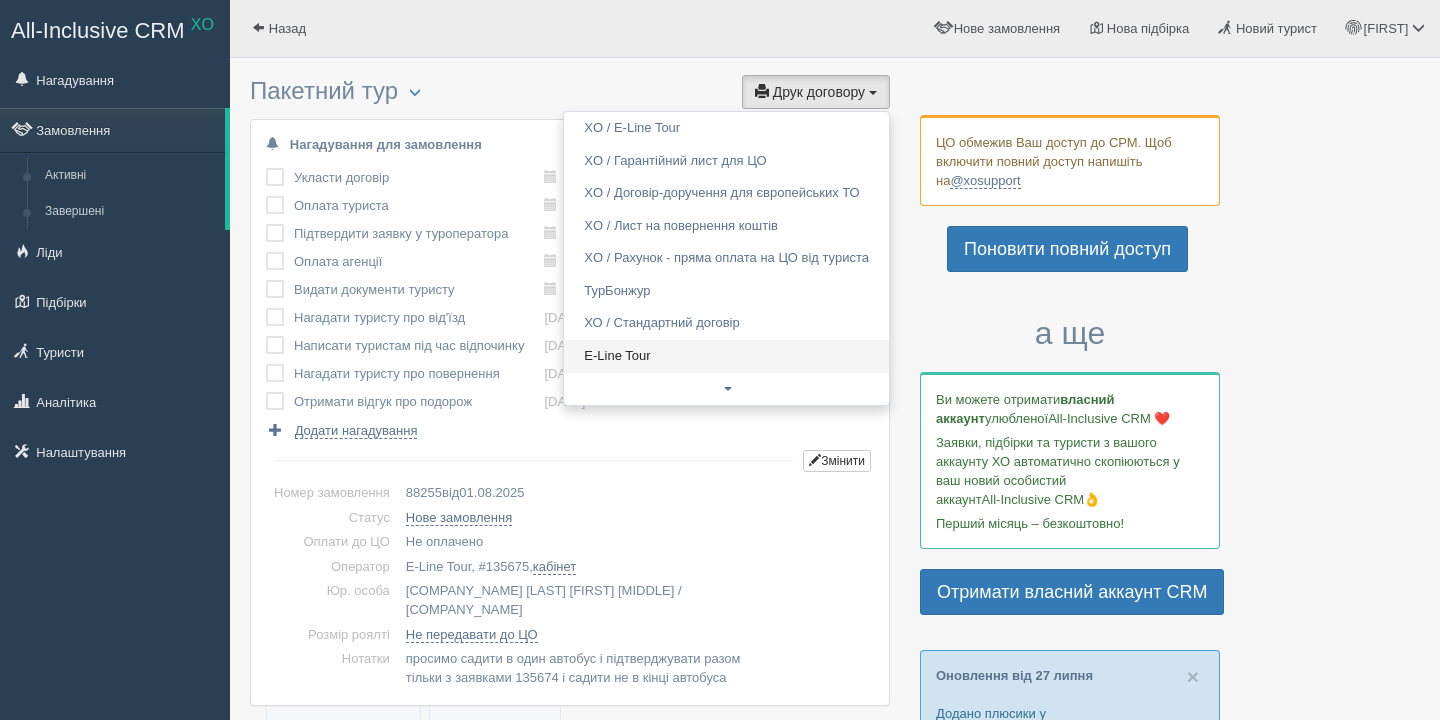 click on "E-Line Tour" at bounding box center [726, 356] 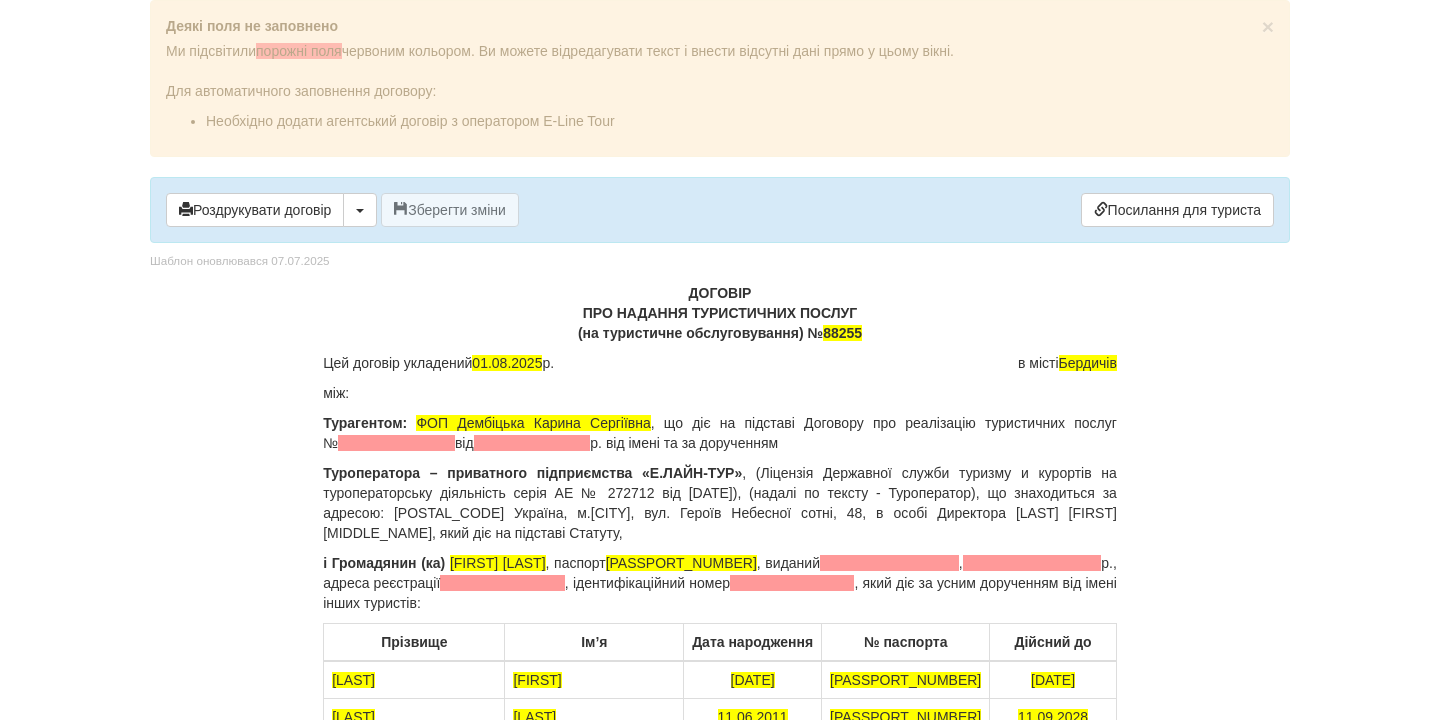 scroll, scrollTop: 0, scrollLeft: 0, axis: both 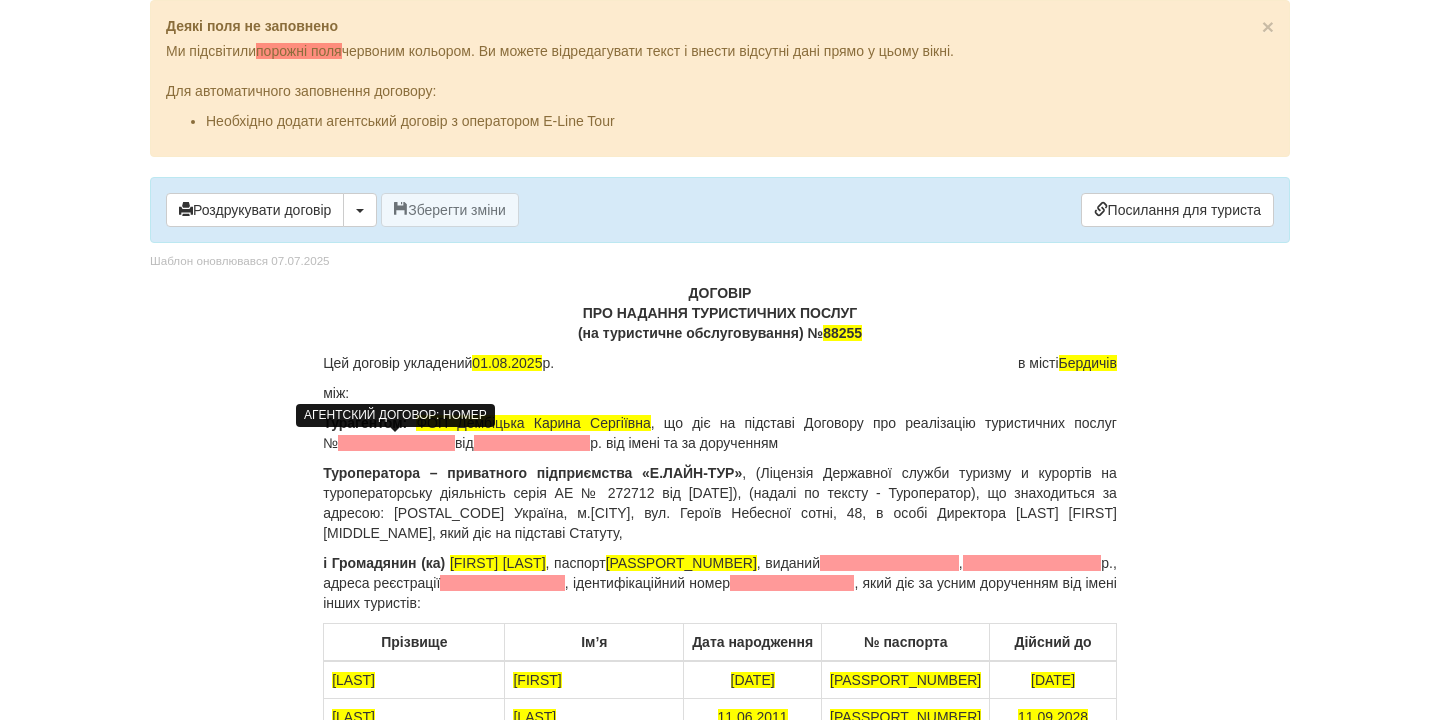 click at bounding box center (396, 443) 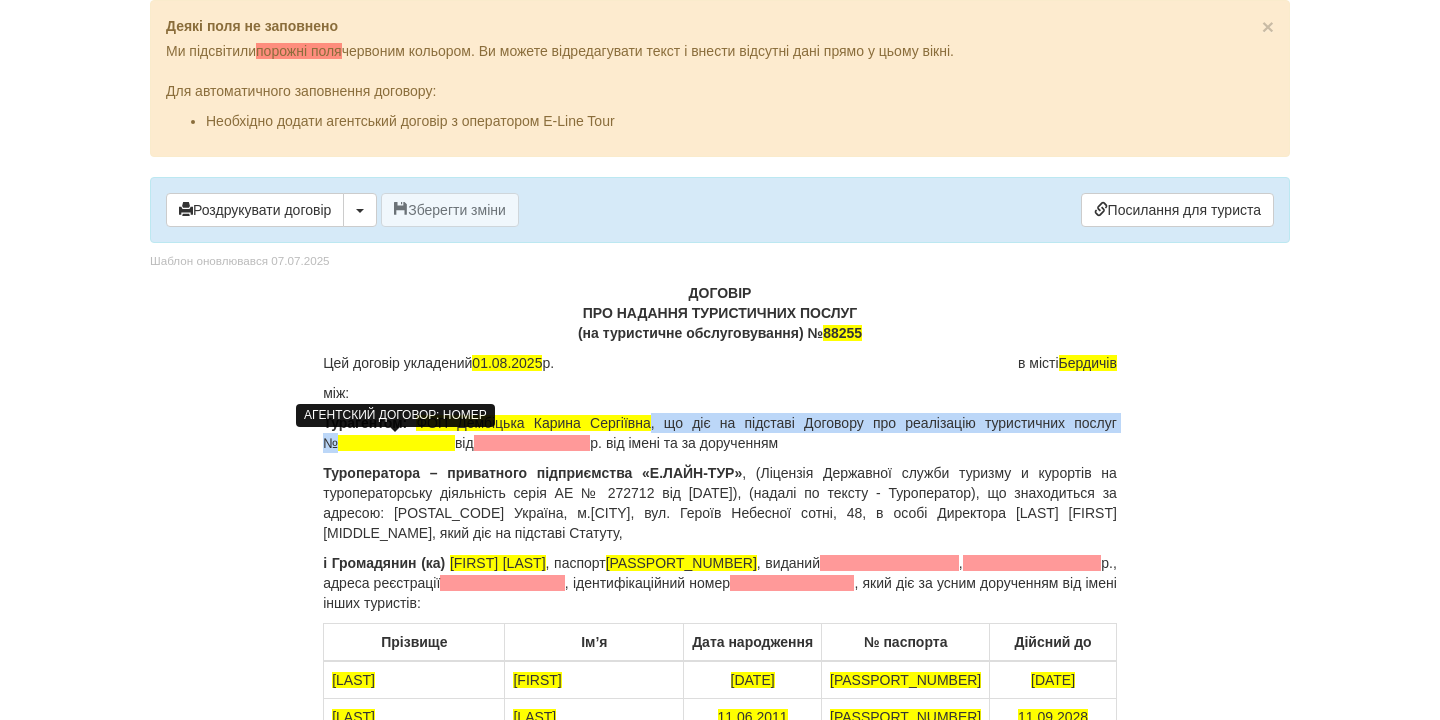 type 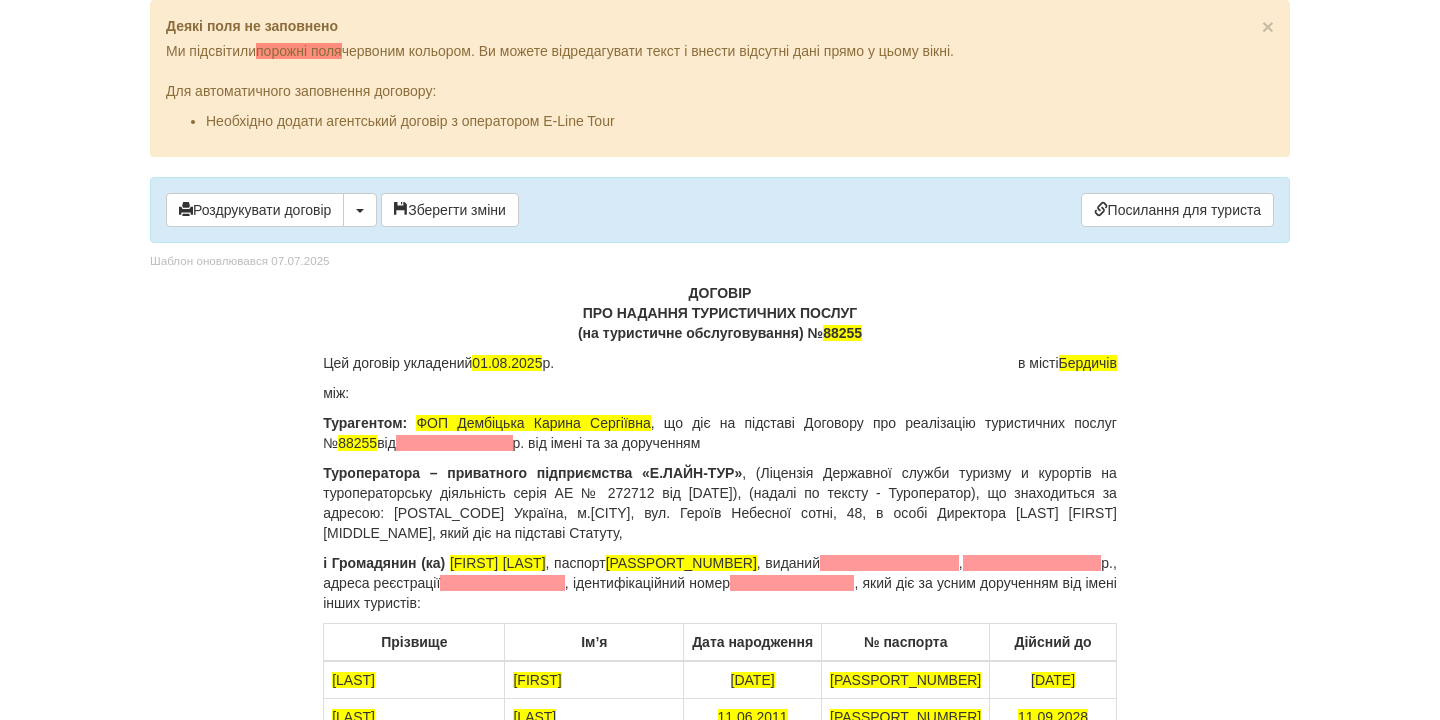 click on "Турагентом:   ФОП Дембіцька Карина Сергіївна , що діє на підставі Договору про реалізацію туристичних послуг № 88255  від                                  р. від імені та за дорученням
Туроператора – приватного підприємства «E.ЛАЙН-ТУР» , (Ліцензія Державної служби туризму и курортів на туроператорську діяльність серія АЕ № 272712 від 05.03.2014р.), (надалі по тексту - Туроператор), що знаходиться за адресою: 30400 Україна, м.Шепетівка, вул. Героїв Небесної сотні, 48, в особі Директора Савчука Руслана Віталійовича, який діє на підставі Статуту," at bounding box center (720, 478) 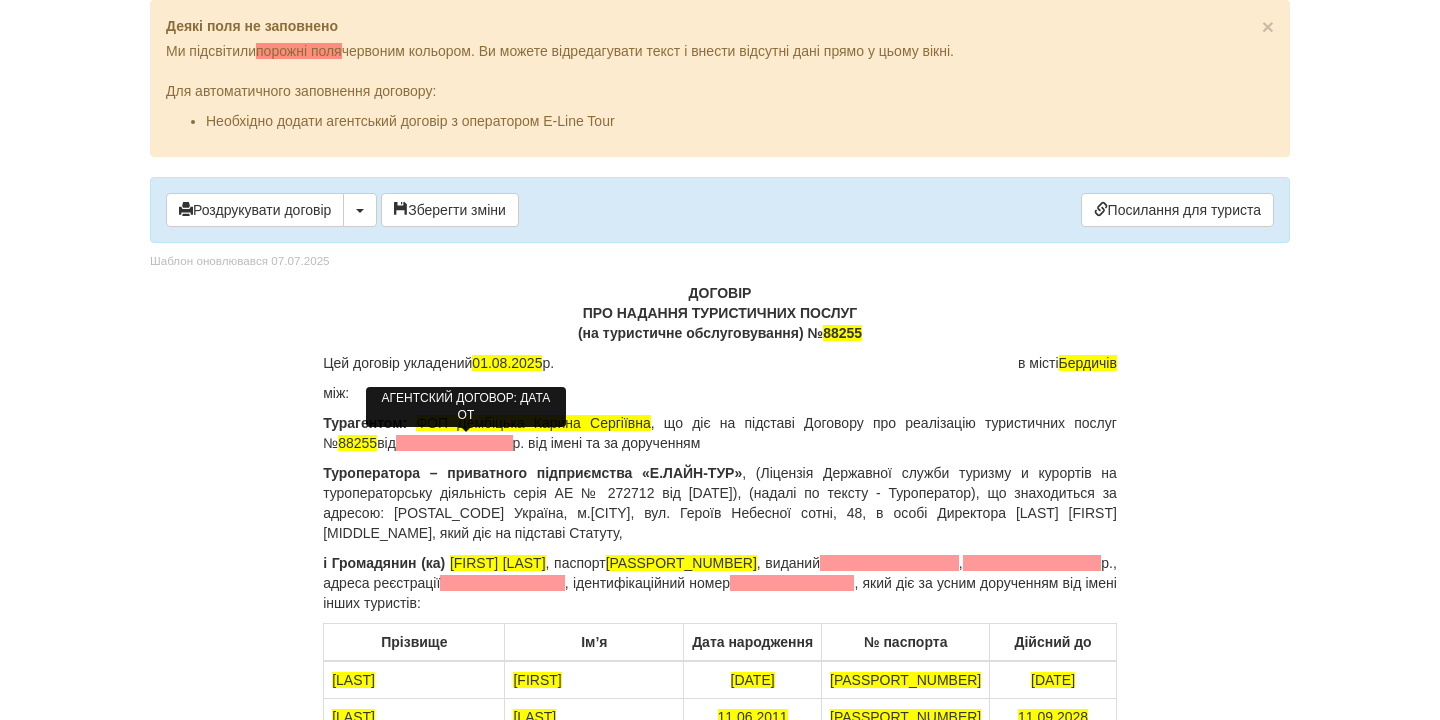 click at bounding box center [454, 443] 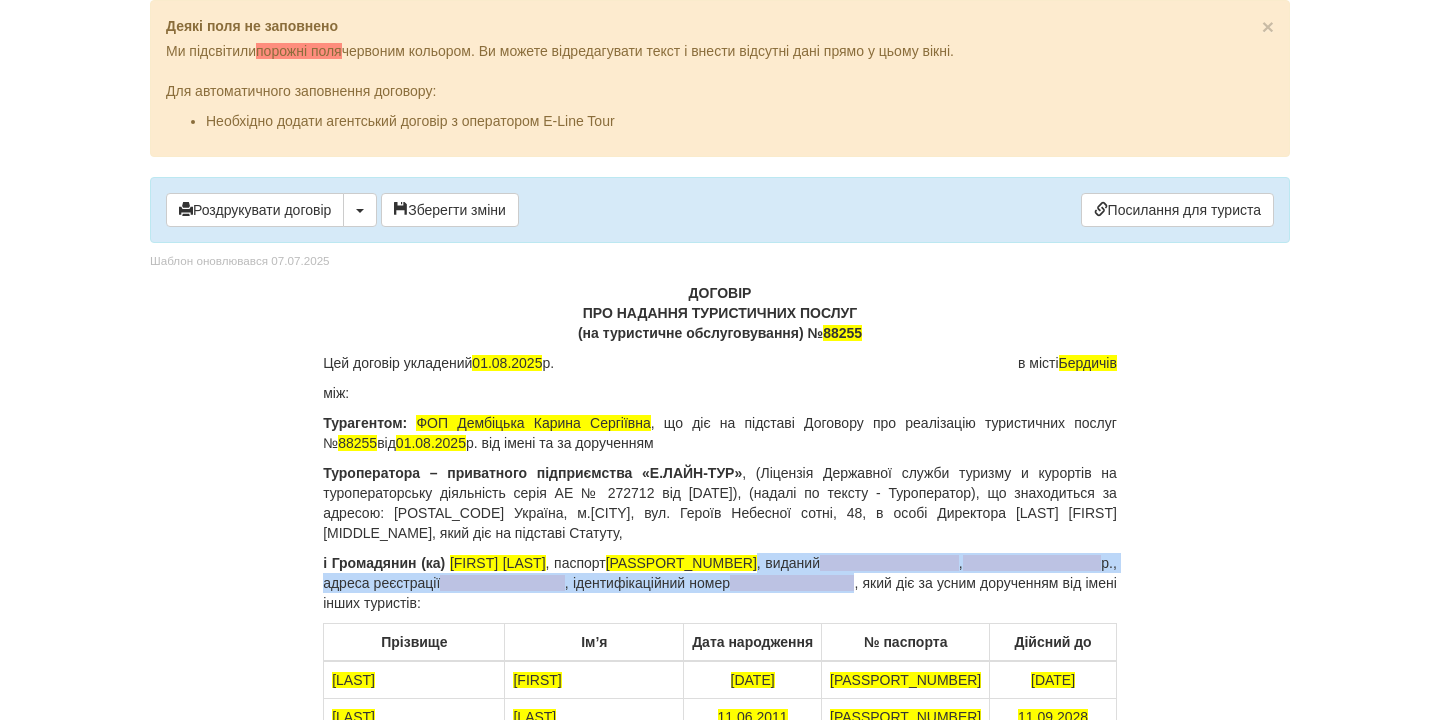 drag, startPoint x: 740, startPoint y: 566, endPoint x: 801, endPoint y: 584, distance: 63.600315 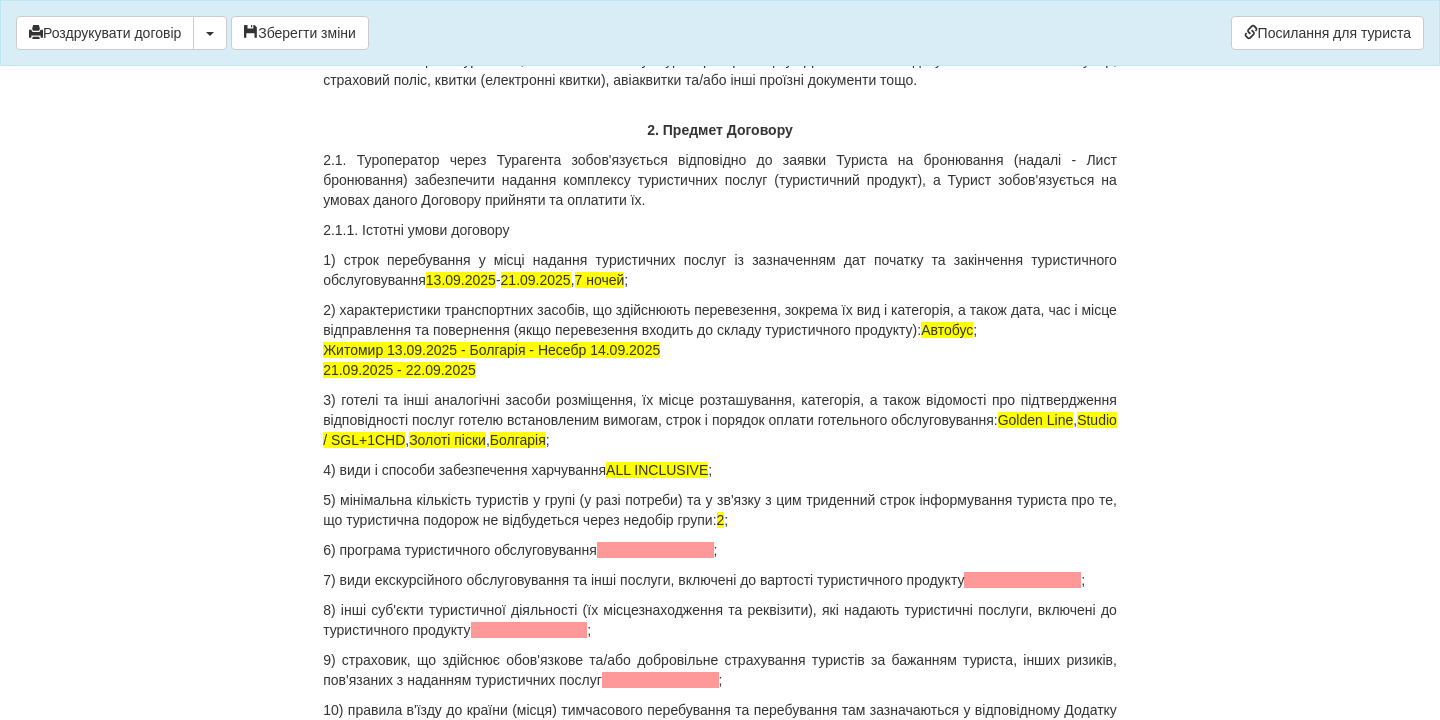 scroll, scrollTop: 2420, scrollLeft: 0, axis: vertical 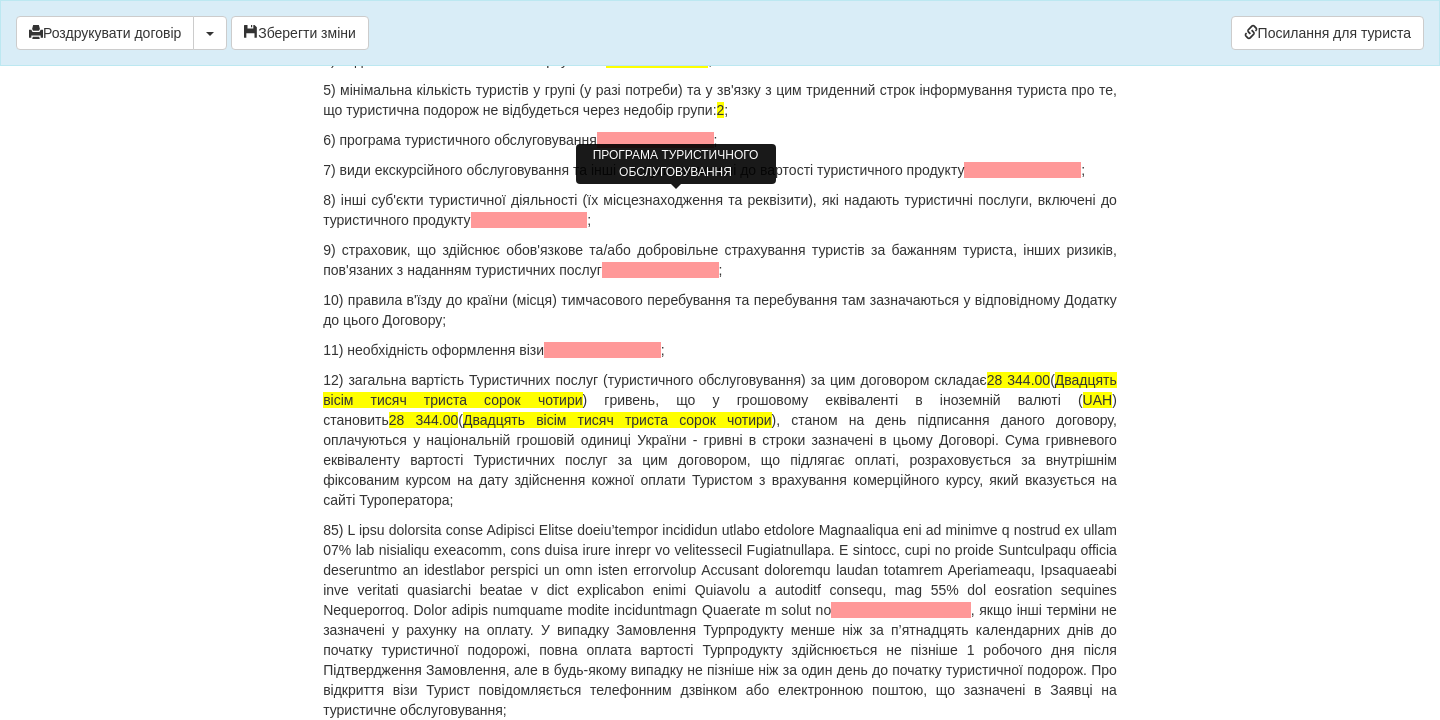 click at bounding box center [655, 140] 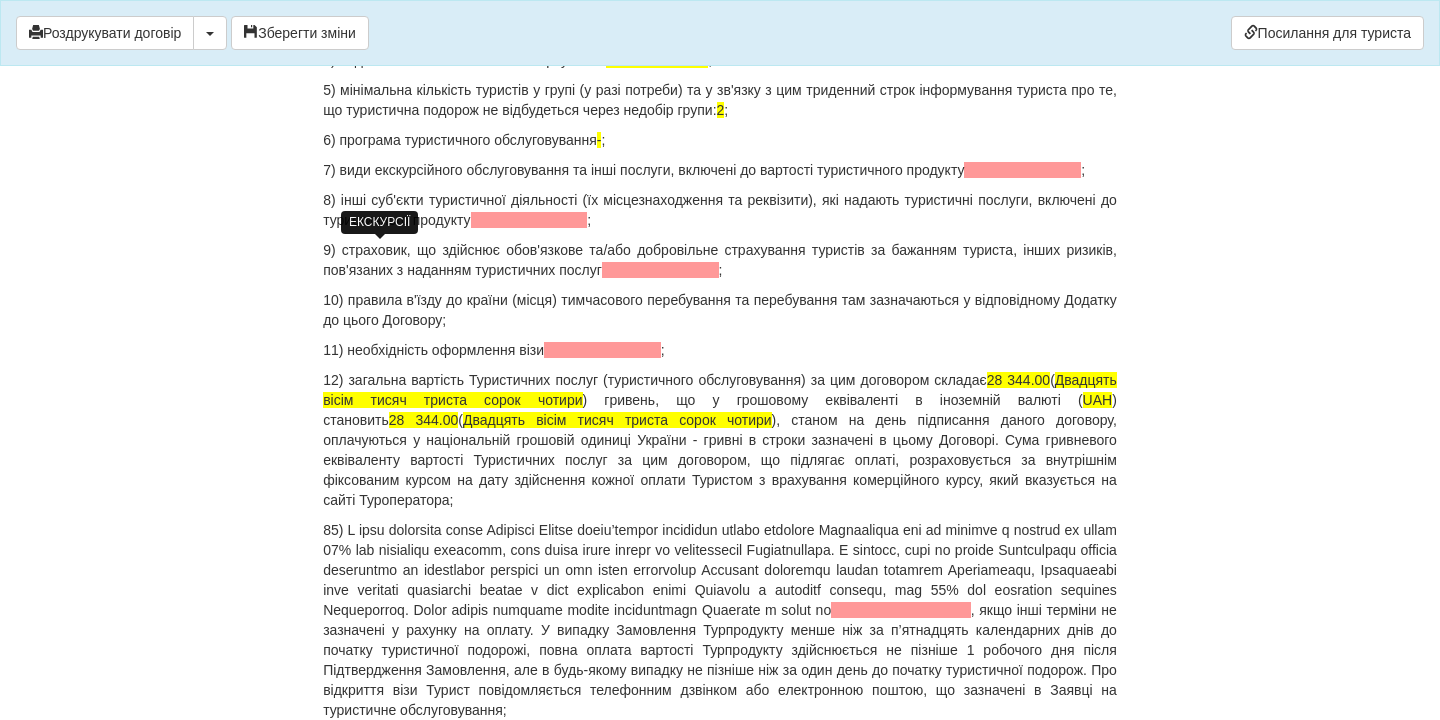 click at bounding box center [1022, 170] 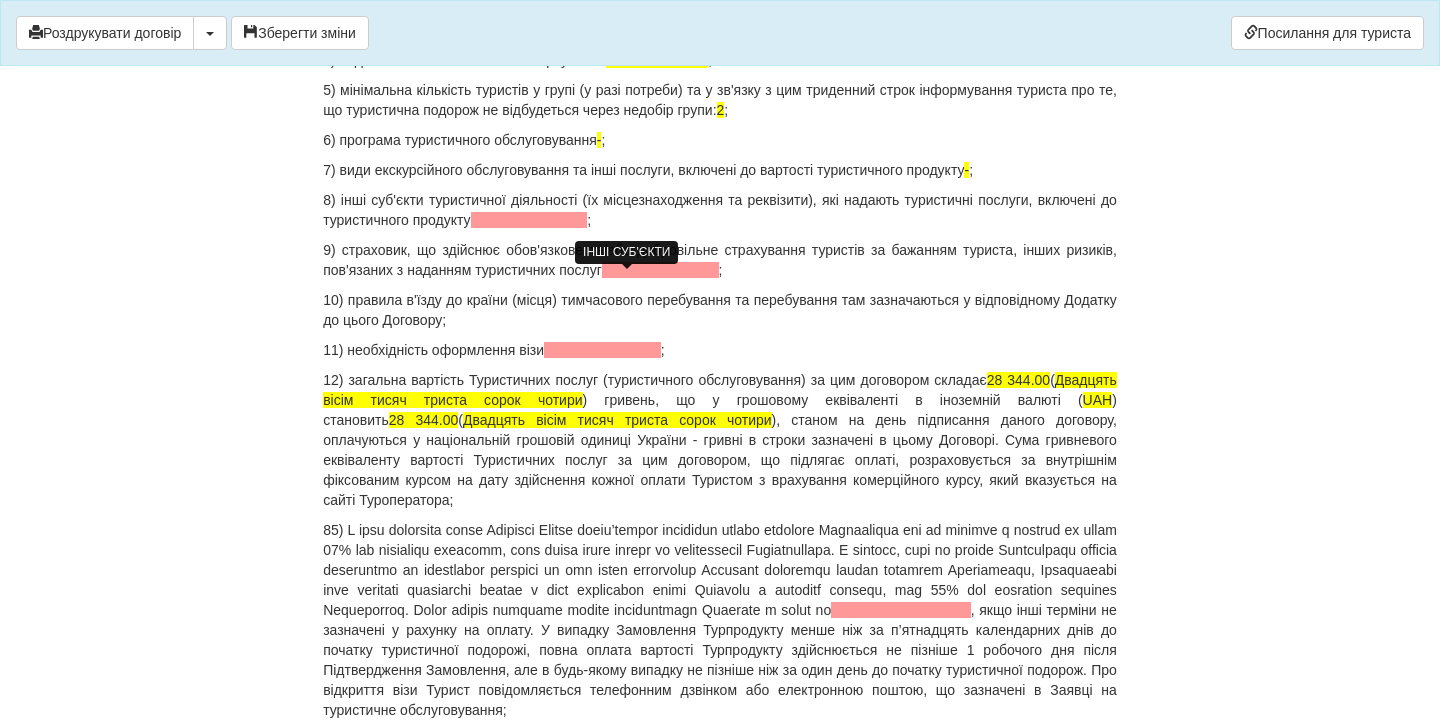 click at bounding box center [529, 220] 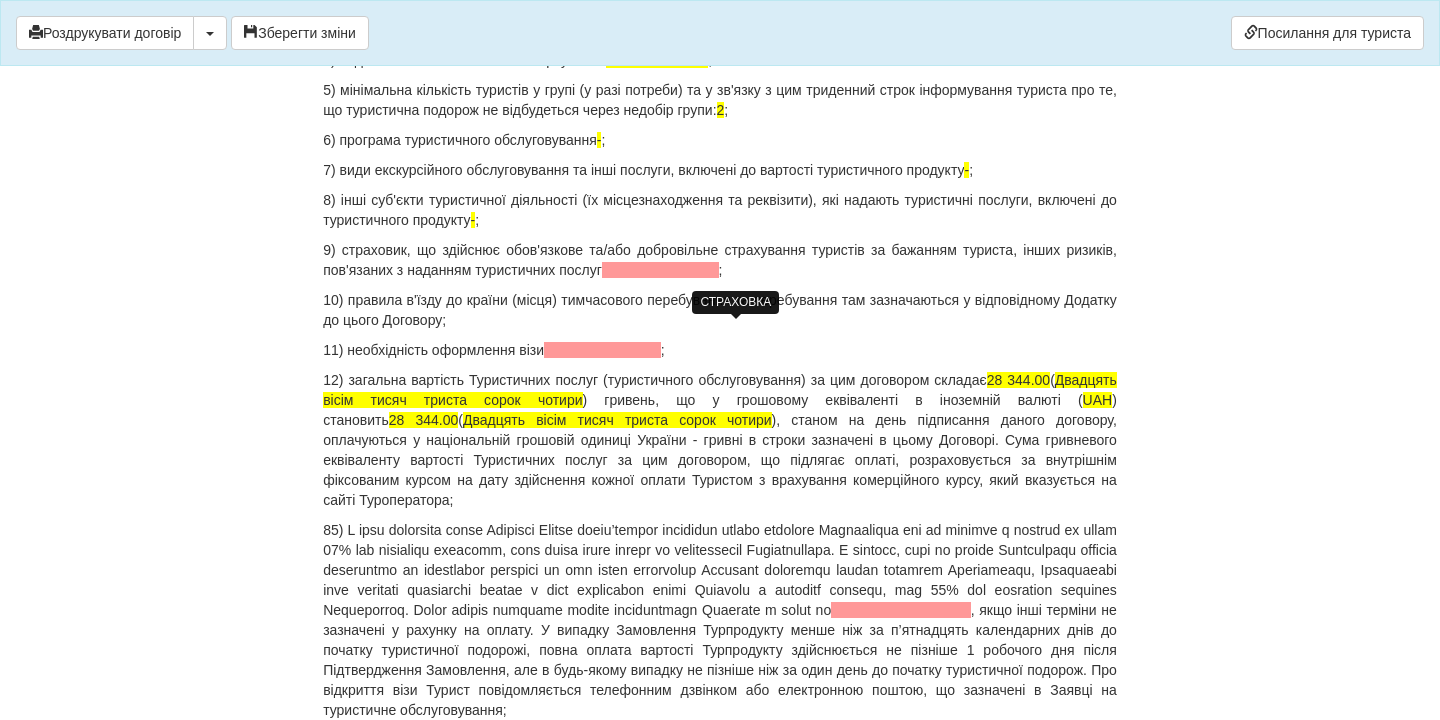 click at bounding box center [660, 270] 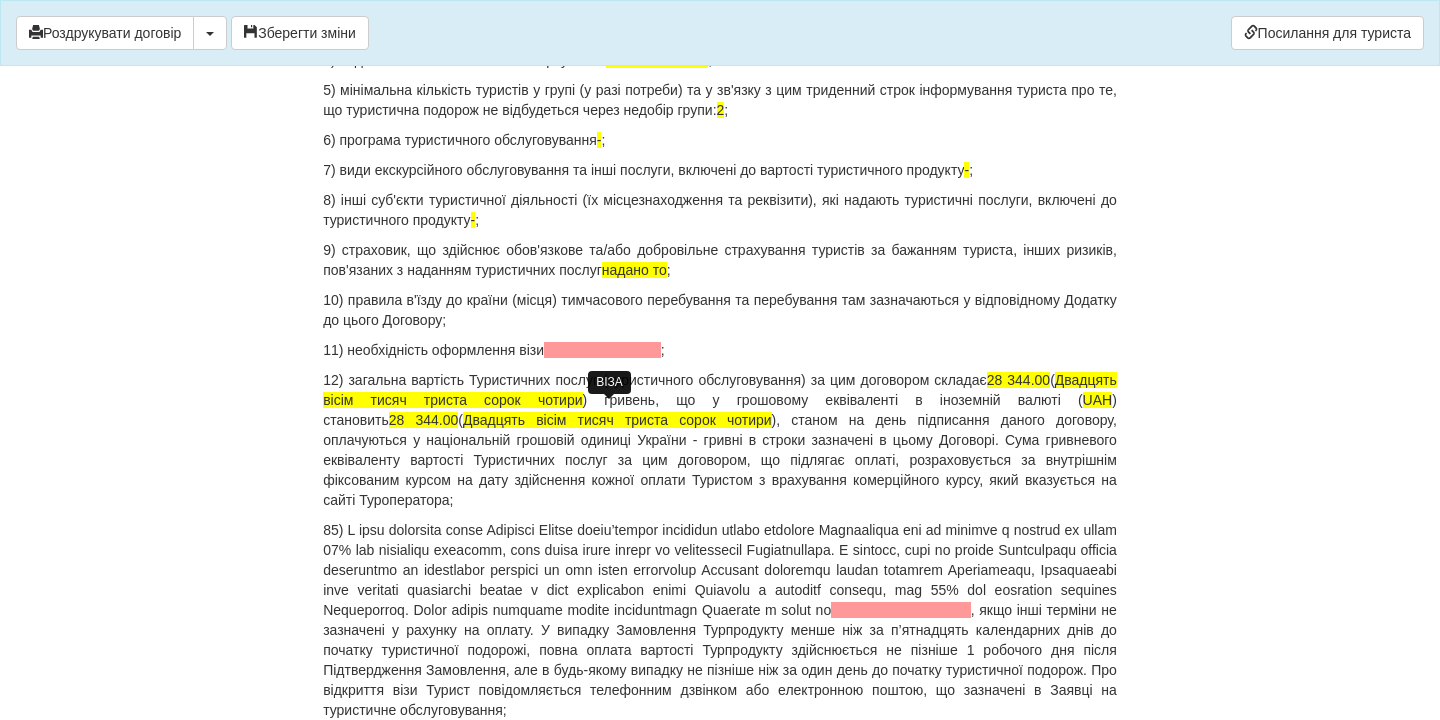 click at bounding box center (602, 350) 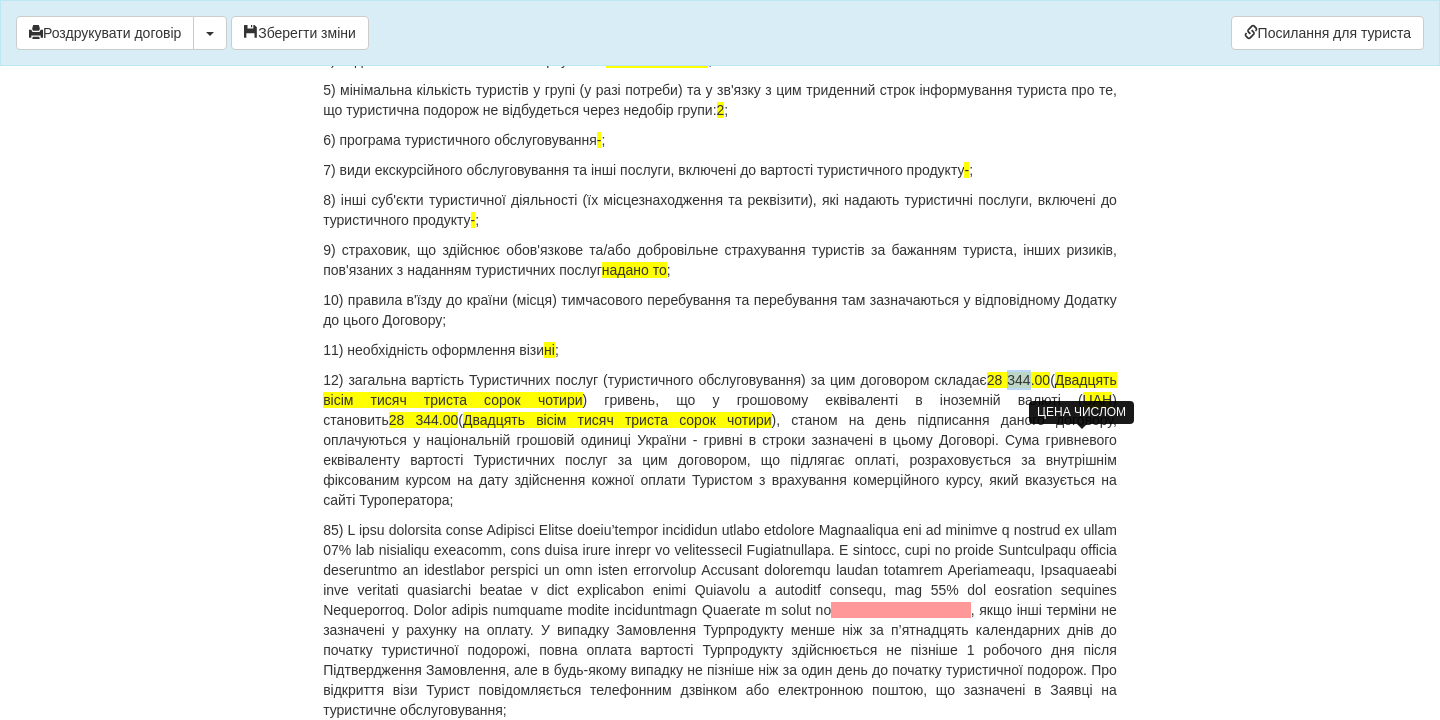 drag, startPoint x: 1073, startPoint y: 439, endPoint x: 1095, endPoint y: 441, distance: 22.090721 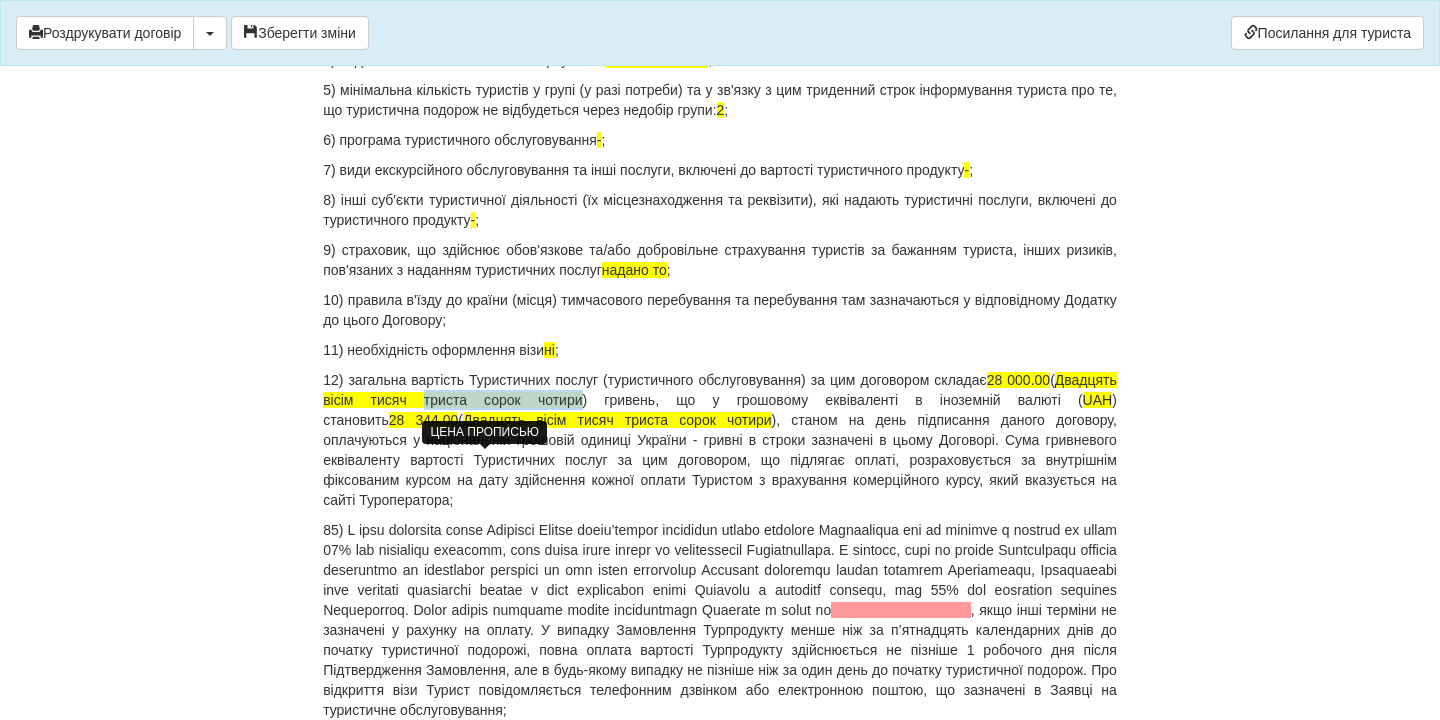 drag, startPoint x: 489, startPoint y: 461, endPoint x: 635, endPoint y: 465, distance: 146.05478 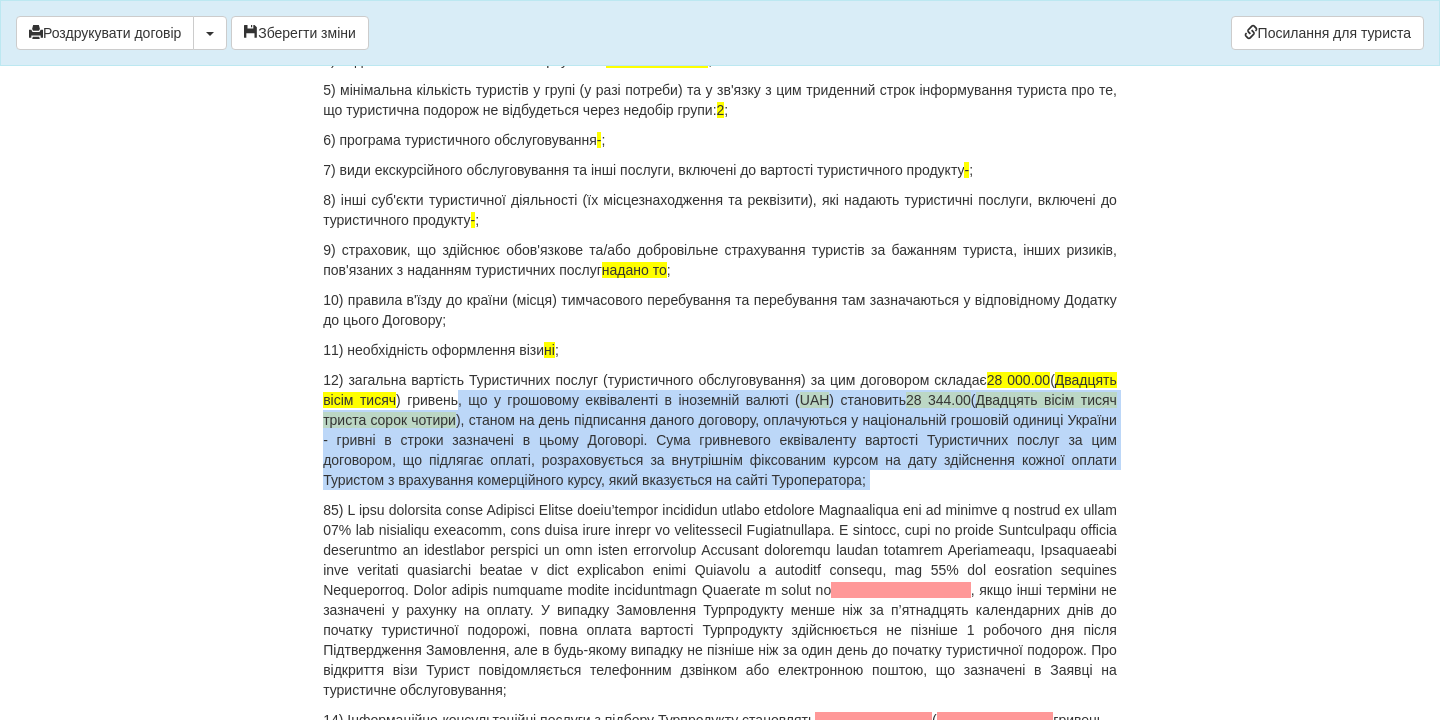 drag, startPoint x: 554, startPoint y: 466, endPoint x: 602, endPoint y: 555, distance: 101.118744 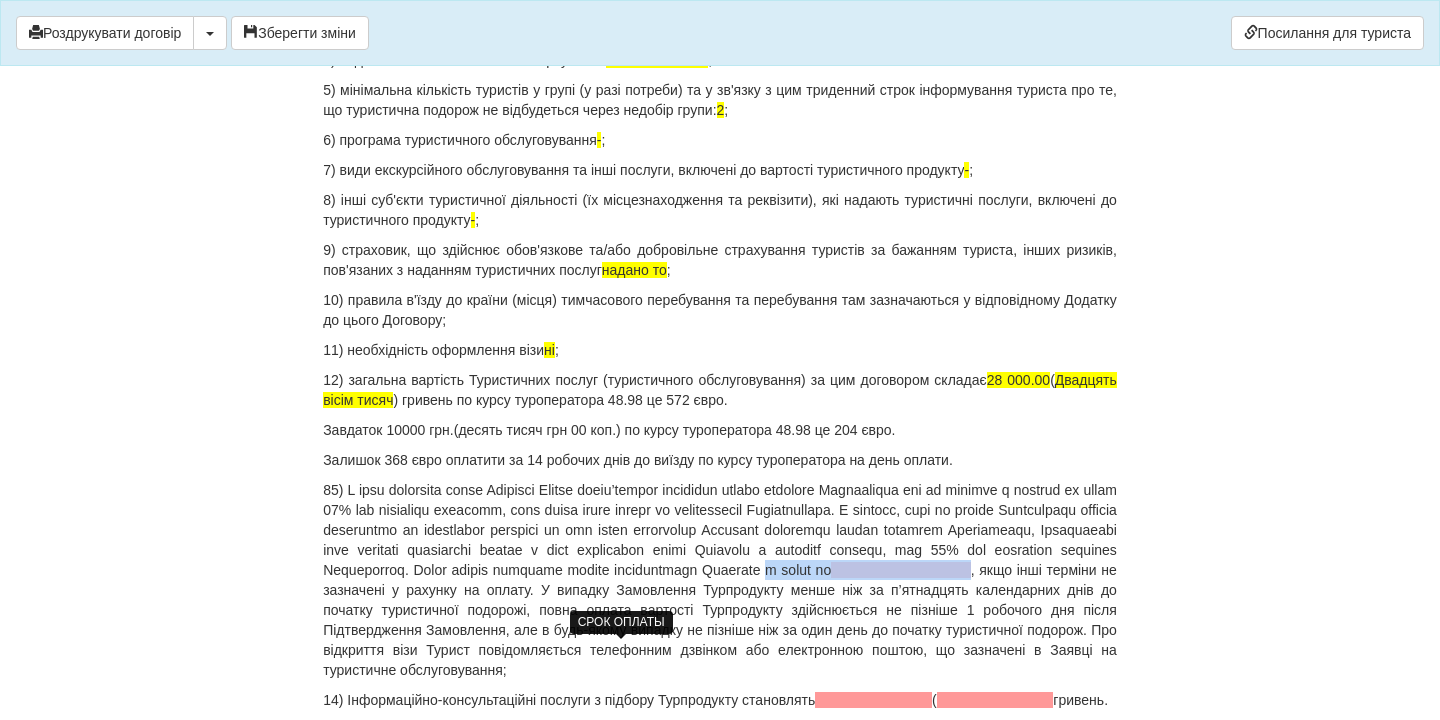 drag, startPoint x: 488, startPoint y: 651, endPoint x: 680, endPoint y: 649, distance: 192.01042 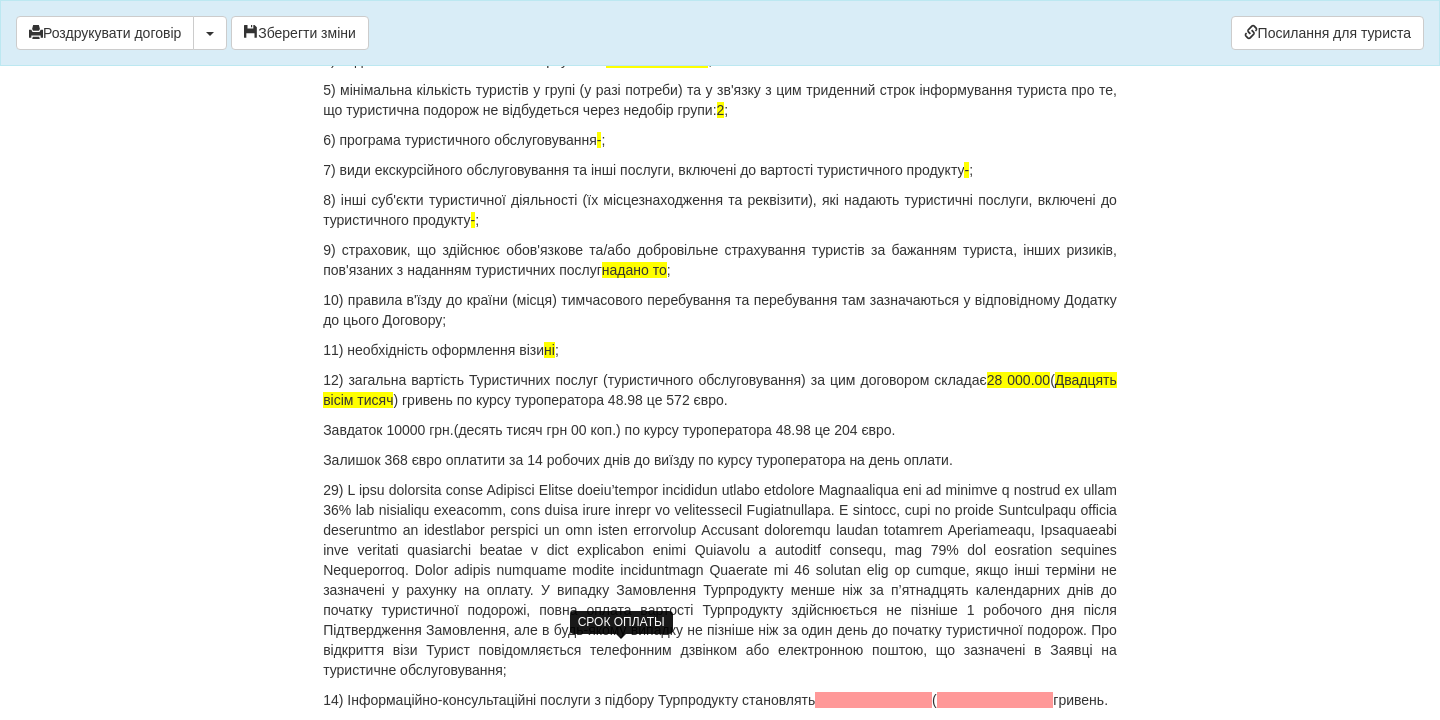 click on "×
Деякі поля не заповнено
Ми підсвітили  порожні поля  червоним кольором.                Ви можете відредагувати текст і внести відсутні дані прямо у цьому вікні.
Для автоматичного заповнення договору:
Необхідно додати агентський договір з оператором E-Line Tour
Роздрукувати договір
Скачати PDF" at bounding box center [720, 4176] 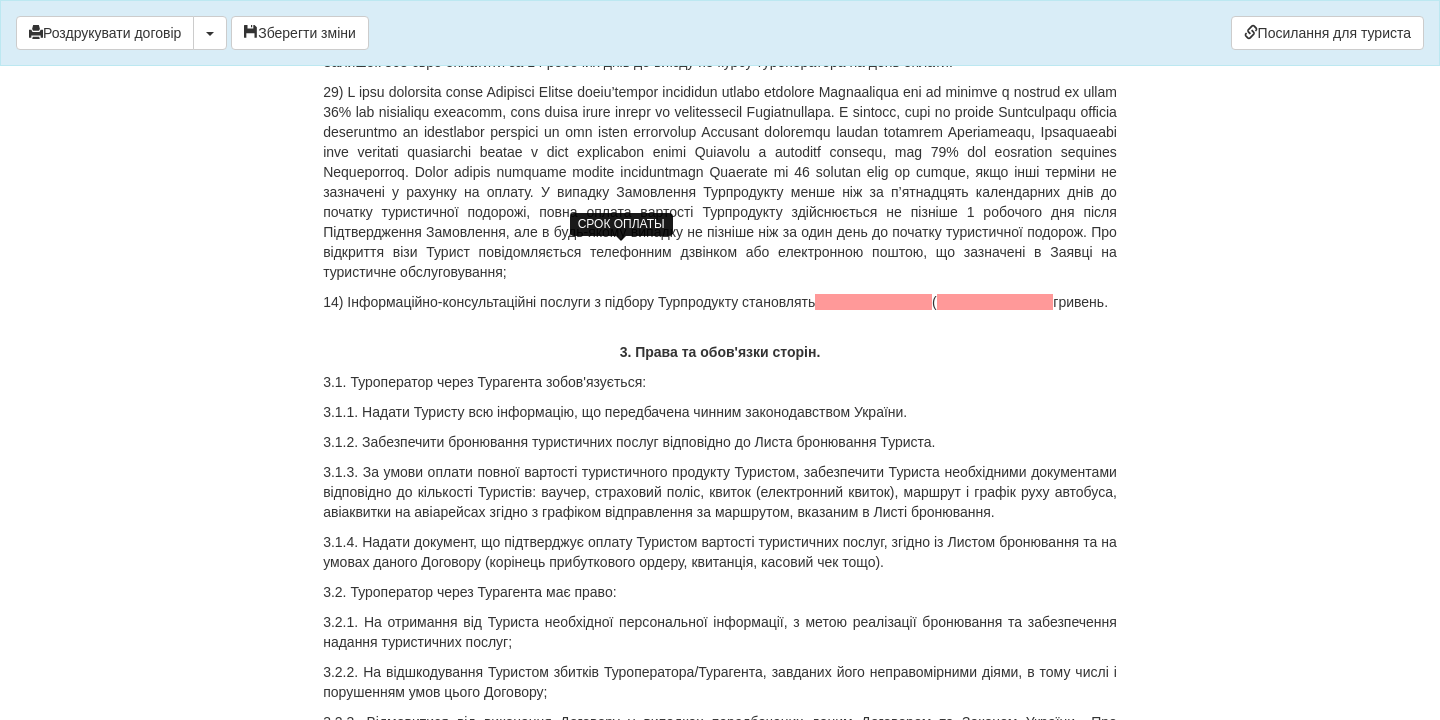 scroll, scrollTop: 2823, scrollLeft: 0, axis: vertical 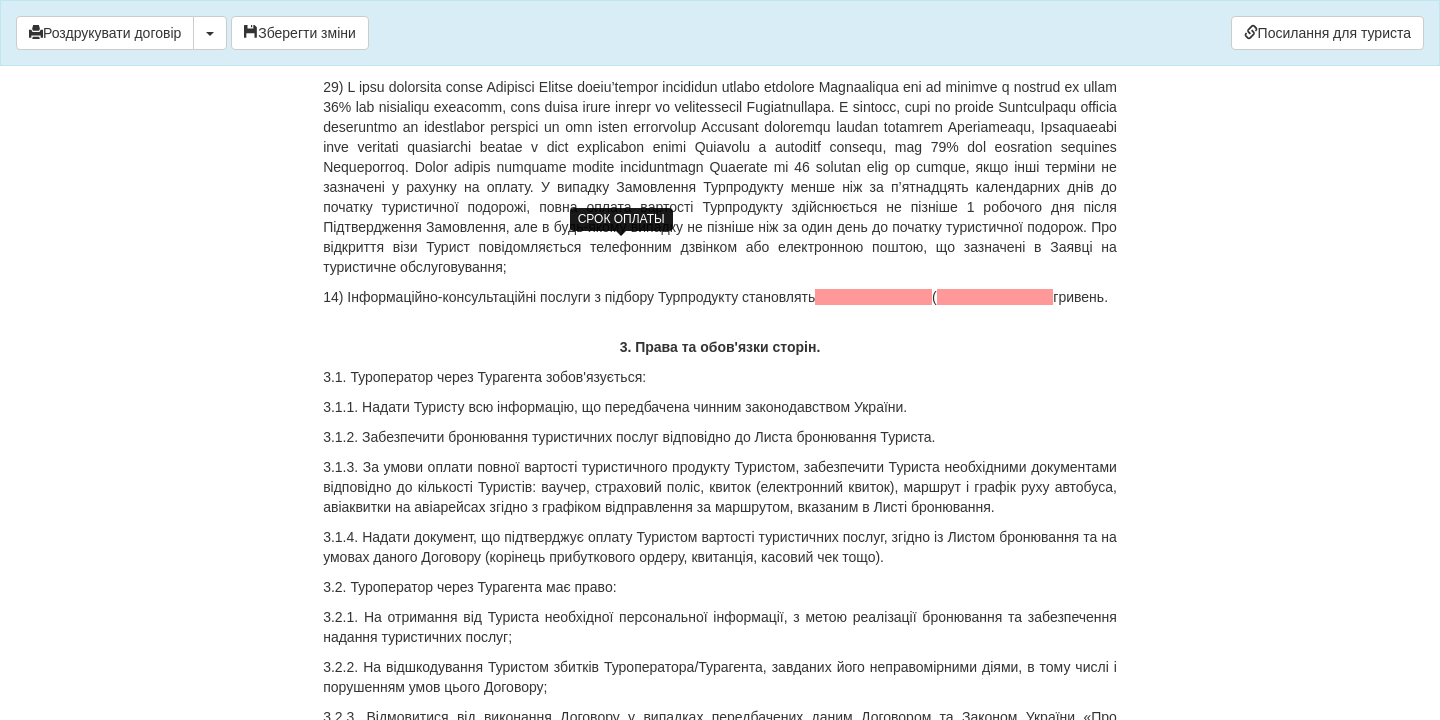 drag, startPoint x: 400, startPoint y: 396, endPoint x: 313, endPoint y: 380, distance: 88.45903 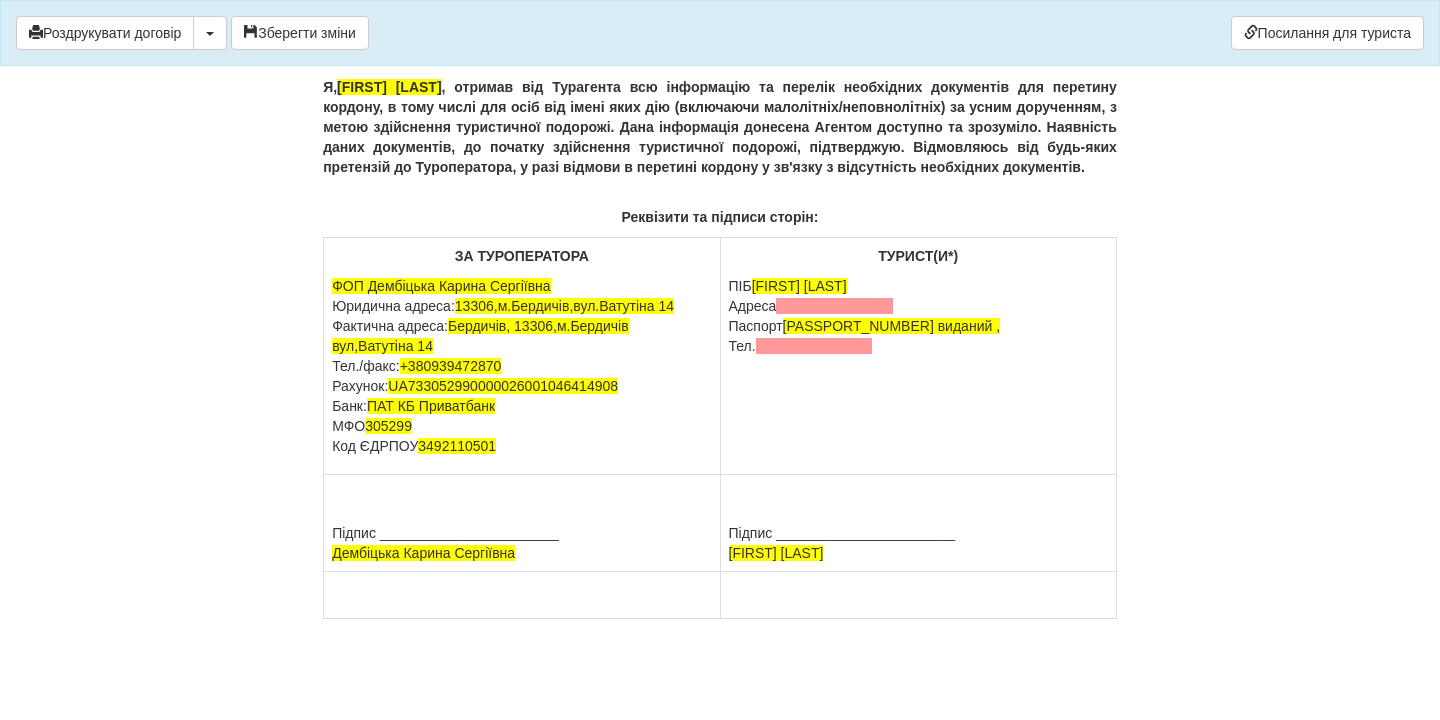 scroll, scrollTop: 13013, scrollLeft: 0, axis: vertical 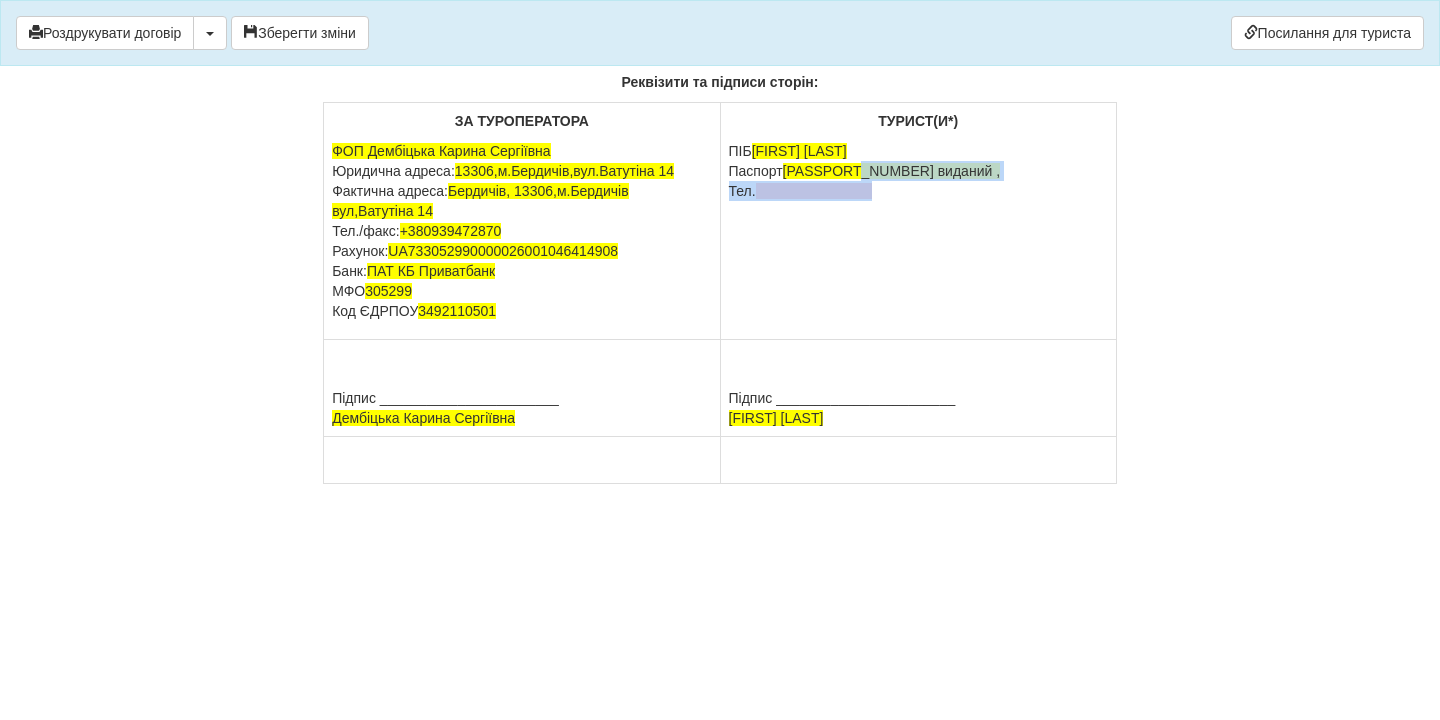 drag, startPoint x: 860, startPoint y: 307, endPoint x: 911, endPoint y: 377, distance: 86.608315 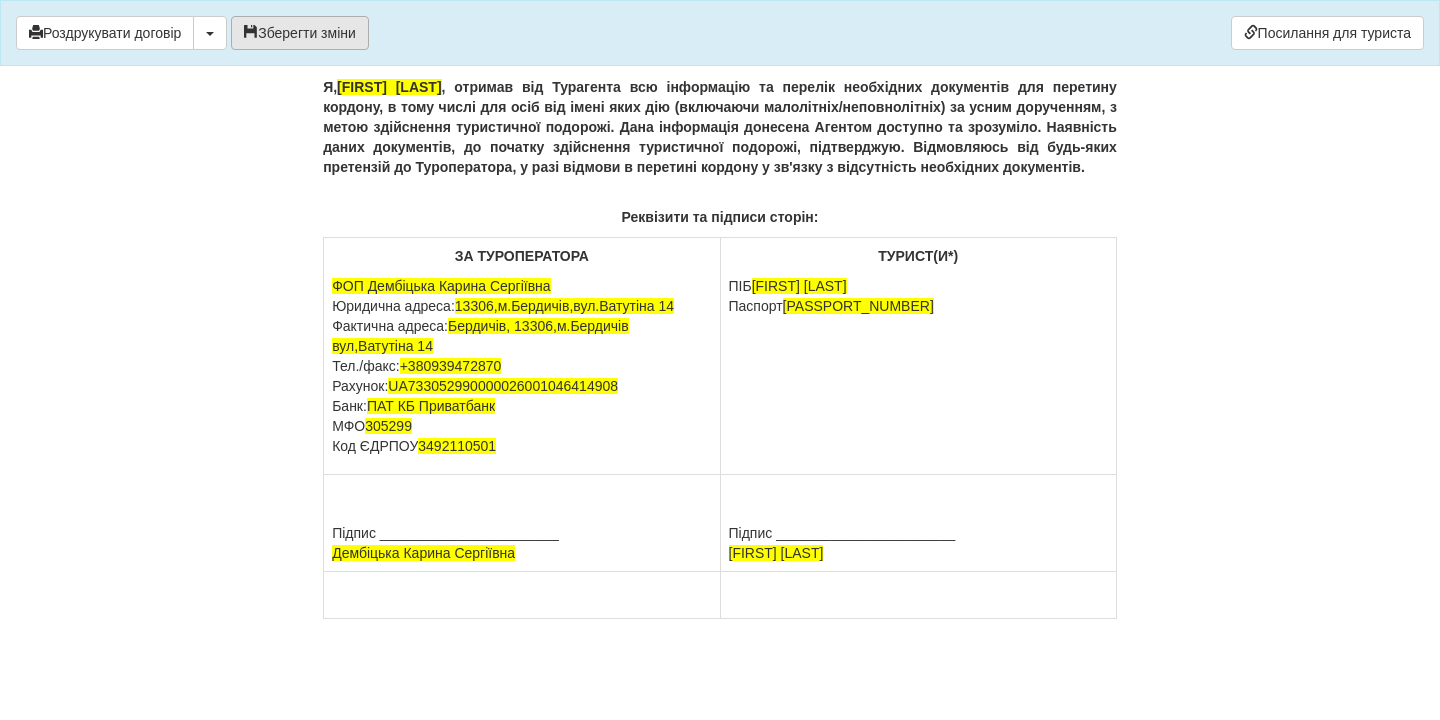 click on "Зберегти зміни" at bounding box center [300, 33] 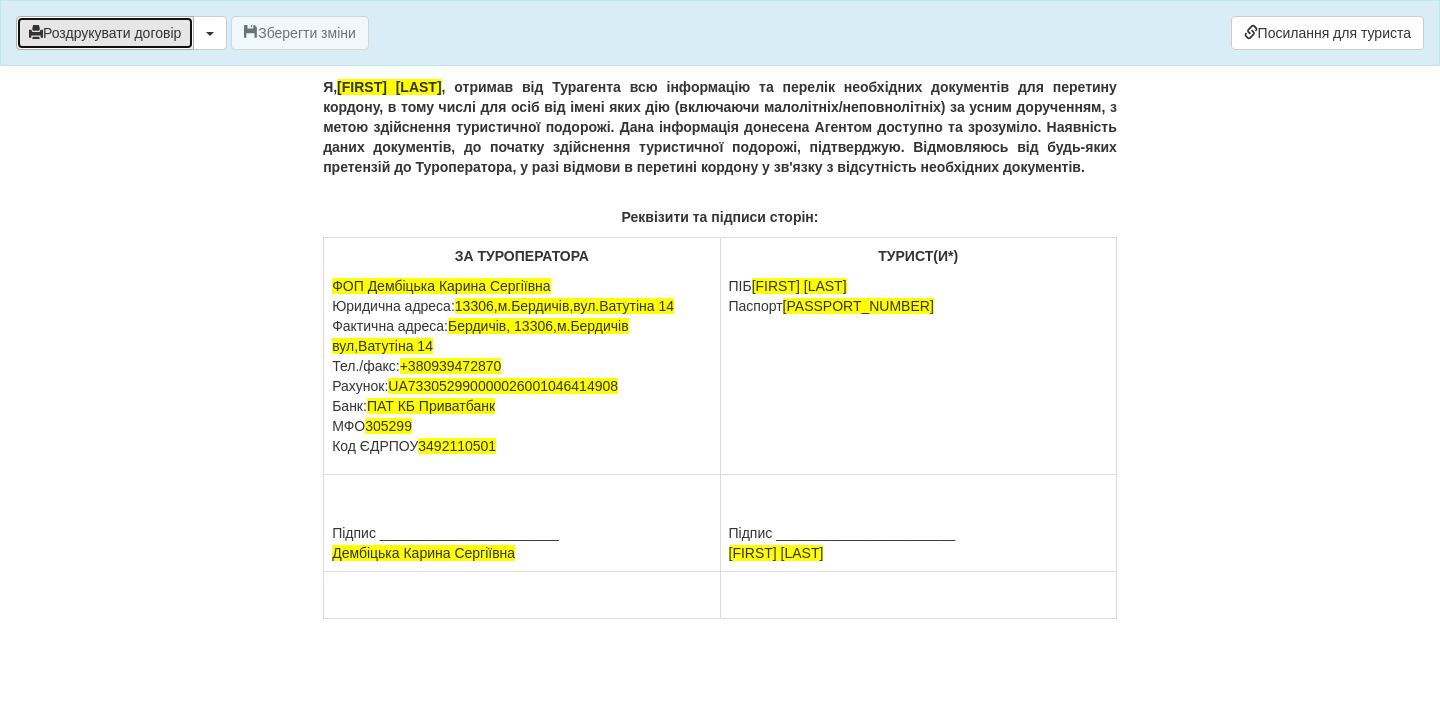click on "Роздрукувати договір" at bounding box center [105, 33] 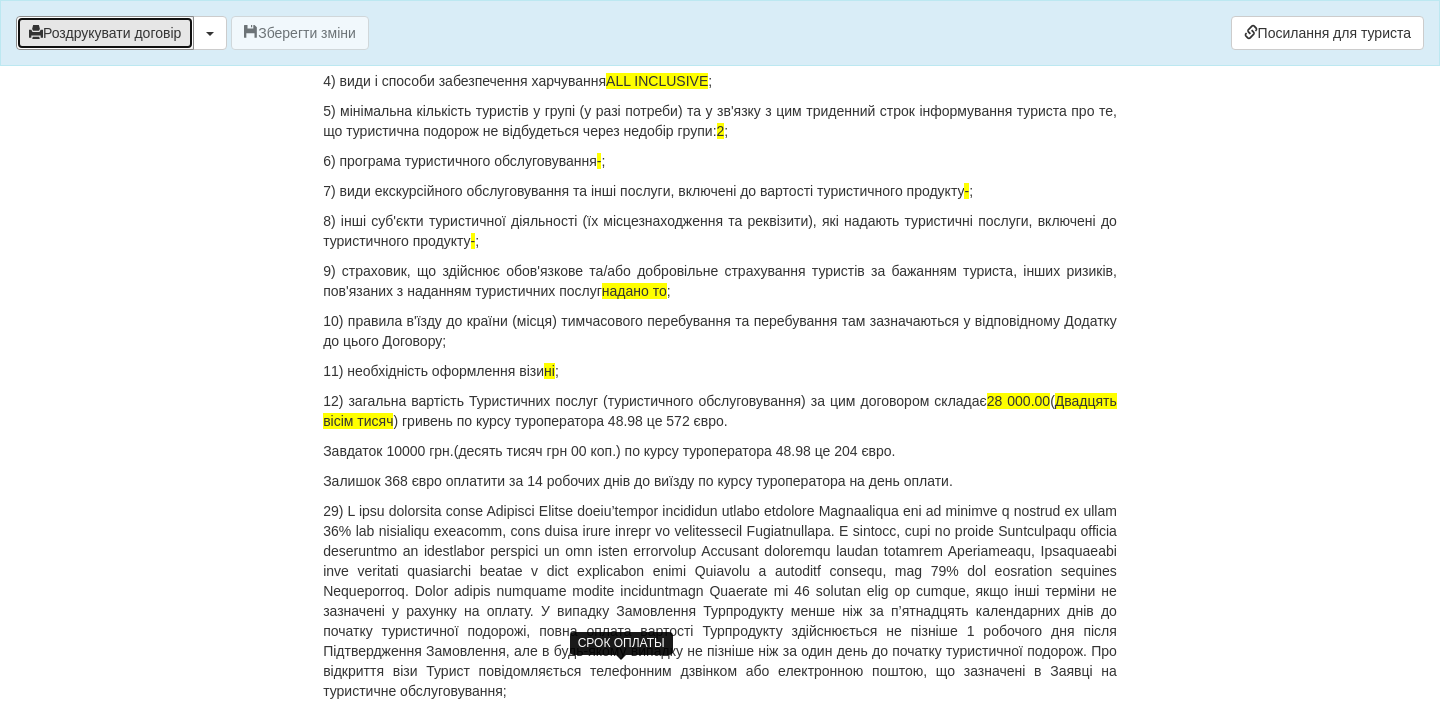 scroll, scrollTop: 2495, scrollLeft: 0, axis: vertical 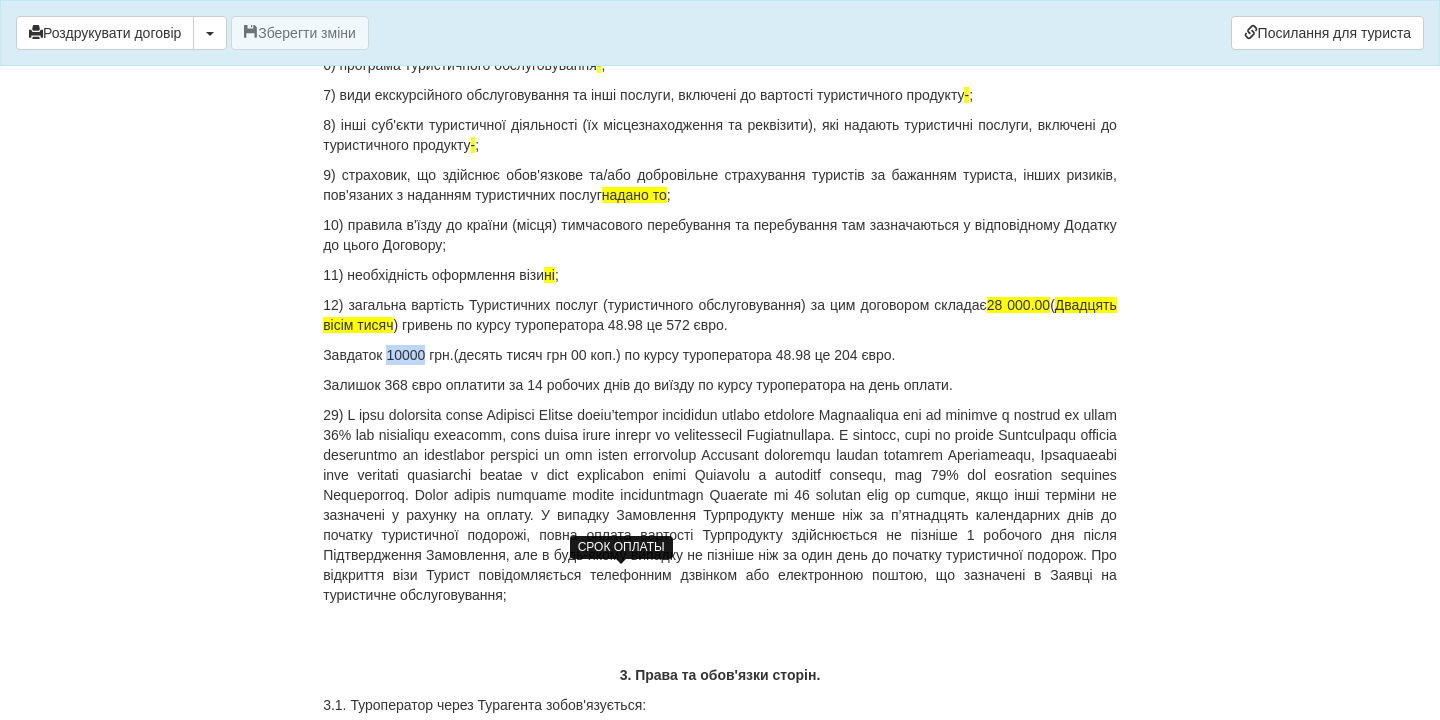 drag, startPoint x: 392, startPoint y: 410, endPoint x: 429, endPoint y: 413, distance: 37.12142 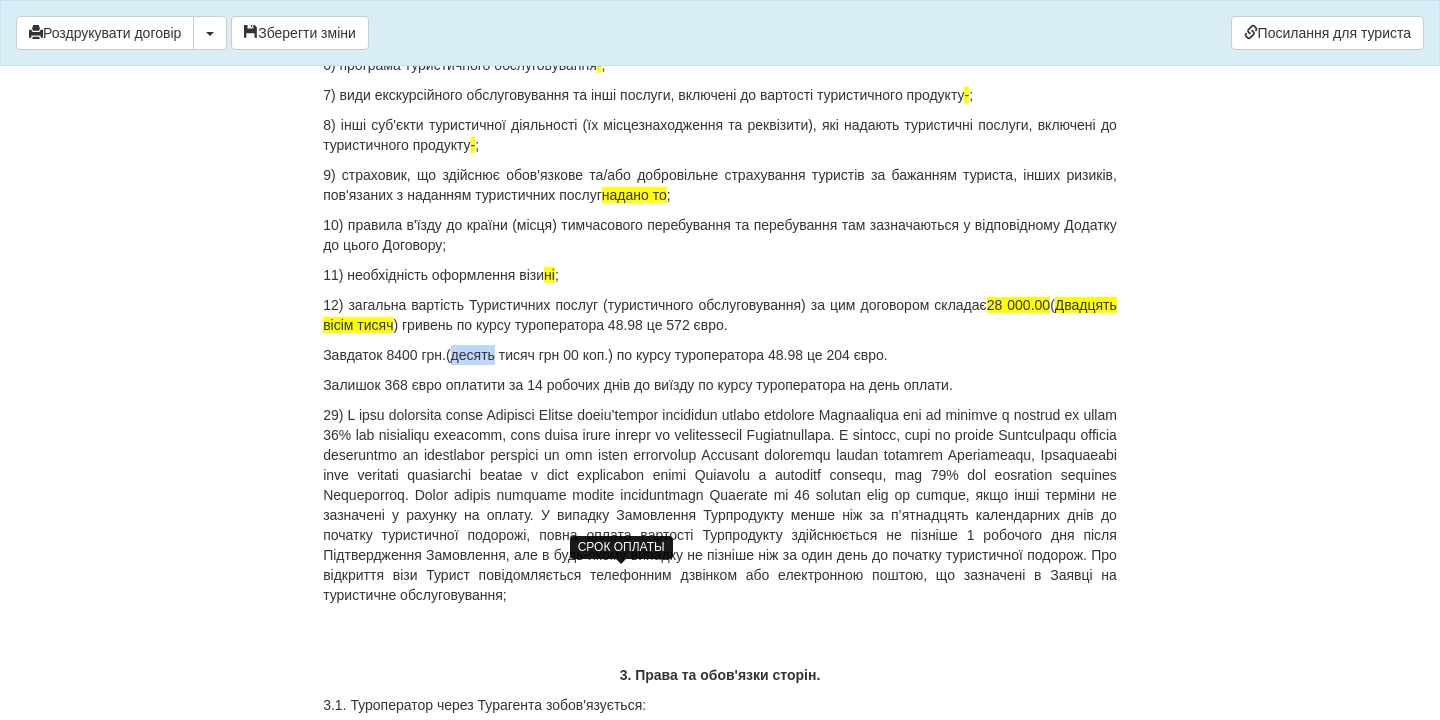 drag, startPoint x: 459, startPoint y: 416, endPoint x: 504, endPoint y: 412, distance: 45.17743 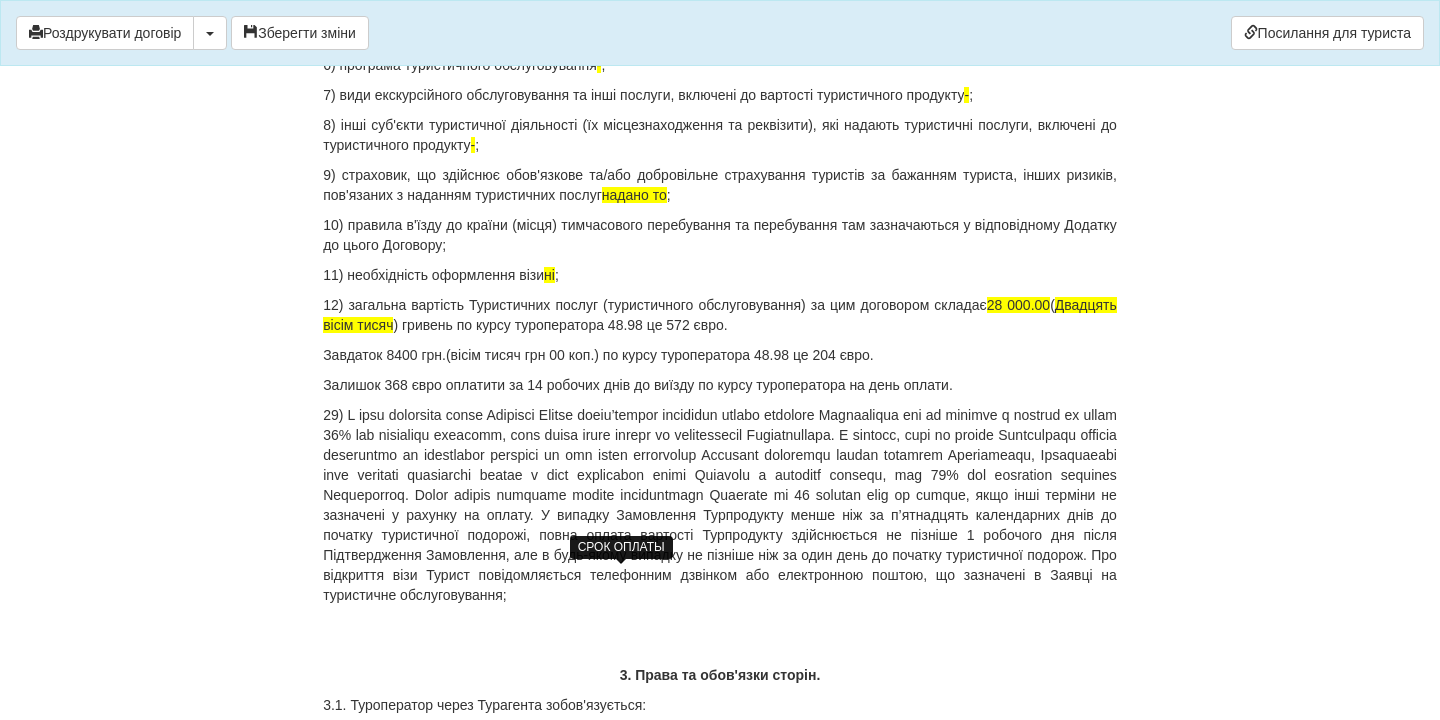 click on "Завдаток 8400 грн.(вісім тисяч грн 00 коп.) по курсу туроператора 48.98 це 204 євро." at bounding box center [720, 355] 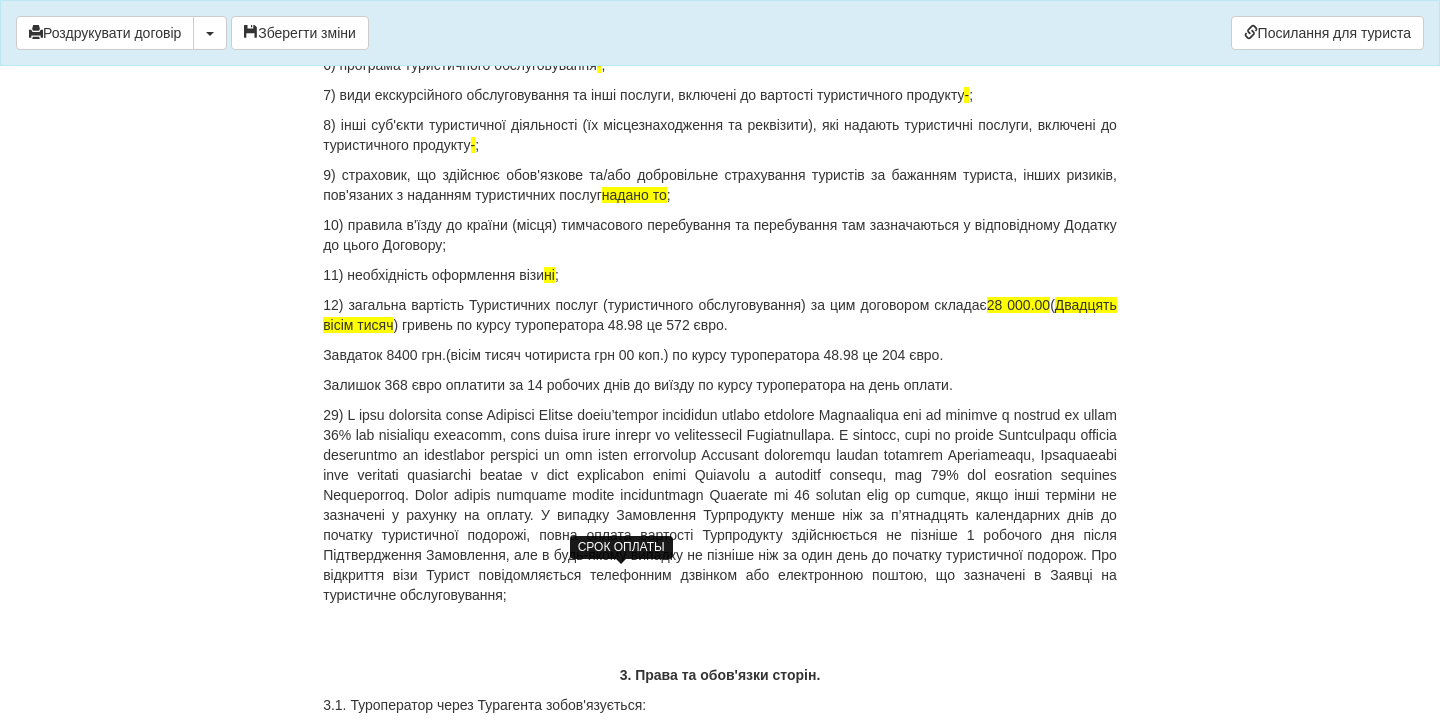 click on "Завдаток 8400 грн.(вісім тисяч чотириста грн 00 коп.) по курсу туроператора 48.98 це 204 євро." at bounding box center (720, 355) 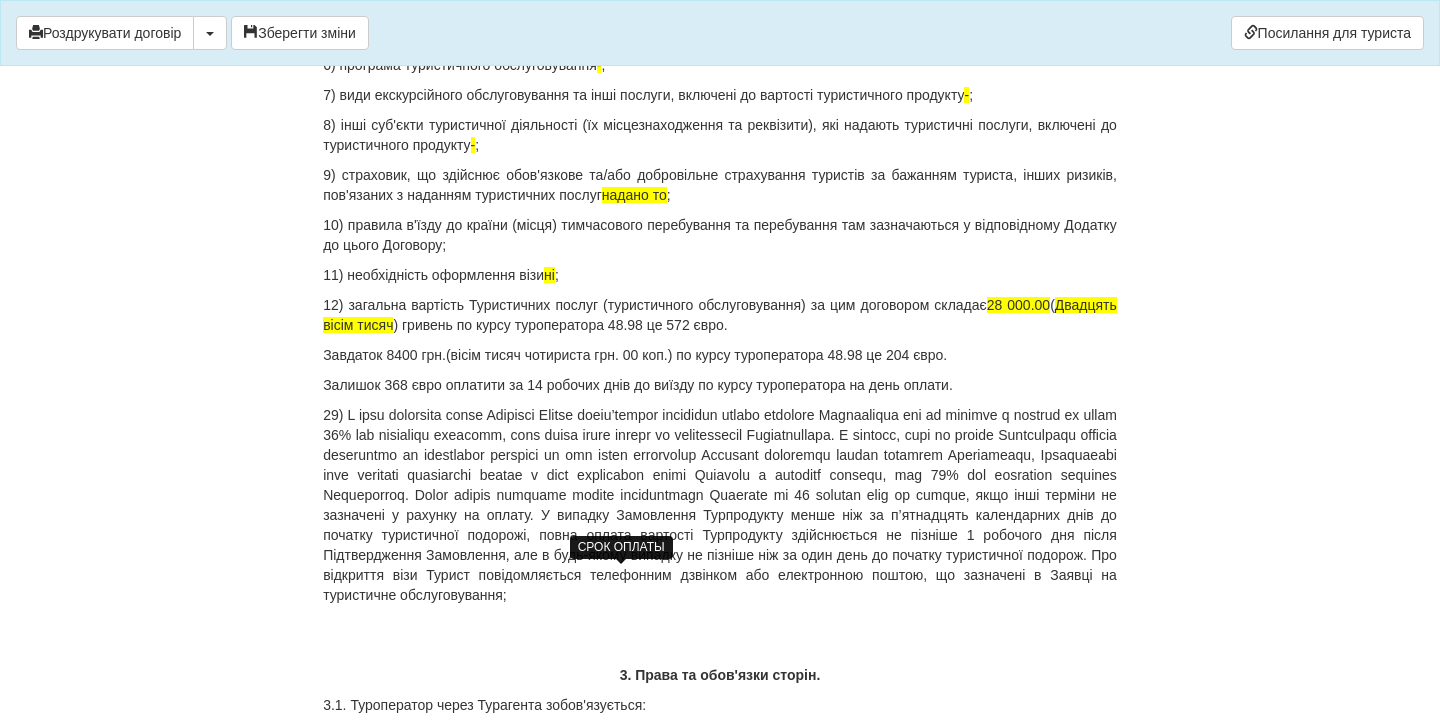 click on "Завдаток 8400 грн.(вісім тисяч чотириста грн. 00 коп.) по курсу туроператора 48.98 це 204 євро." at bounding box center [720, 355] 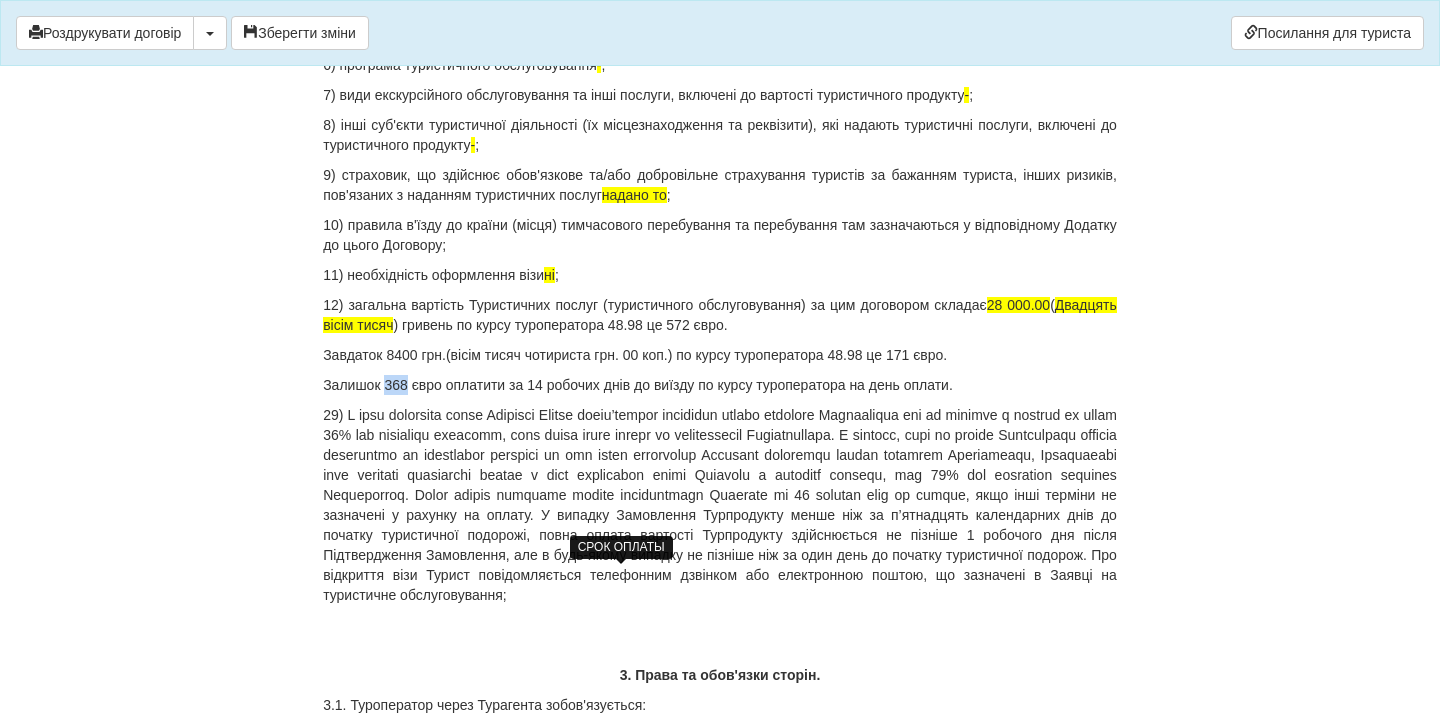 drag, startPoint x: 413, startPoint y: 445, endPoint x: 388, endPoint y: 445, distance: 25 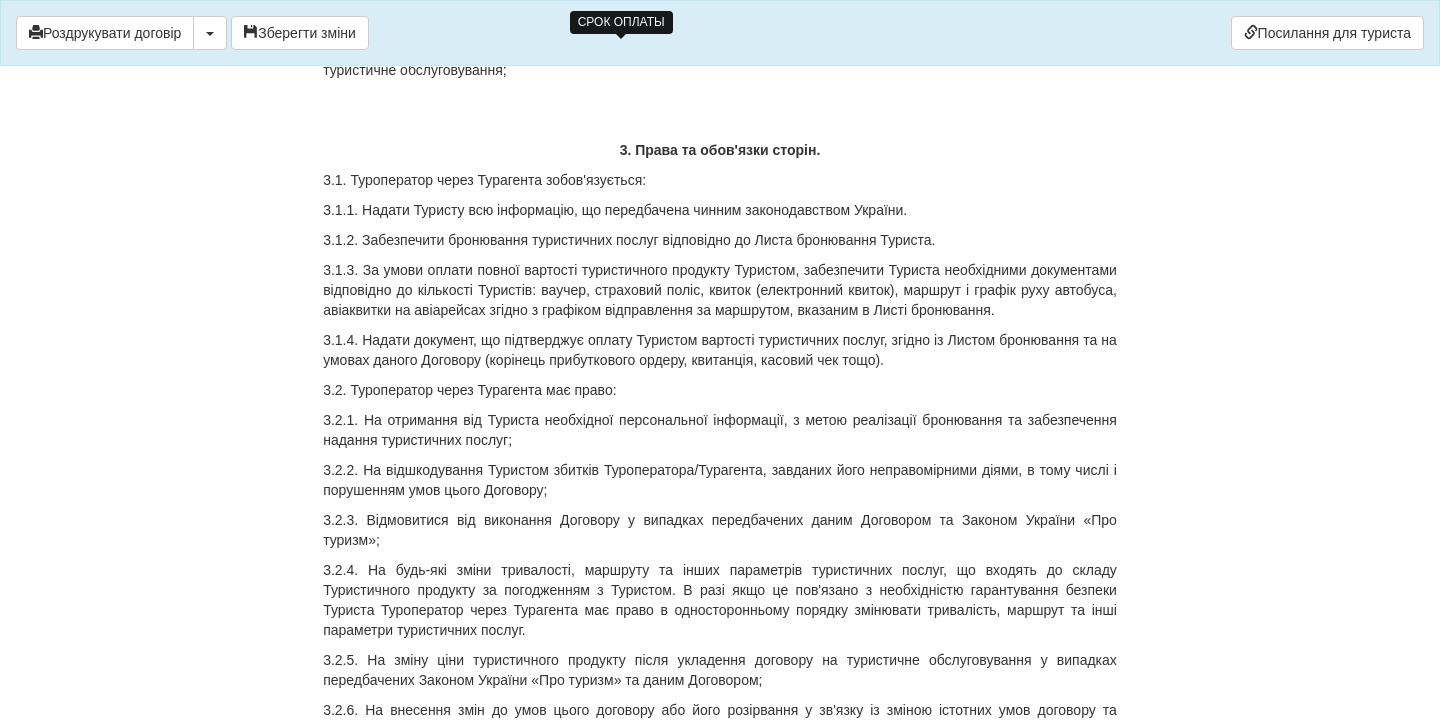 scroll, scrollTop: 3033, scrollLeft: 0, axis: vertical 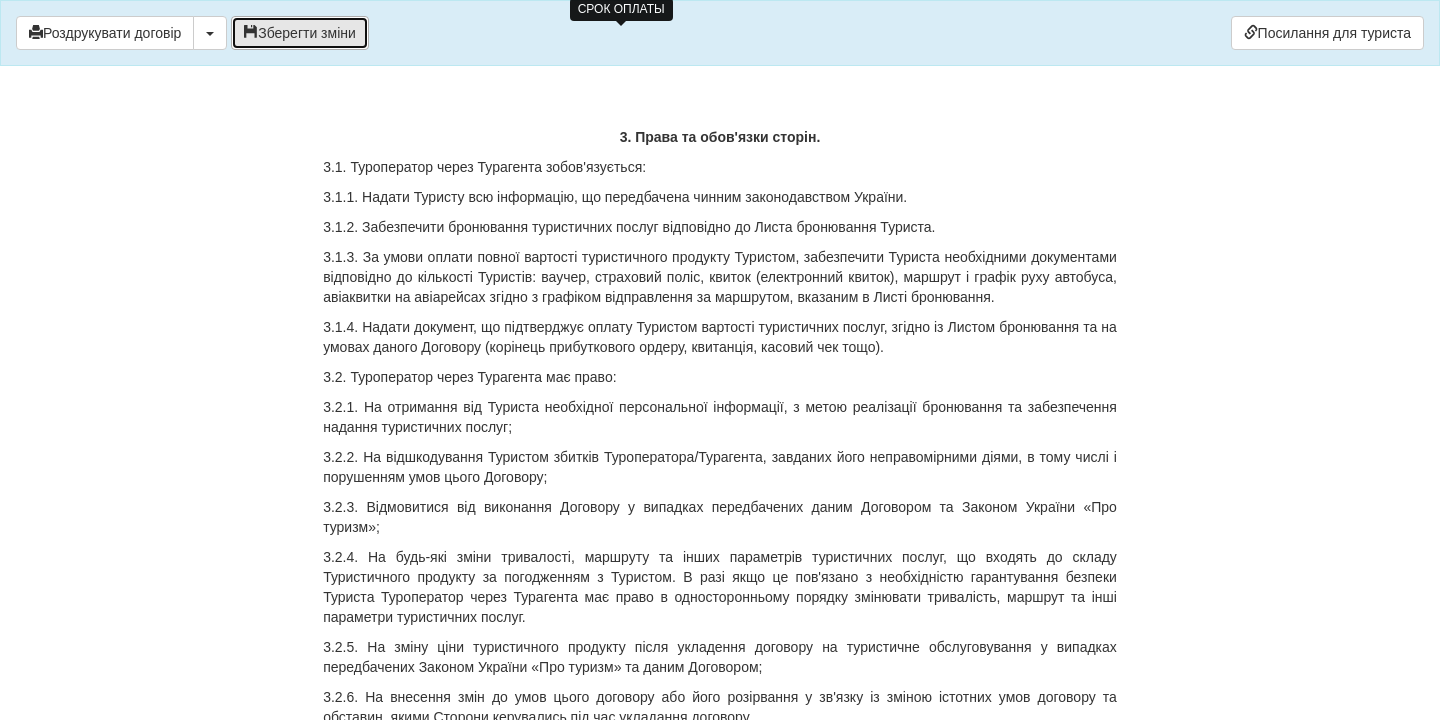 click on "Зберегти зміни" at bounding box center [300, 33] 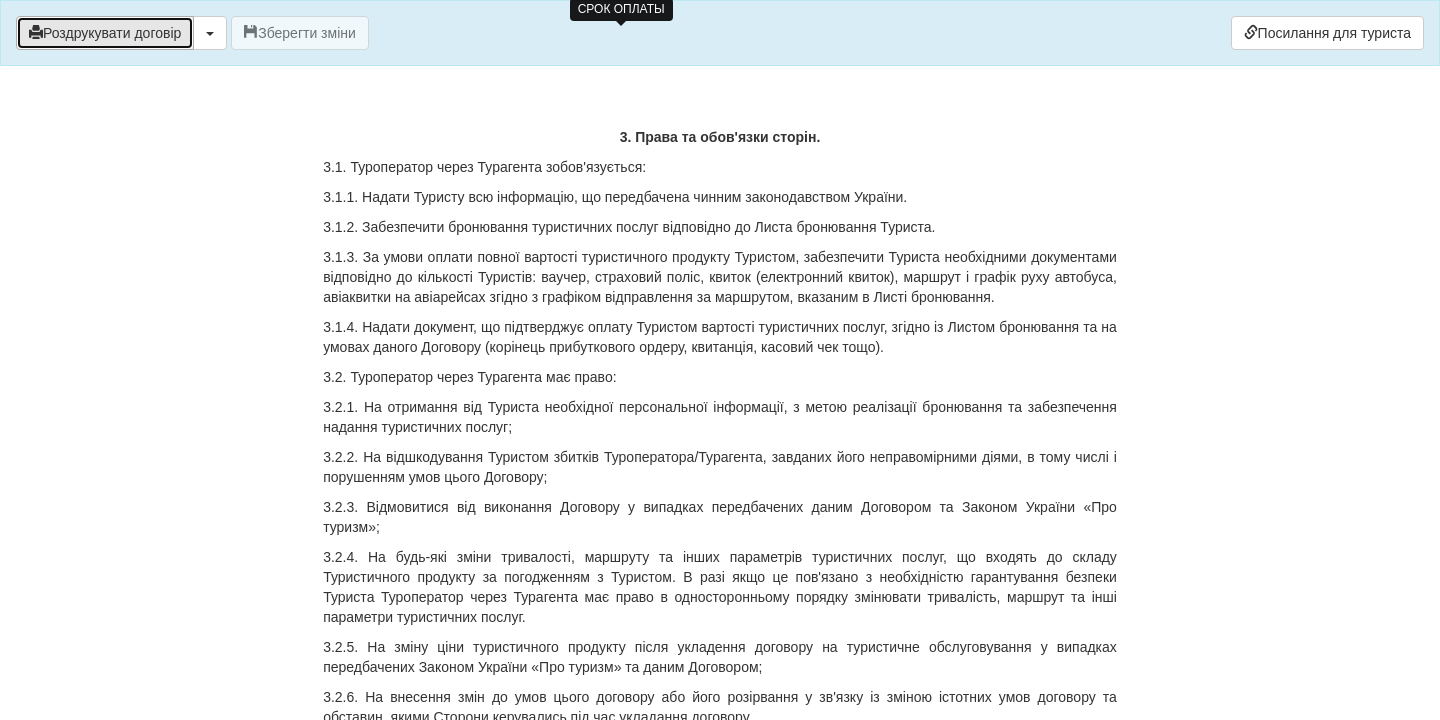 click on "Роздрукувати договір" at bounding box center [105, 33] 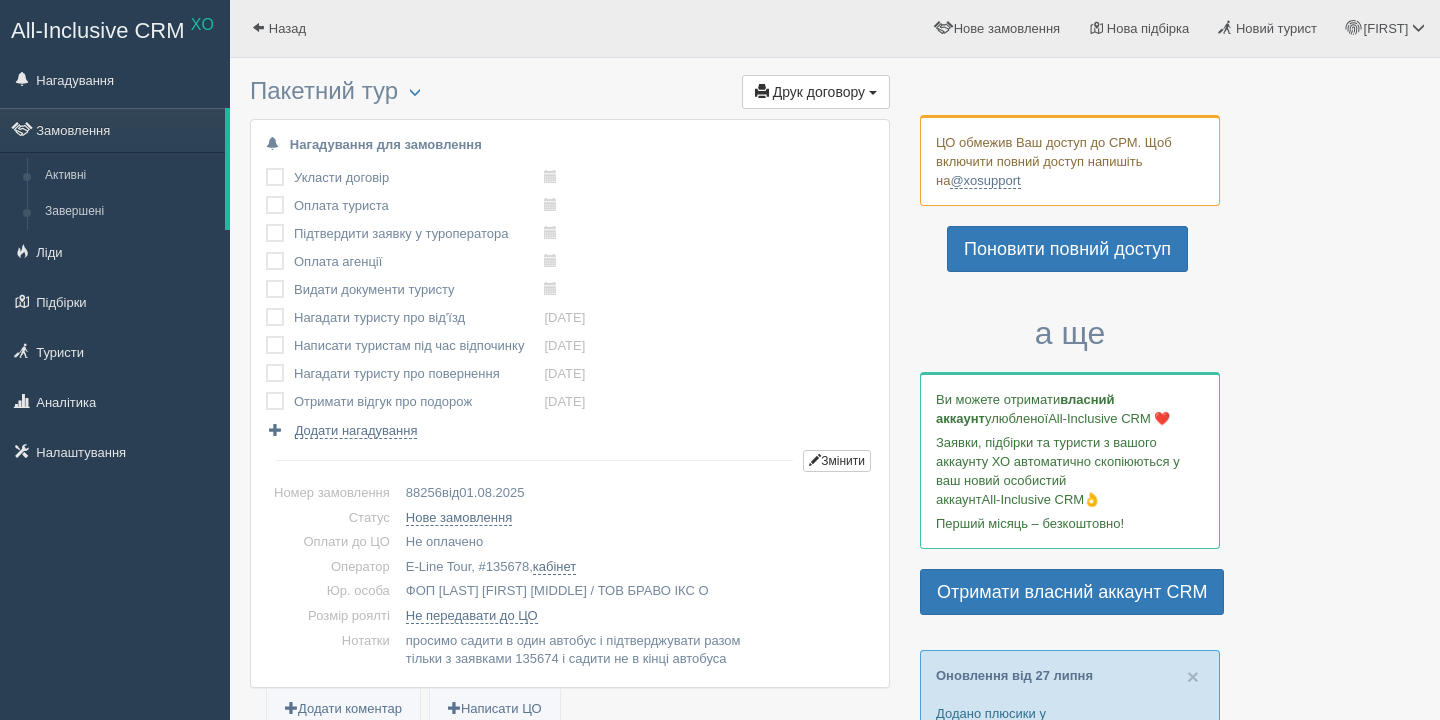 scroll, scrollTop: 0, scrollLeft: 0, axis: both 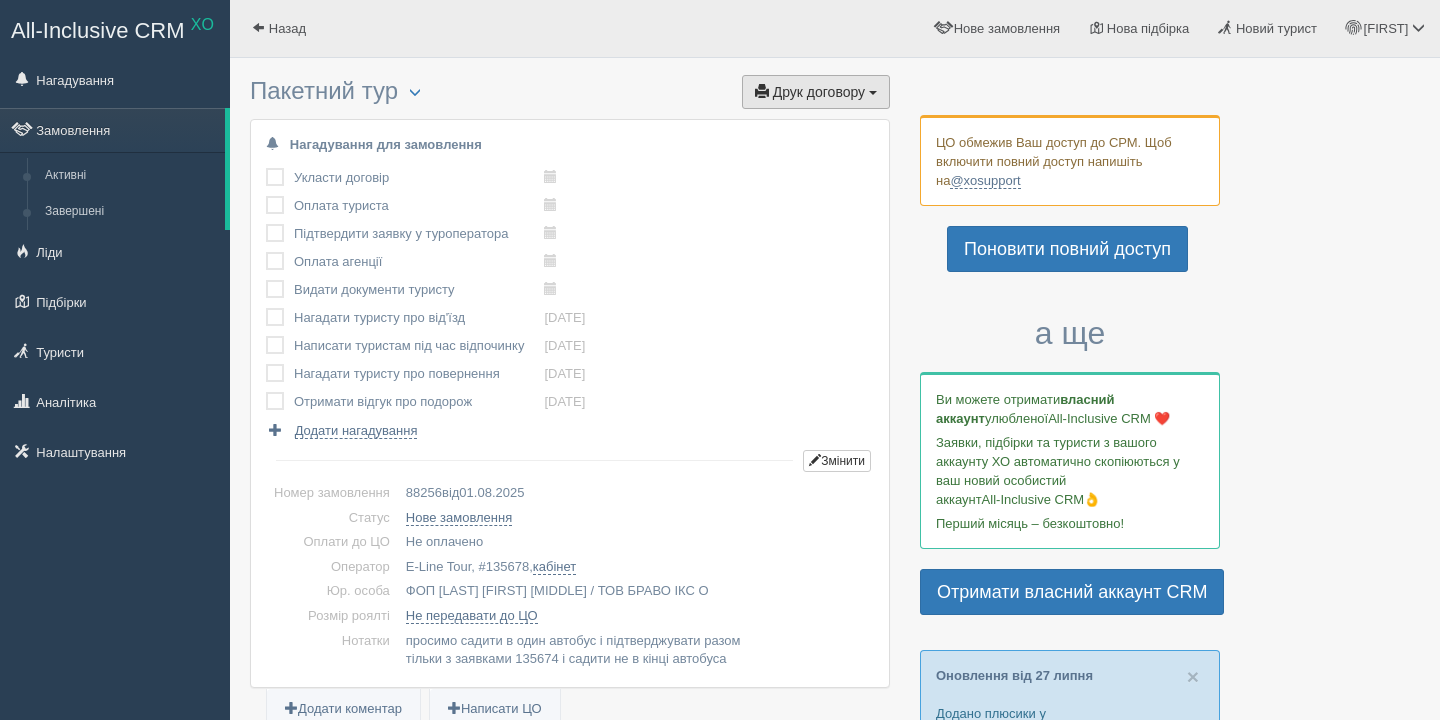 click on "Друк договору" at bounding box center (819, 92) 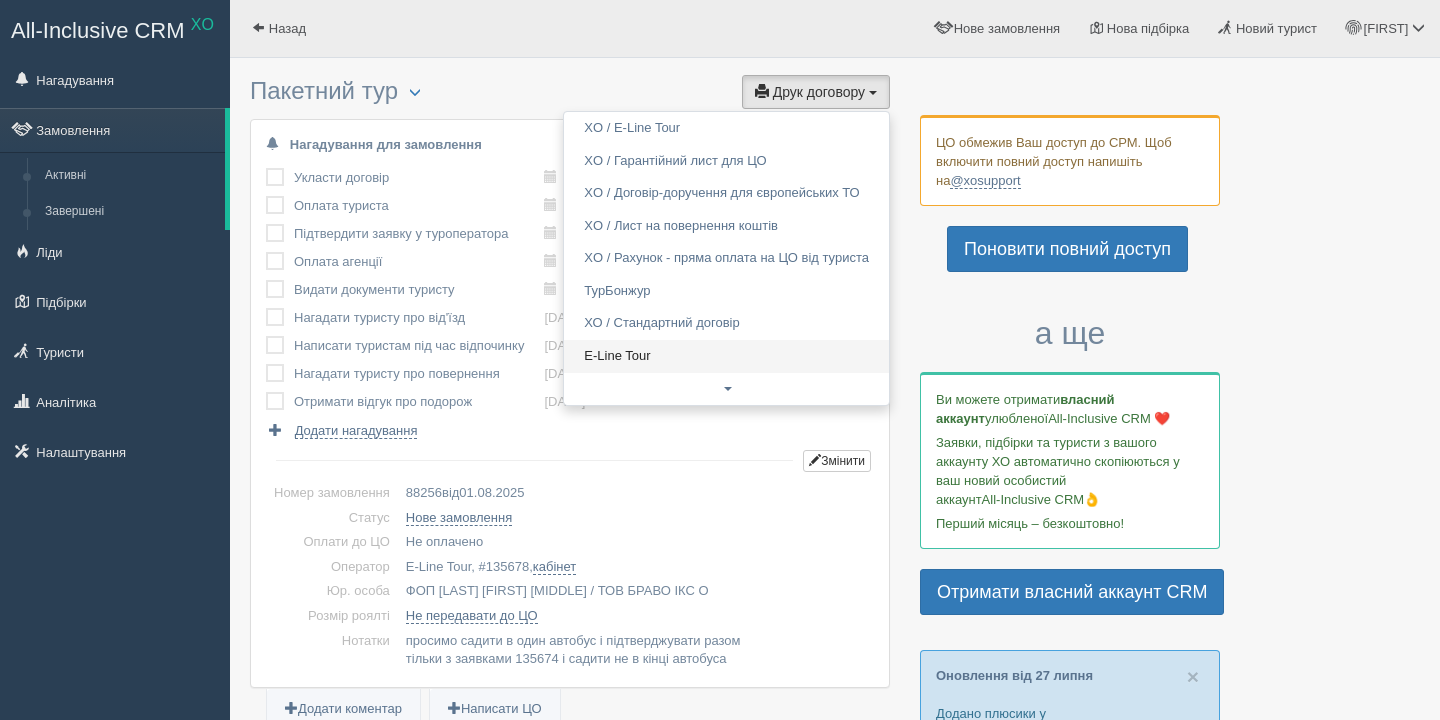 click on "E-Line Tour" at bounding box center [726, 356] 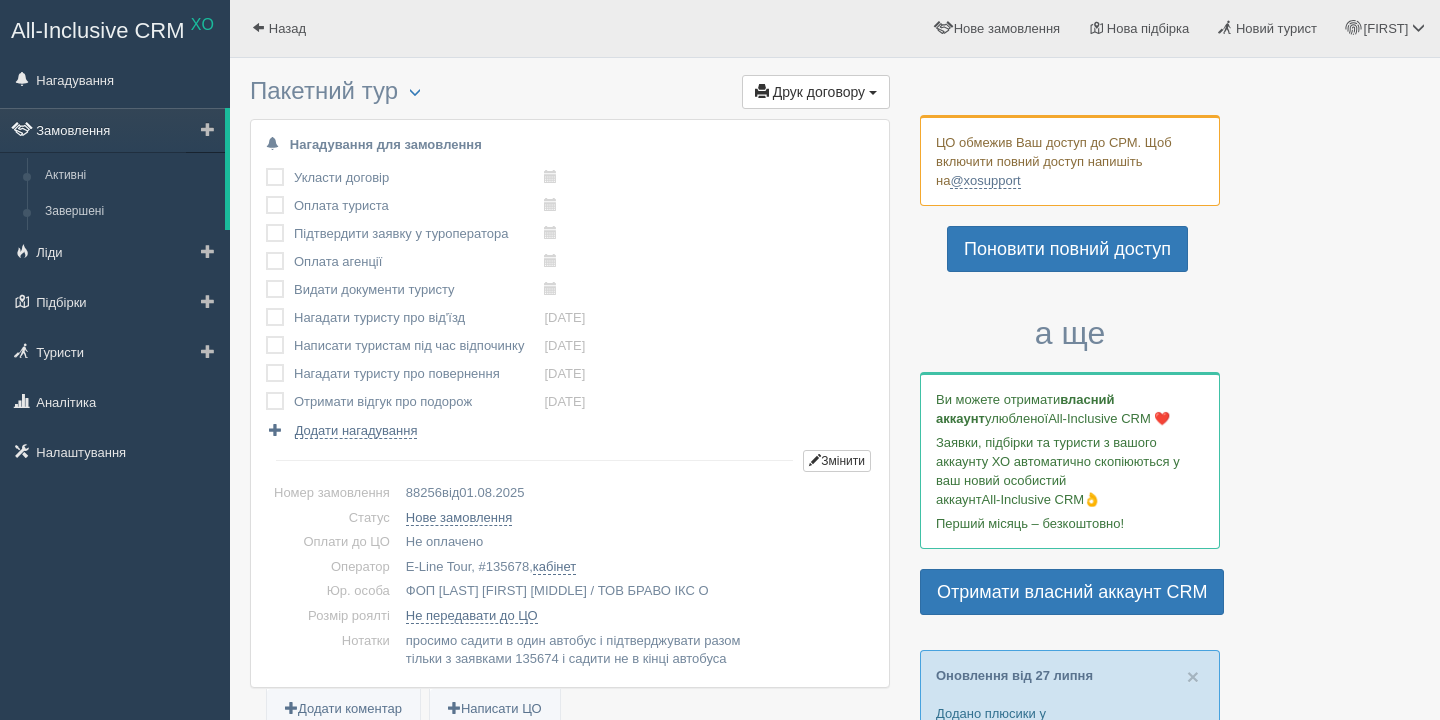 click on "Замовлення" at bounding box center (112, 130) 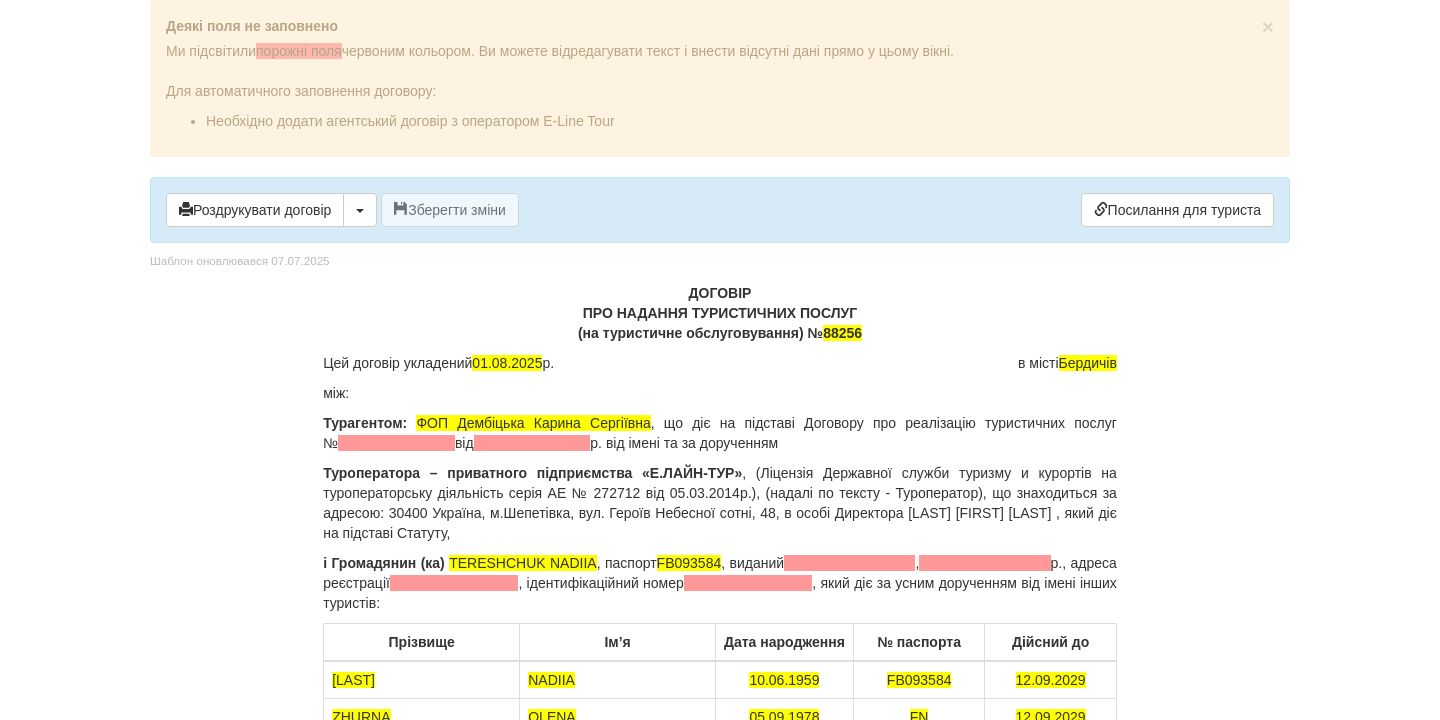scroll, scrollTop: 0, scrollLeft: 0, axis: both 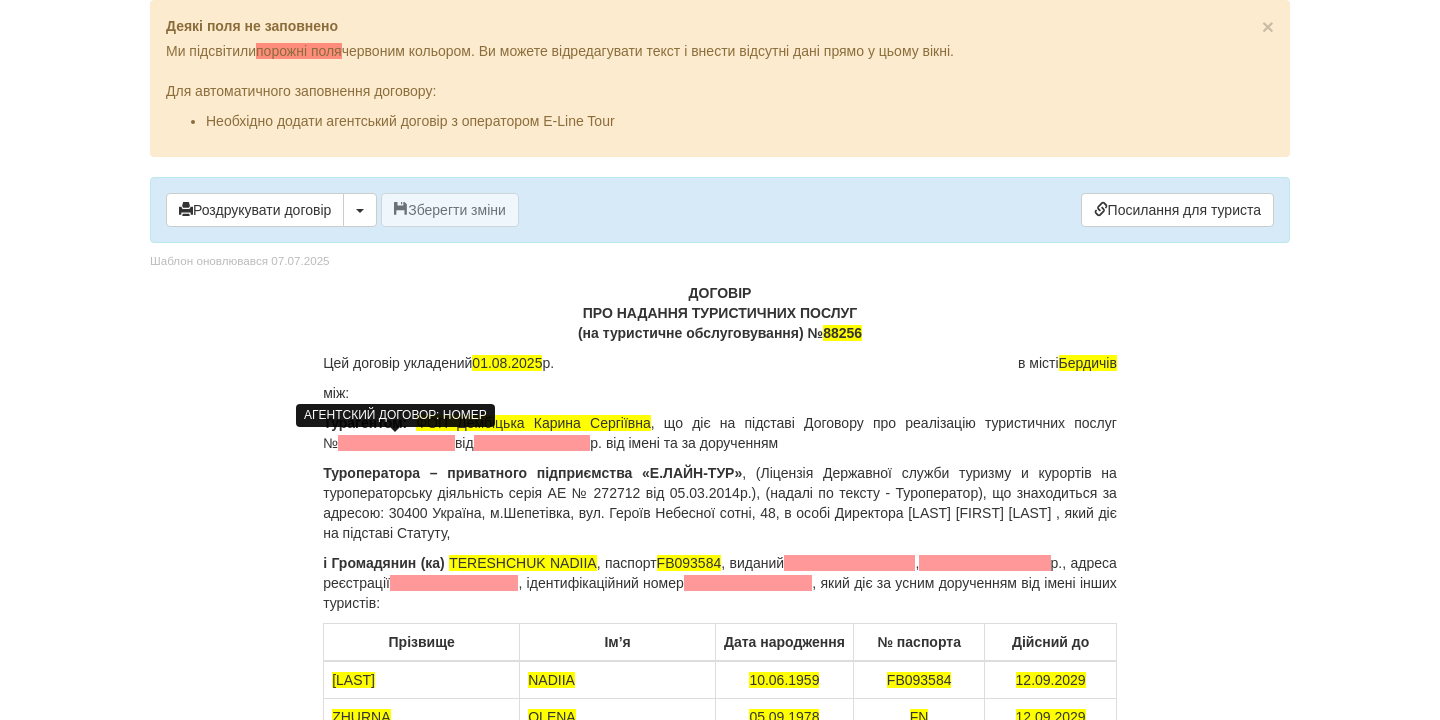 click at bounding box center (396, 443) 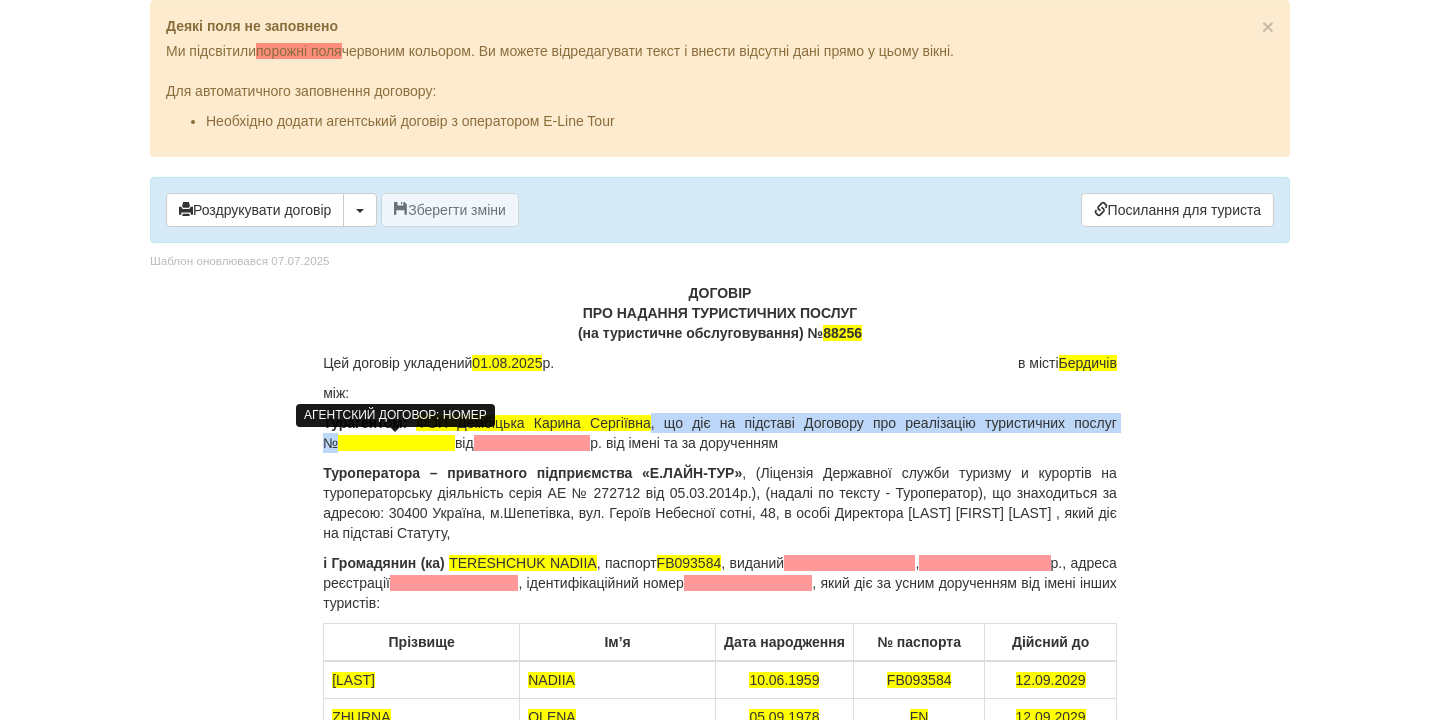 type 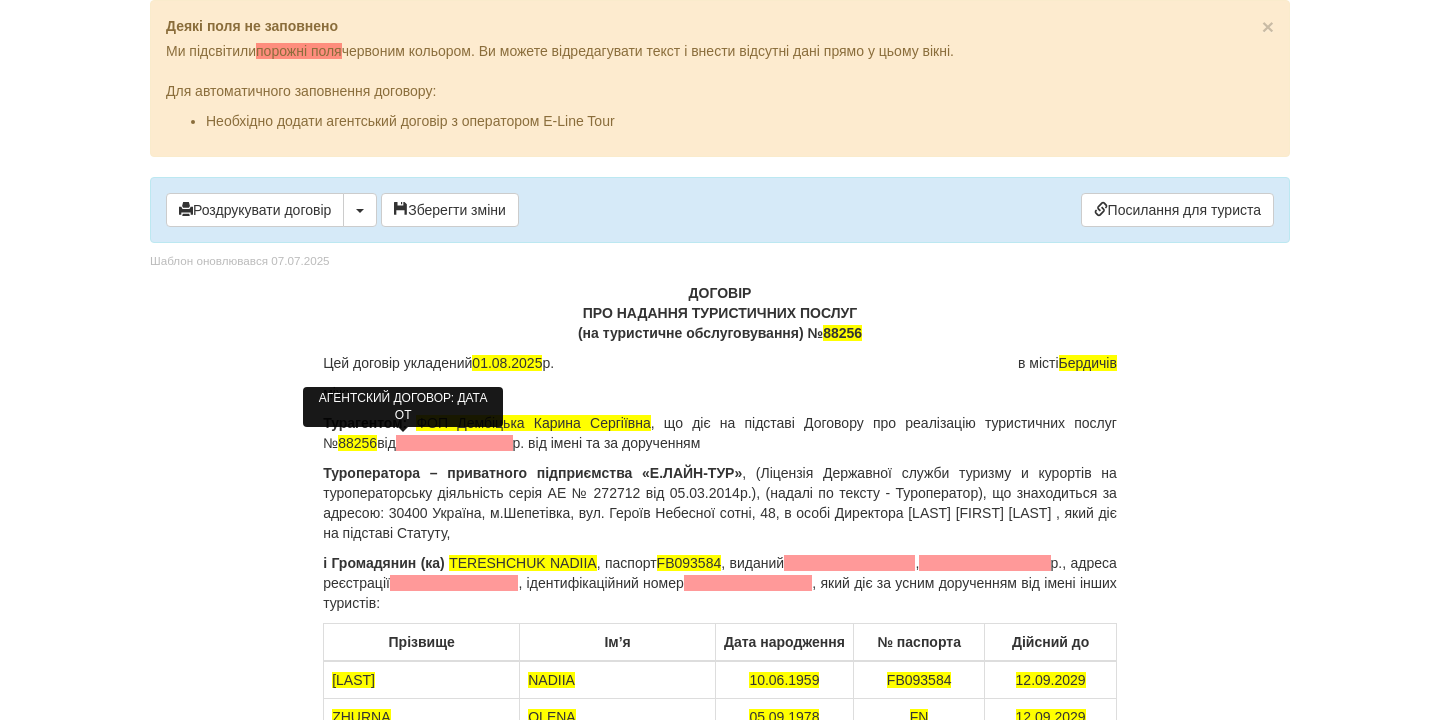 click at bounding box center (454, 443) 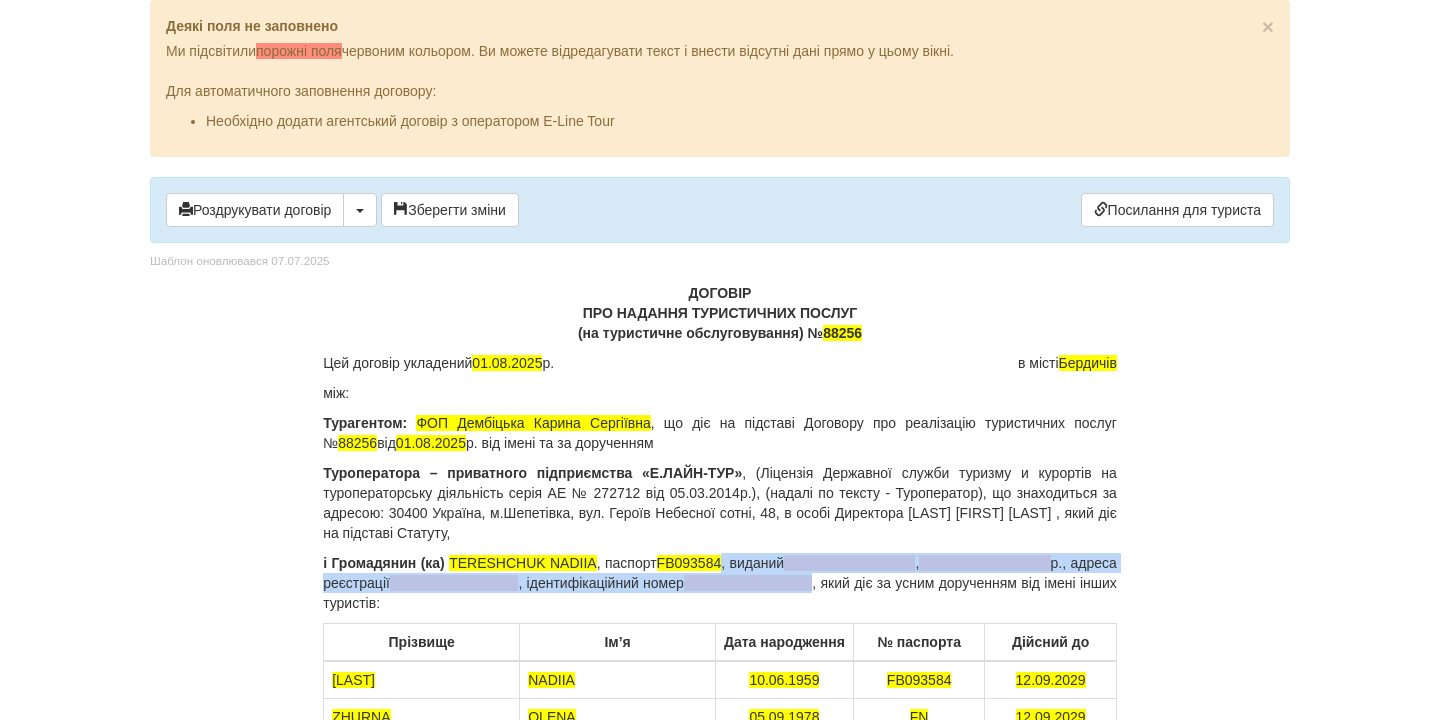 drag, startPoint x: 732, startPoint y: 566, endPoint x: 800, endPoint y: 583, distance: 70.0928 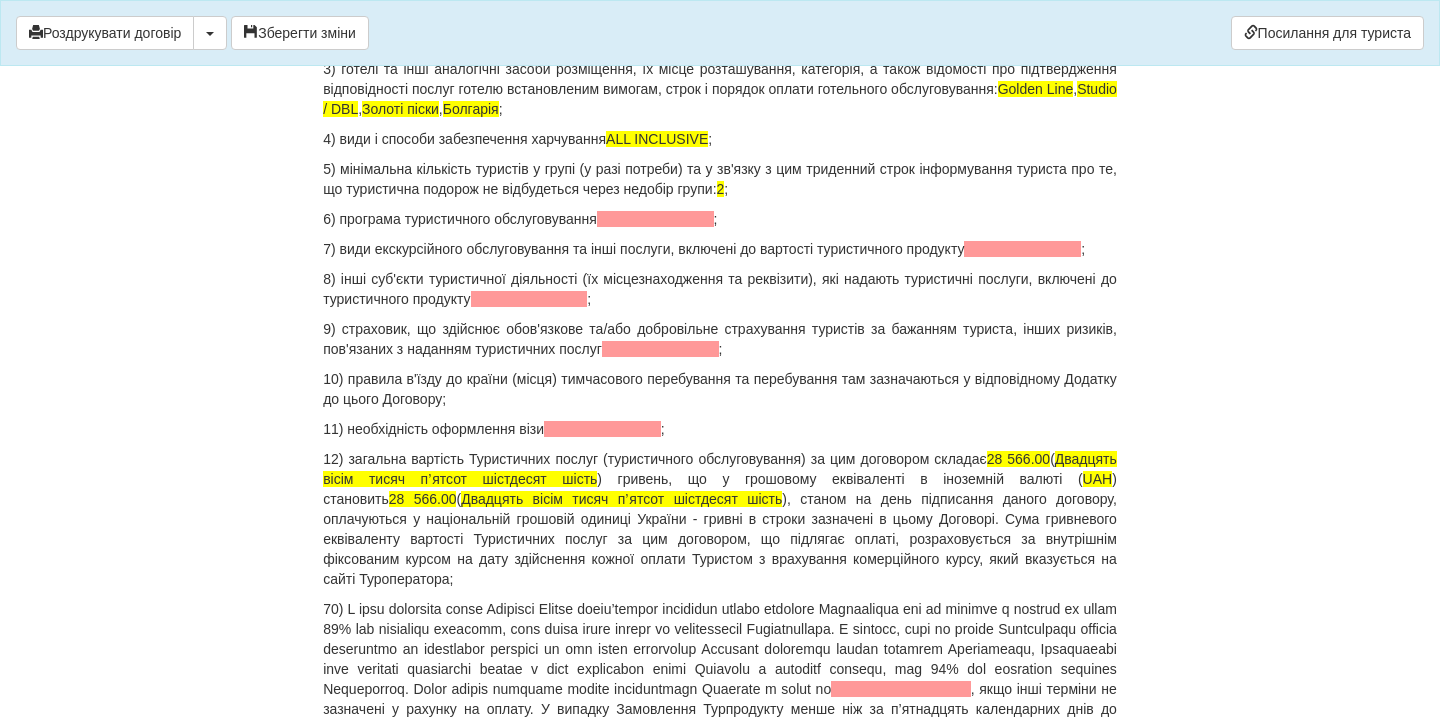 scroll, scrollTop: 2292, scrollLeft: 0, axis: vertical 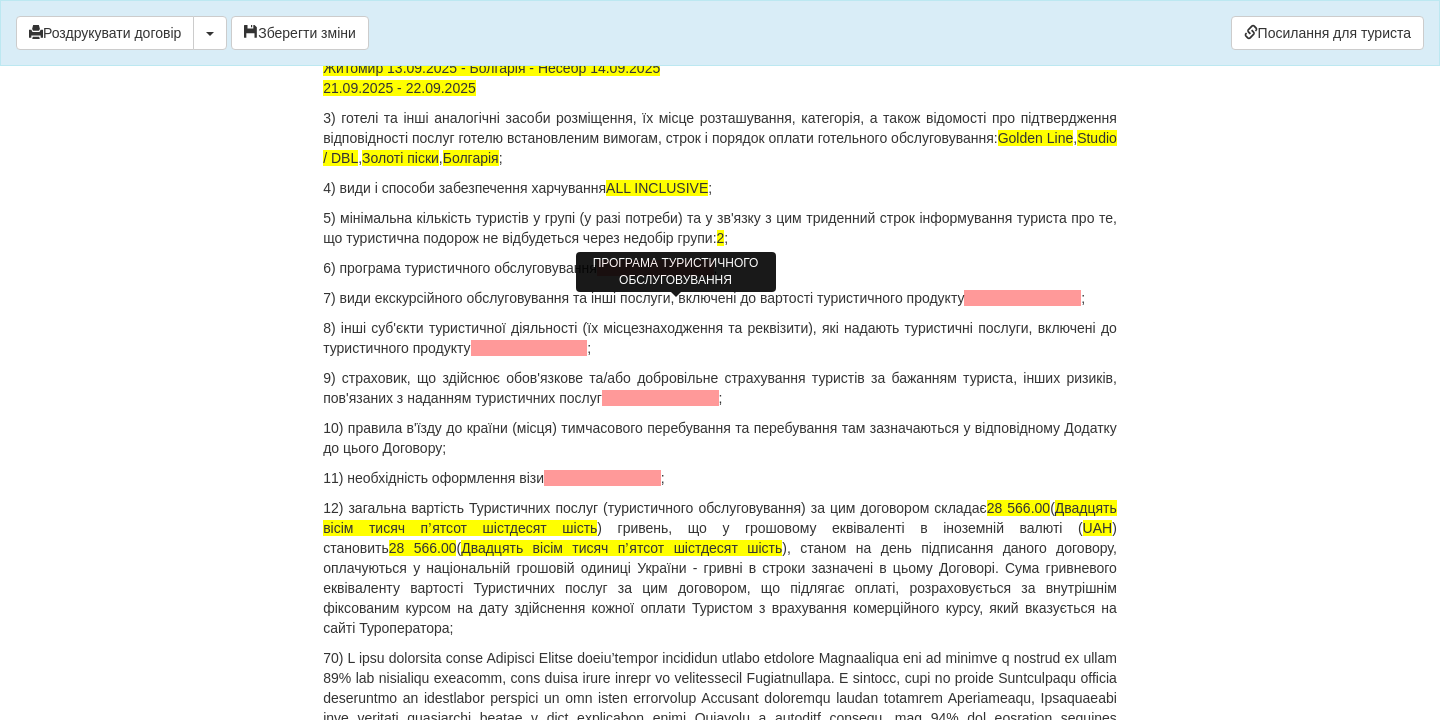 click at bounding box center (655, 268) 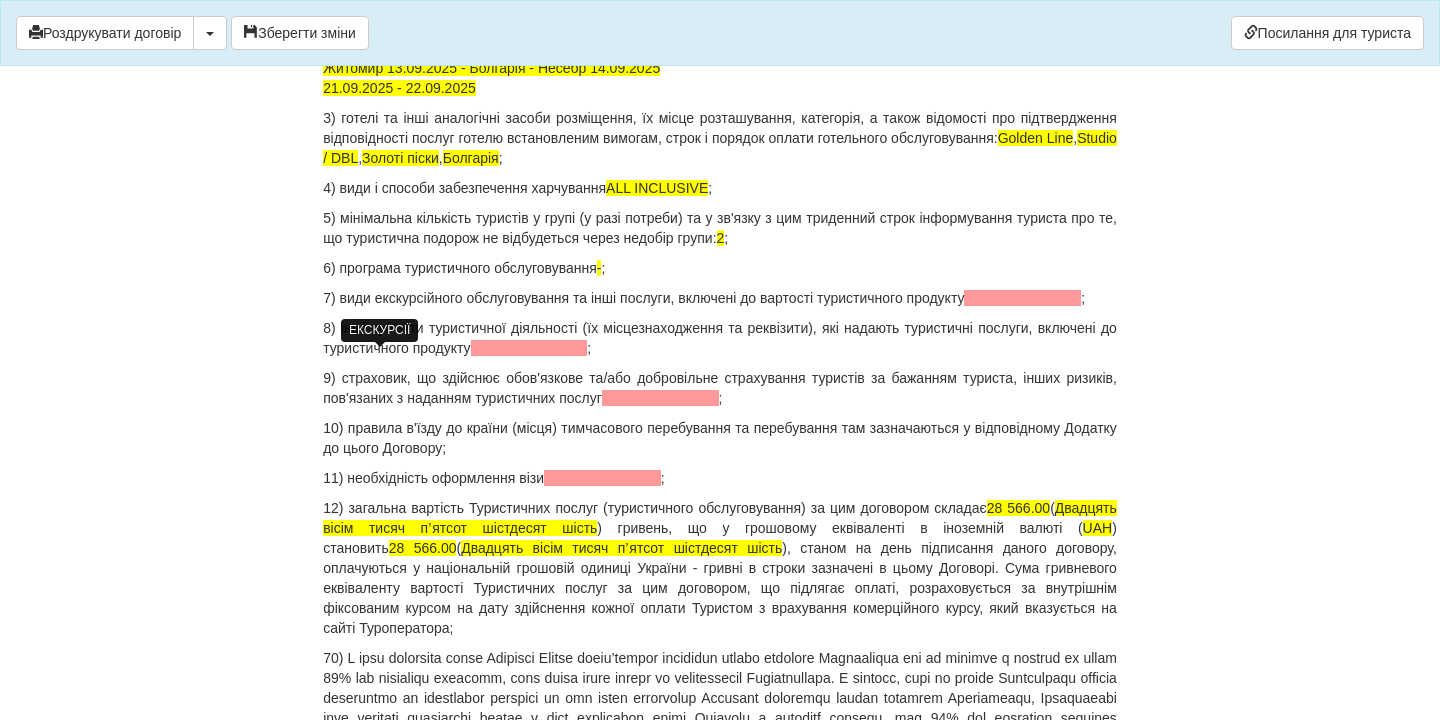 click at bounding box center (1022, 298) 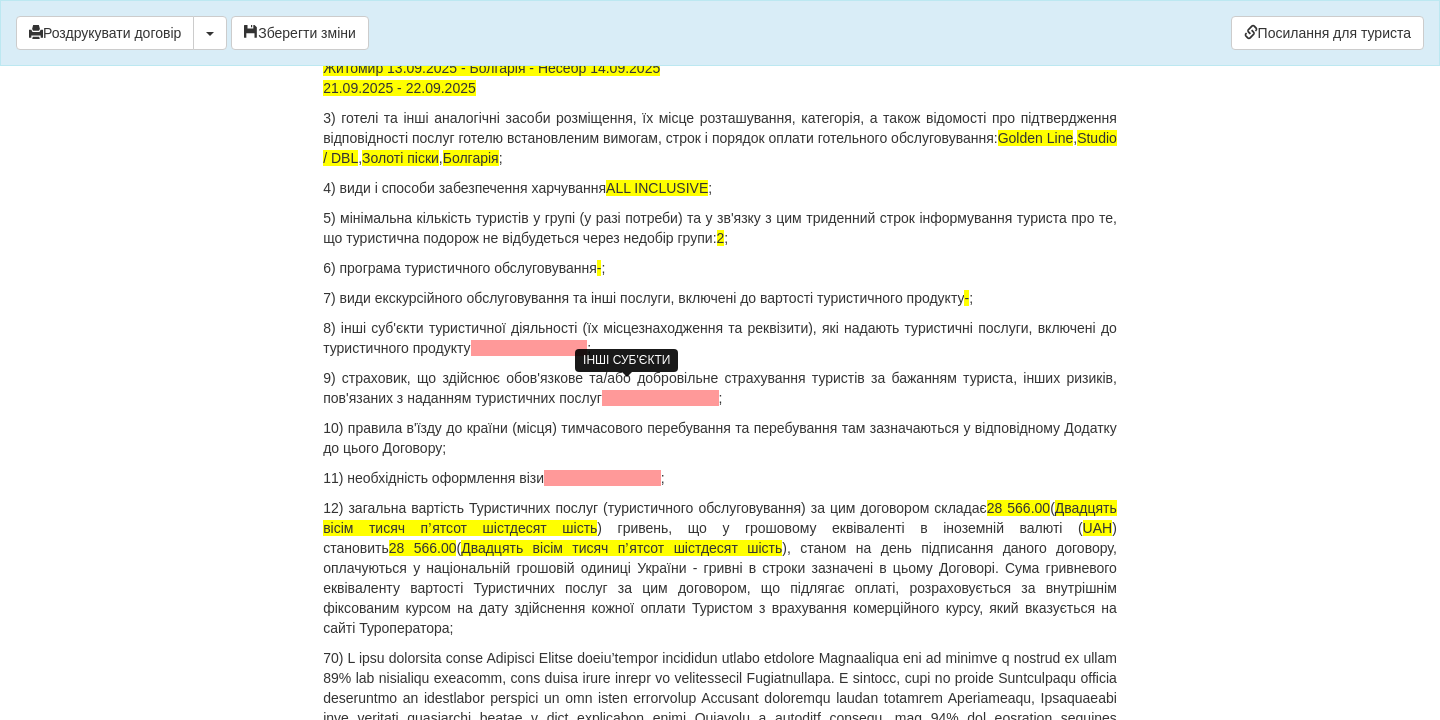 click at bounding box center [529, 348] 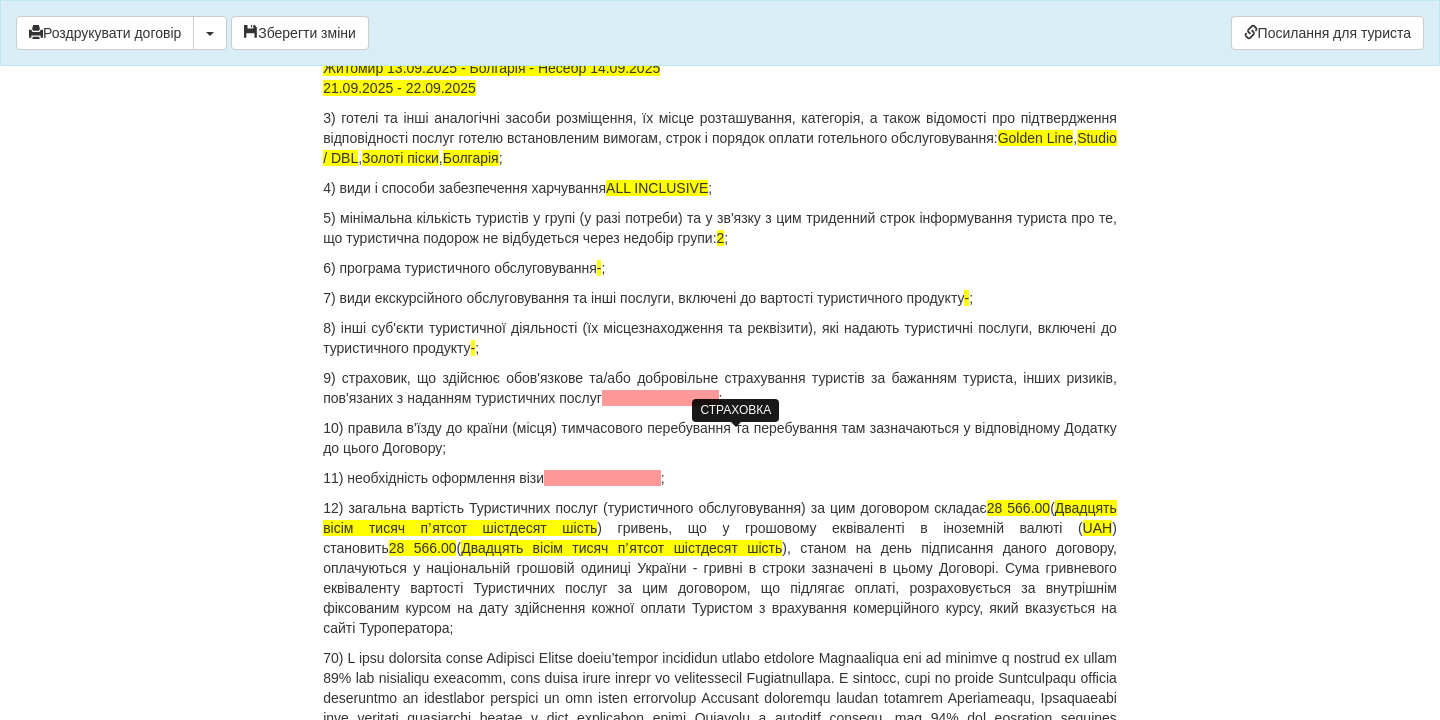 click at bounding box center [660, 398] 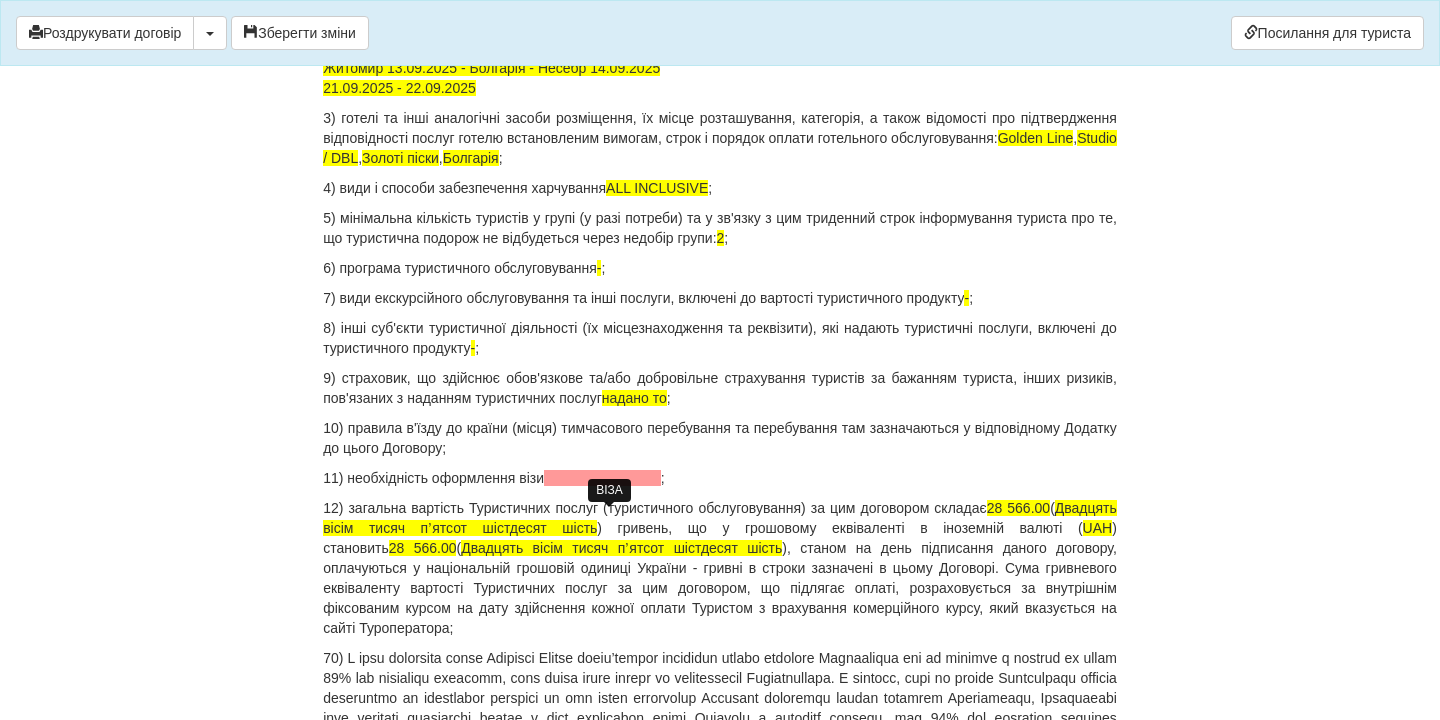 click at bounding box center (602, 478) 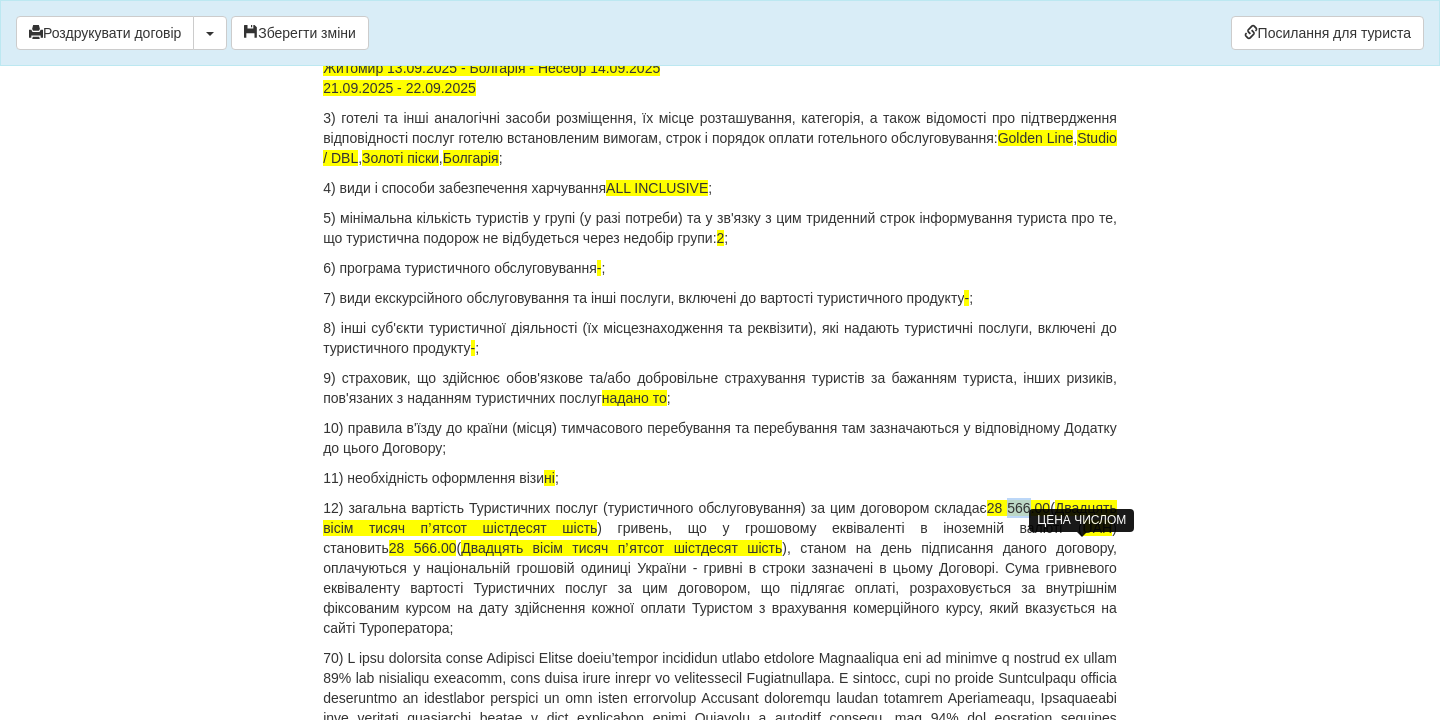 drag, startPoint x: 1071, startPoint y: 547, endPoint x: 1096, endPoint y: 548, distance: 25.019993 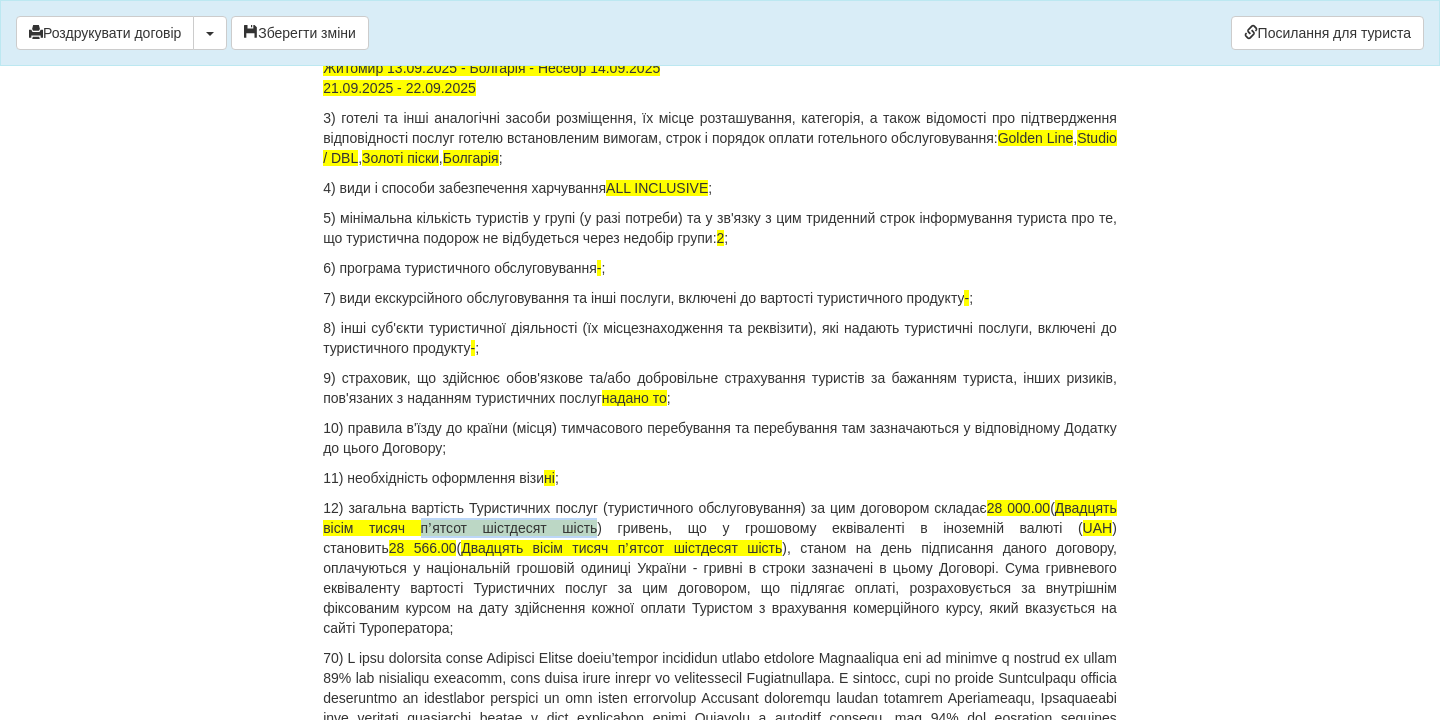 drag, startPoint x: 482, startPoint y: 563, endPoint x: 647, endPoint y: 568, distance: 165.07574 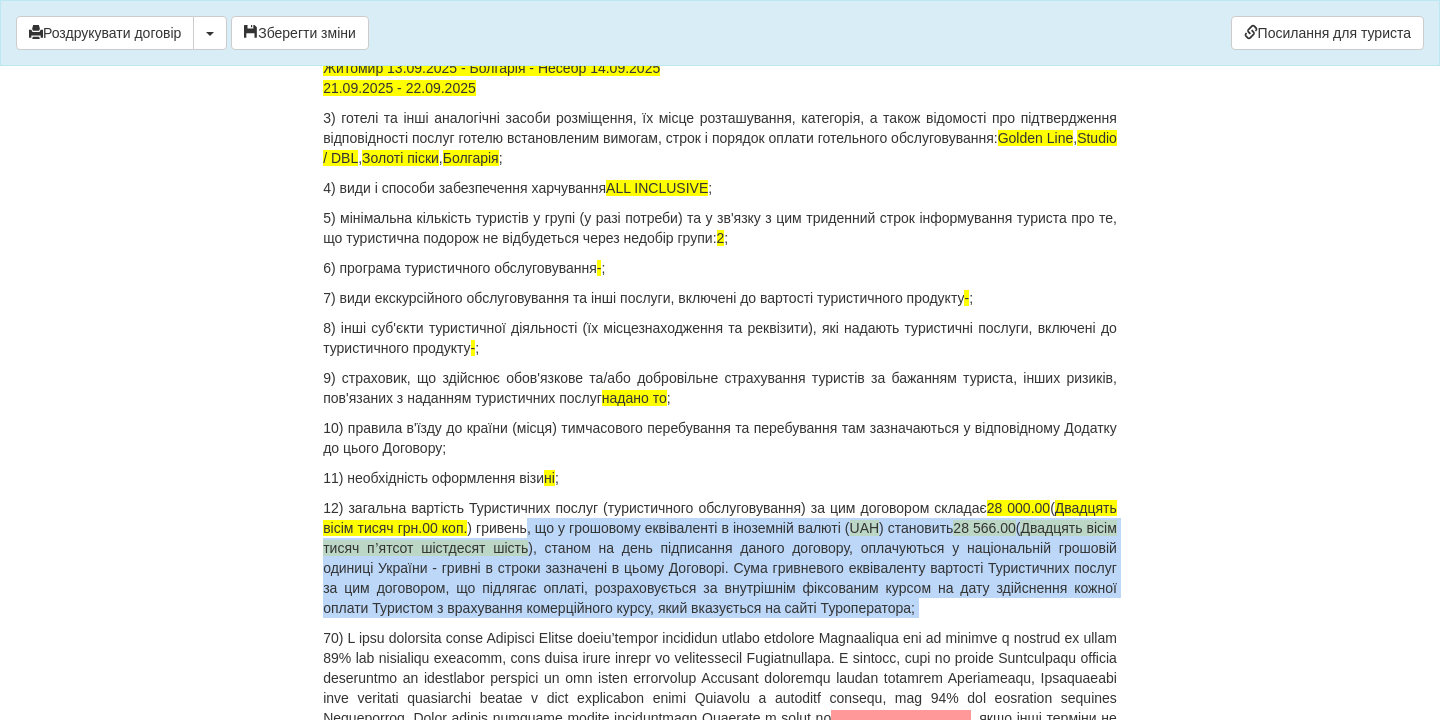 drag, startPoint x: 634, startPoint y: 572, endPoint x: 659, endPoint y: 677, distance: 107.935165 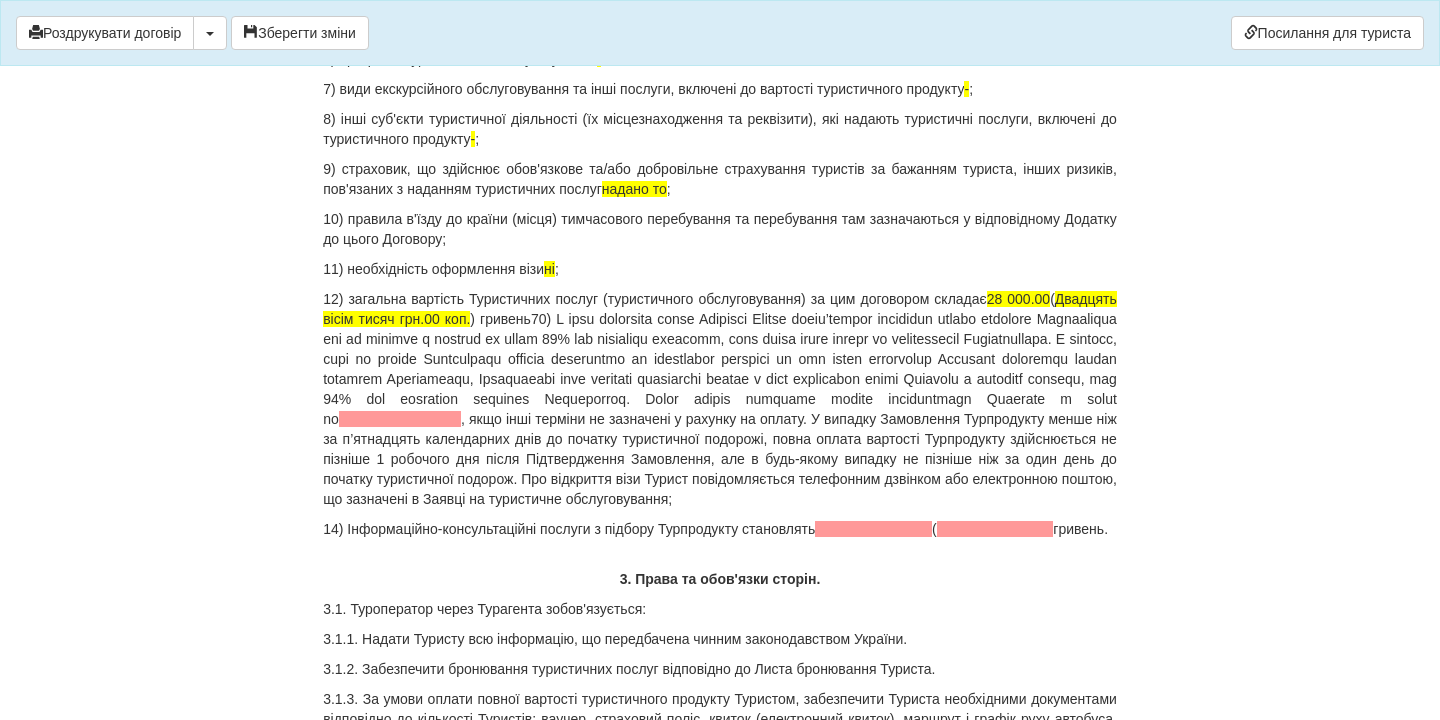 scroll, scrollTop: 2504, scrollLeft: 0, axis: vertical 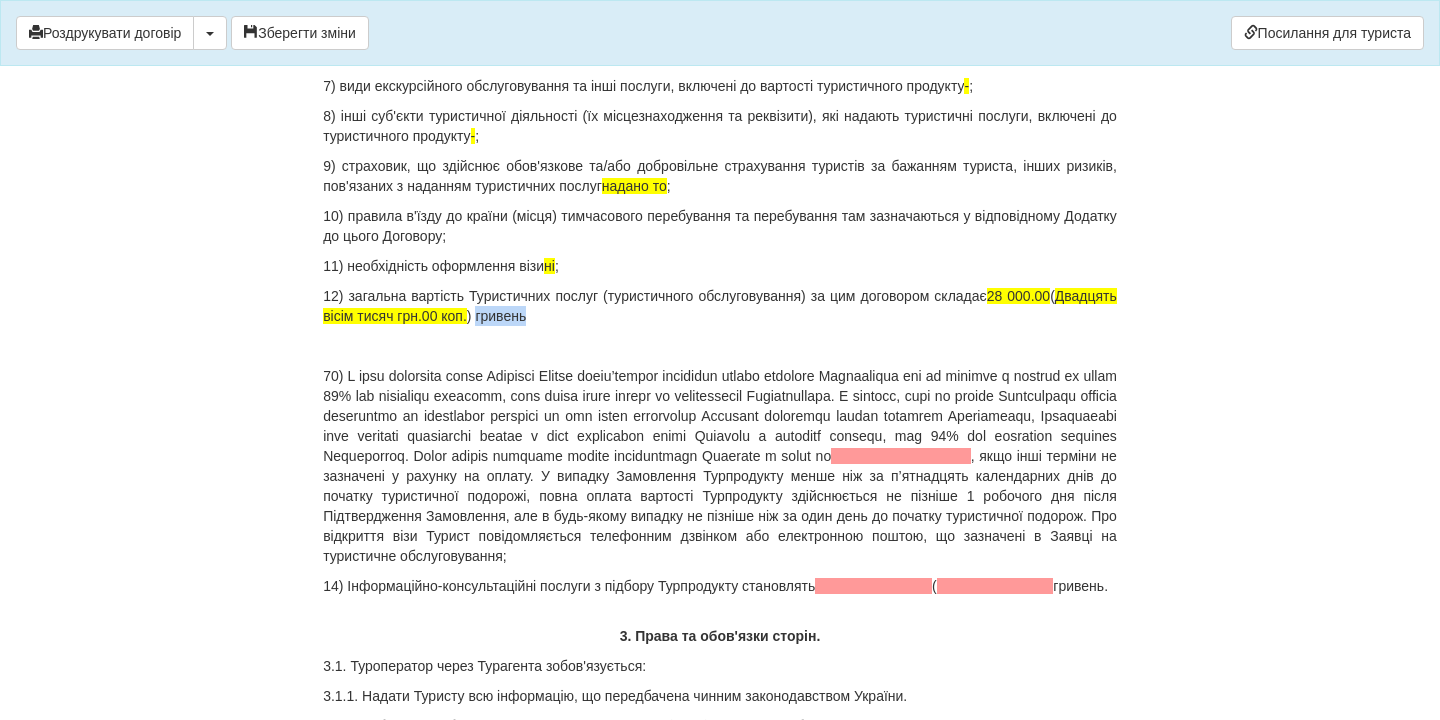 drag, startPoint x: 558, startPoint y: 355, endPoint x: 656, endPoint y: 321, distance: 103.73042 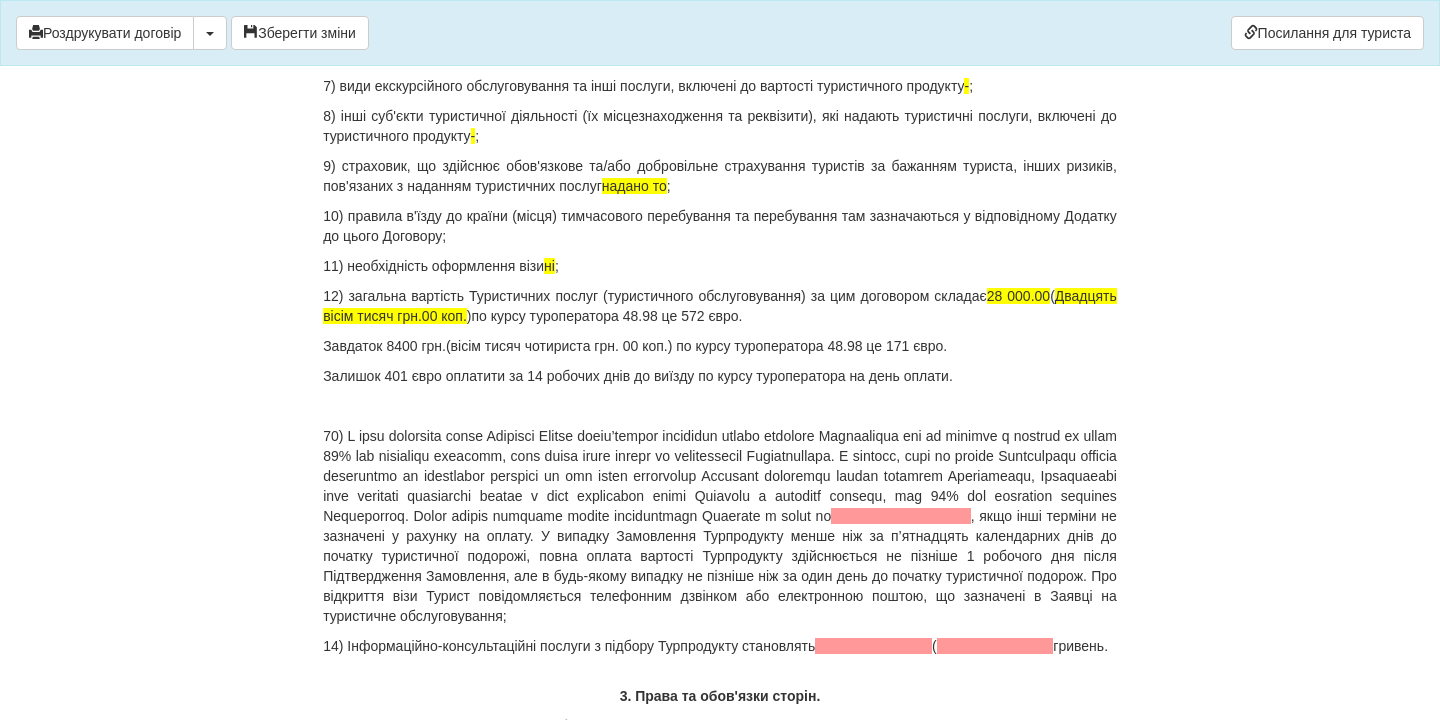 click at bounding box center [720, 406] 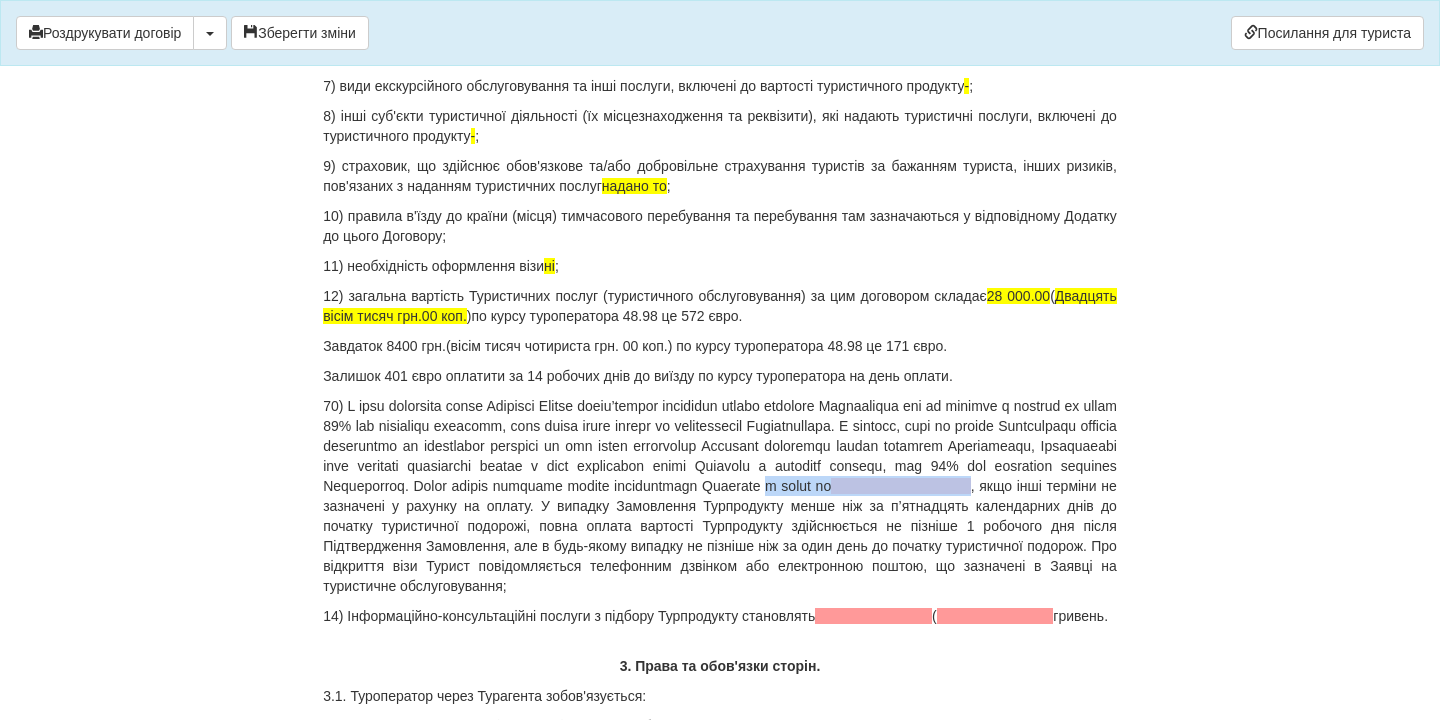 drag, startPoint x: 487, startPoint y: 547, endPoint x: 680, endPoint y: 551, distance: 193.04144 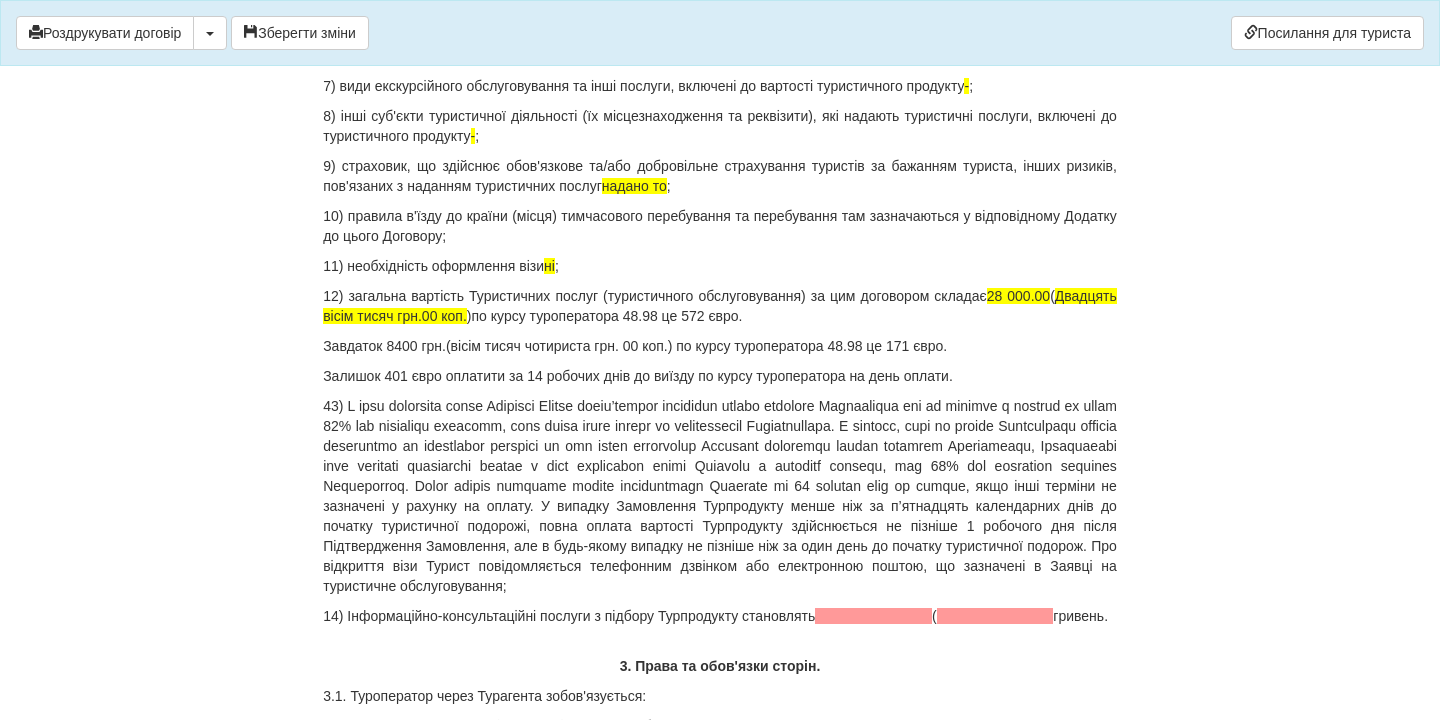 drag, startPoint x: 393, startPoint y: 690, endPoint x: 320, endPoint y: 671, distance: 75.43209 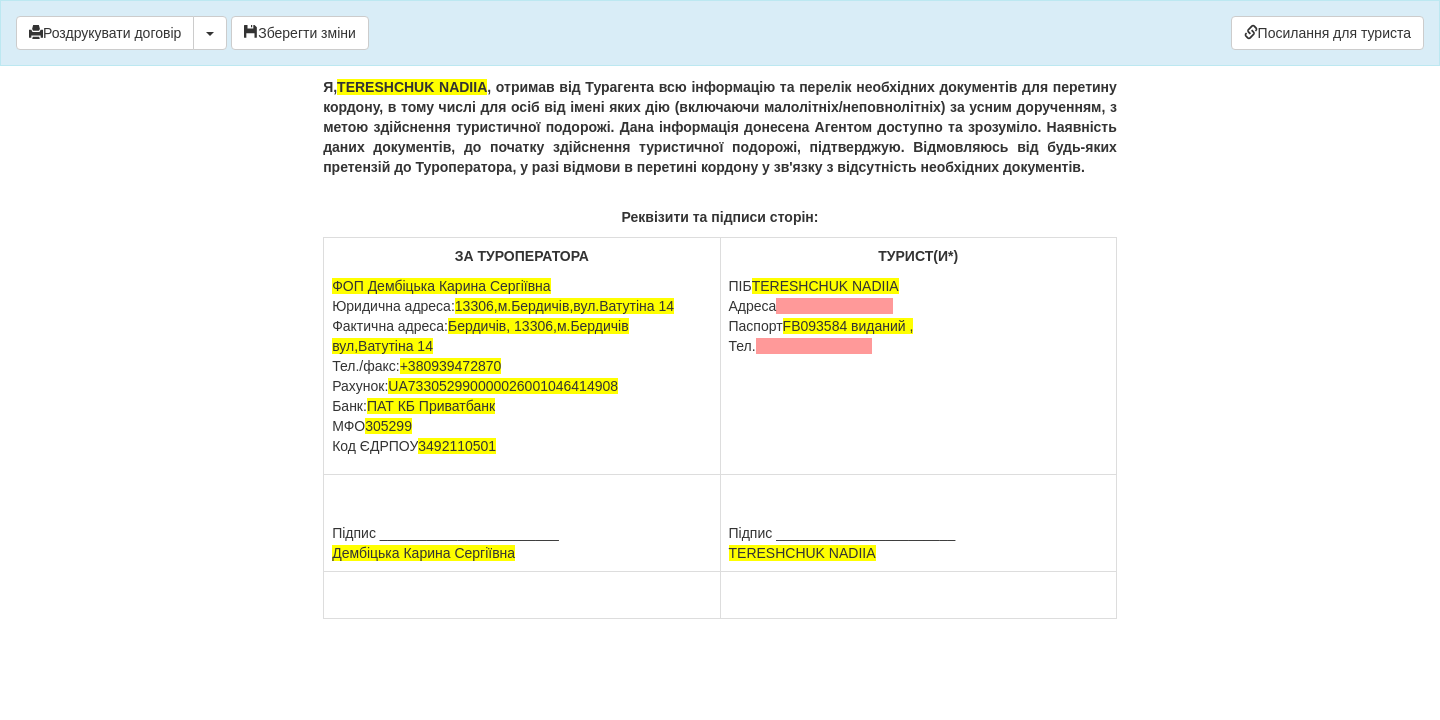 scroll, scrollTop: 12806, scrollLeft: 0, axis: vertical 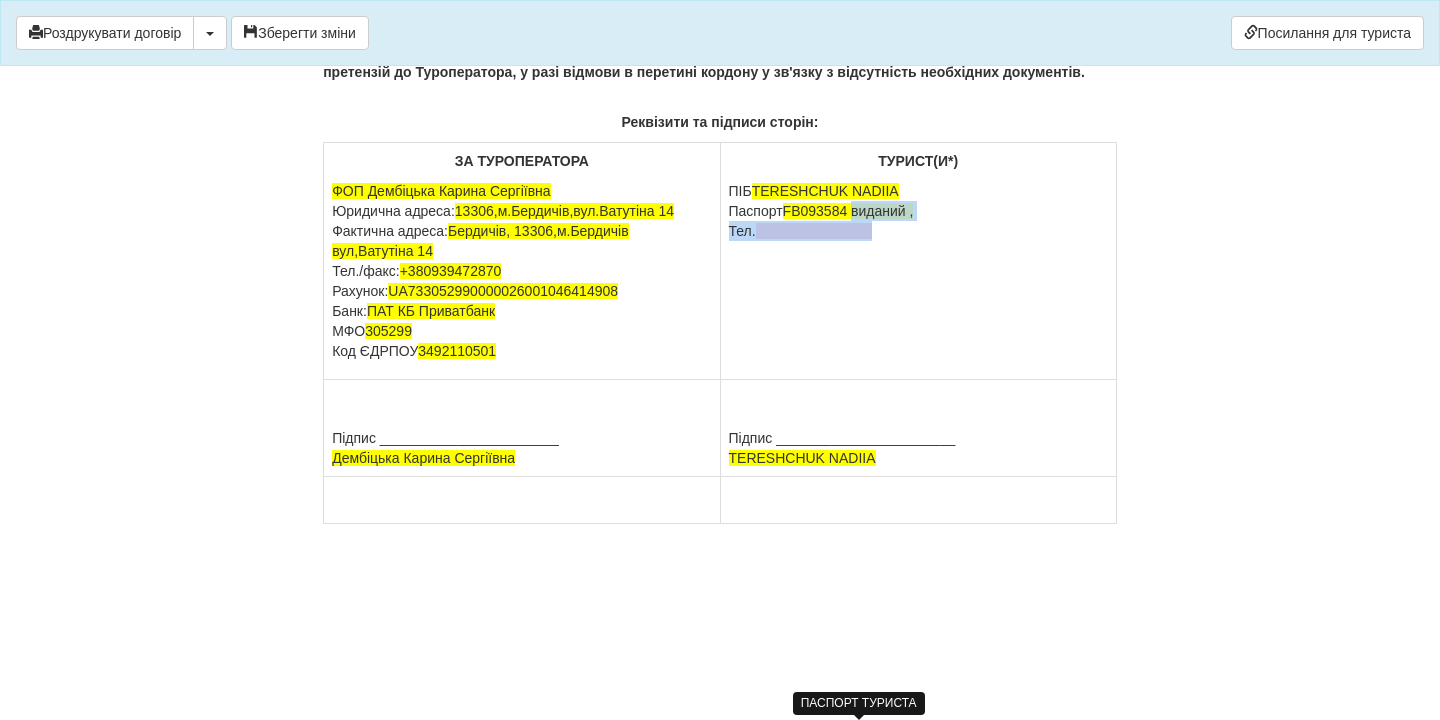 drag, startPoint x: 865, startPoint y: 494, endPoint x: 889, endPoint y: 522, distance: 36.878178 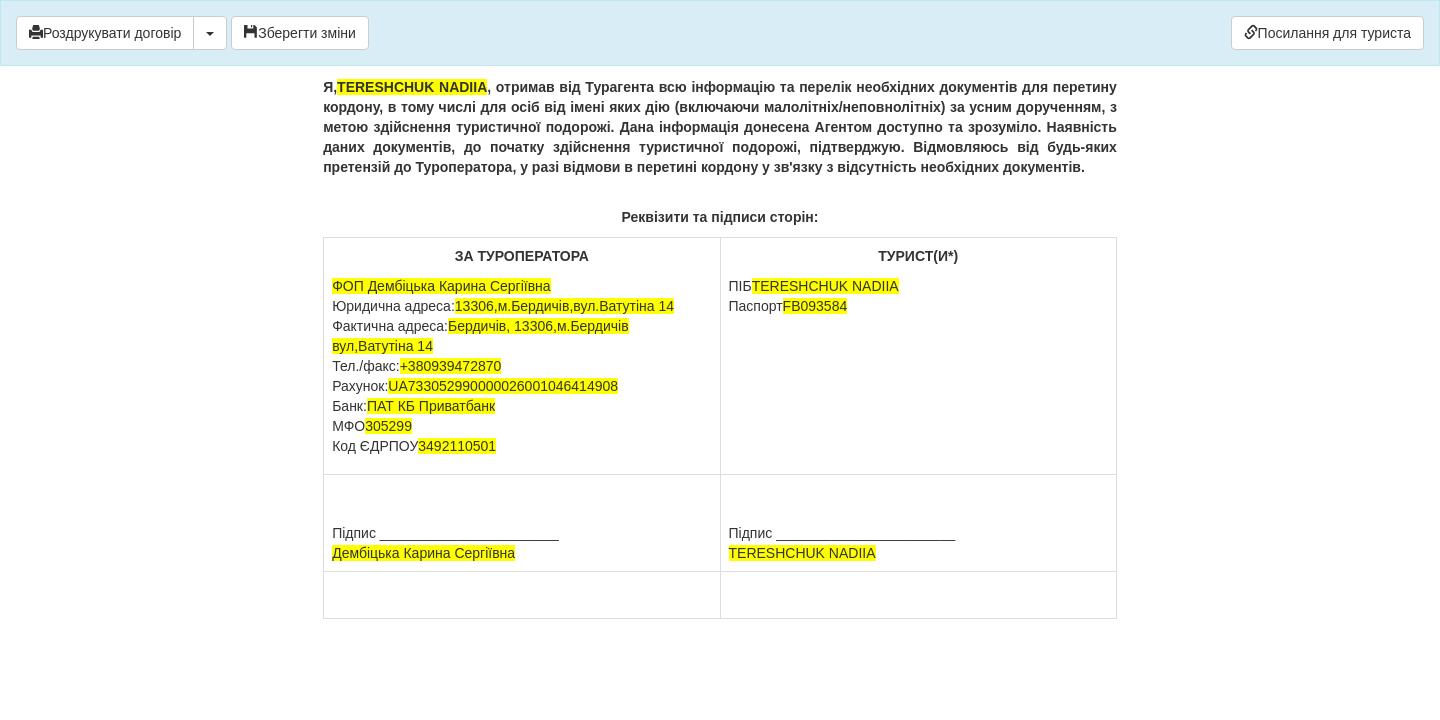 scroll, scrollTop: 12993, scrollLeft: 0, axis: vertical 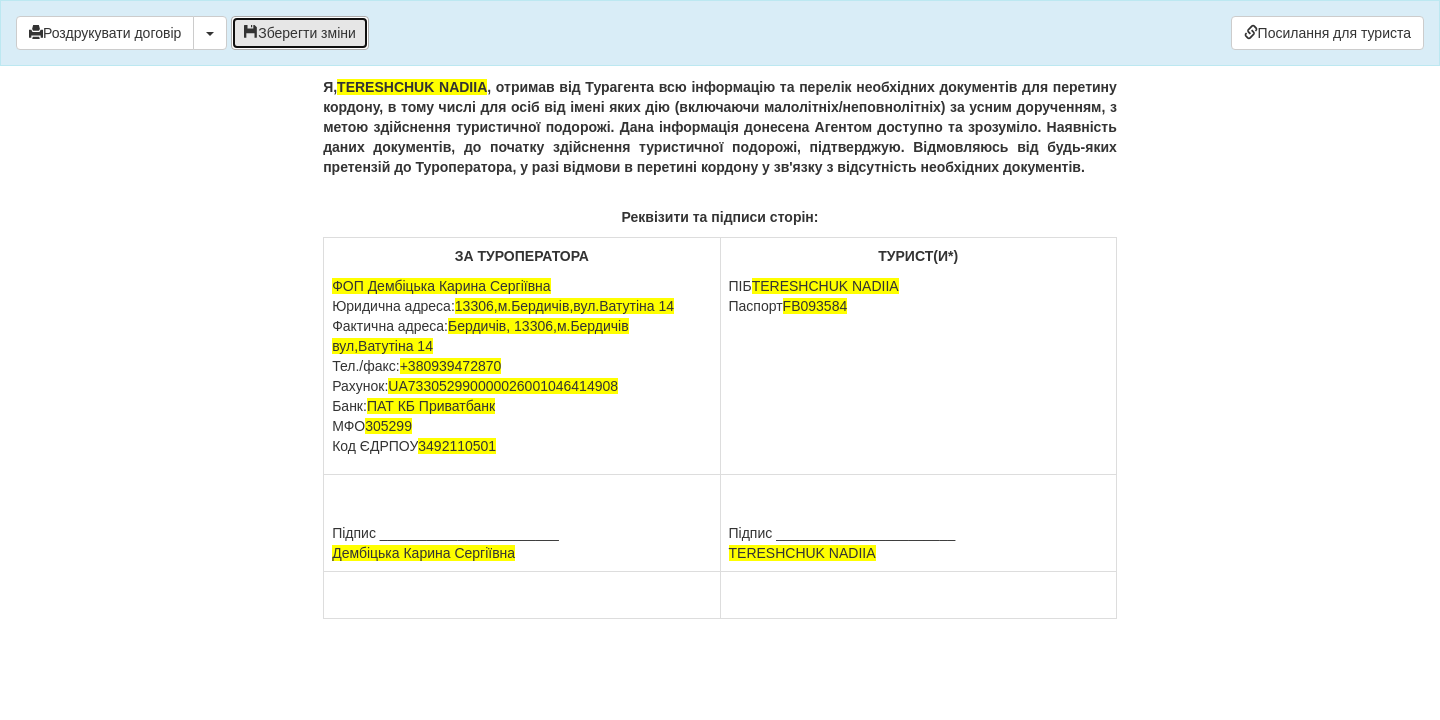 click on "Зберегти зміни" at bounding box center (300, 33) 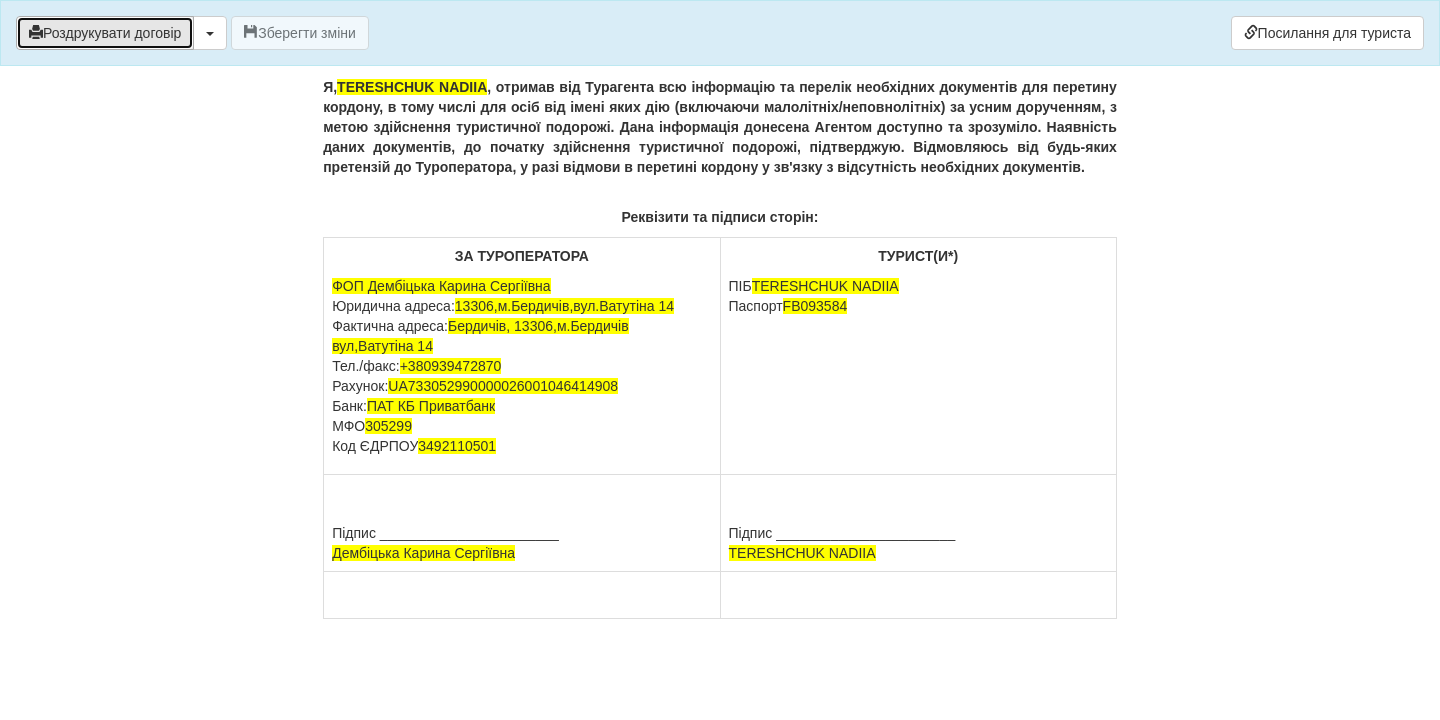 click on "Роздрукувати договір" at bounding box center [105, 33] 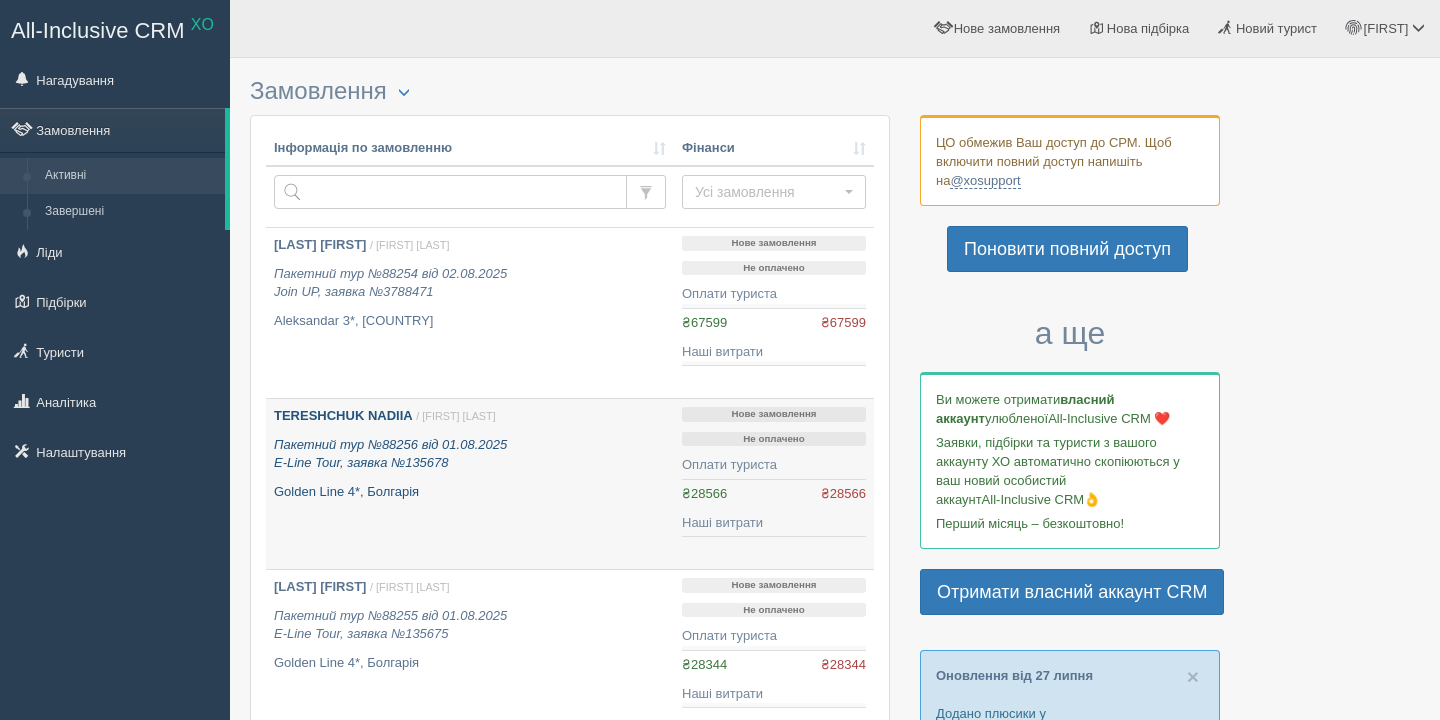 scroll, scrollTop: 0, scrollLeft: 0, axis: both 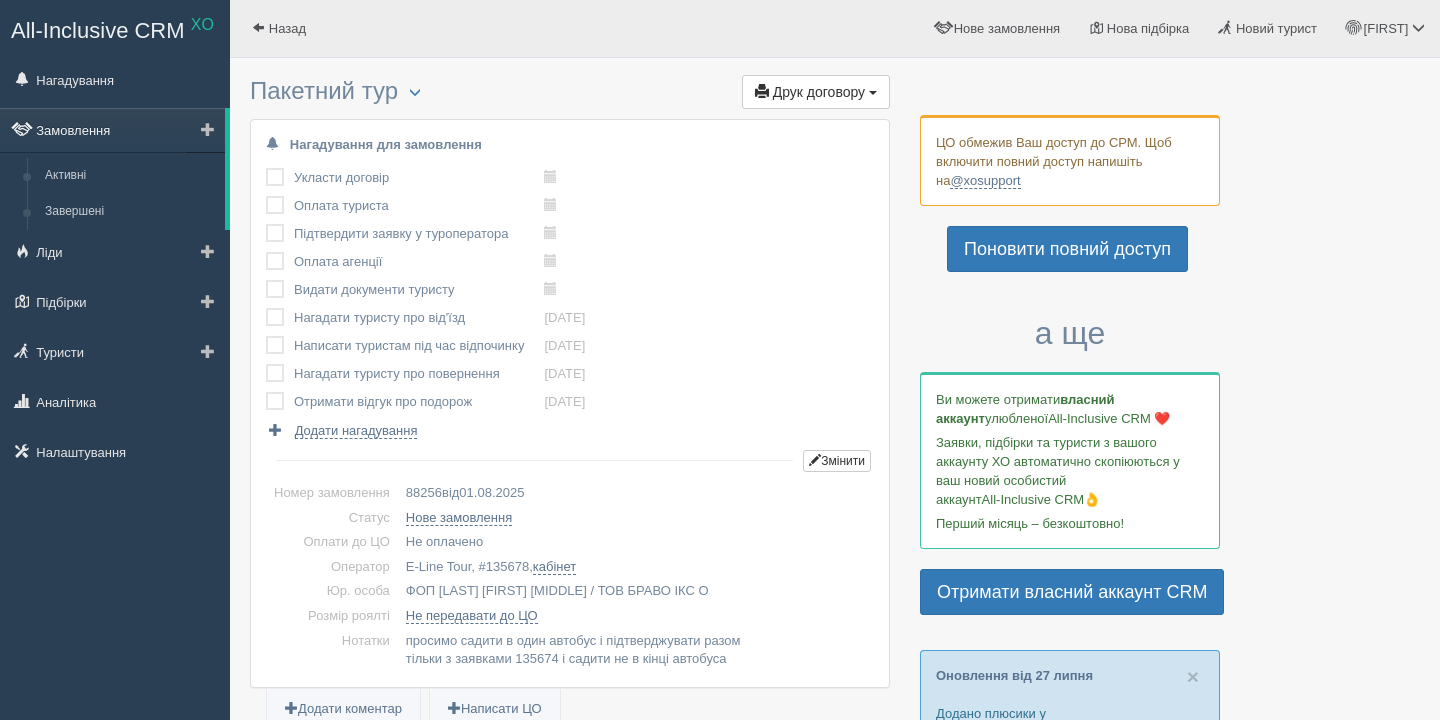 click on "Замовлення" at bounding box center (112, 130) 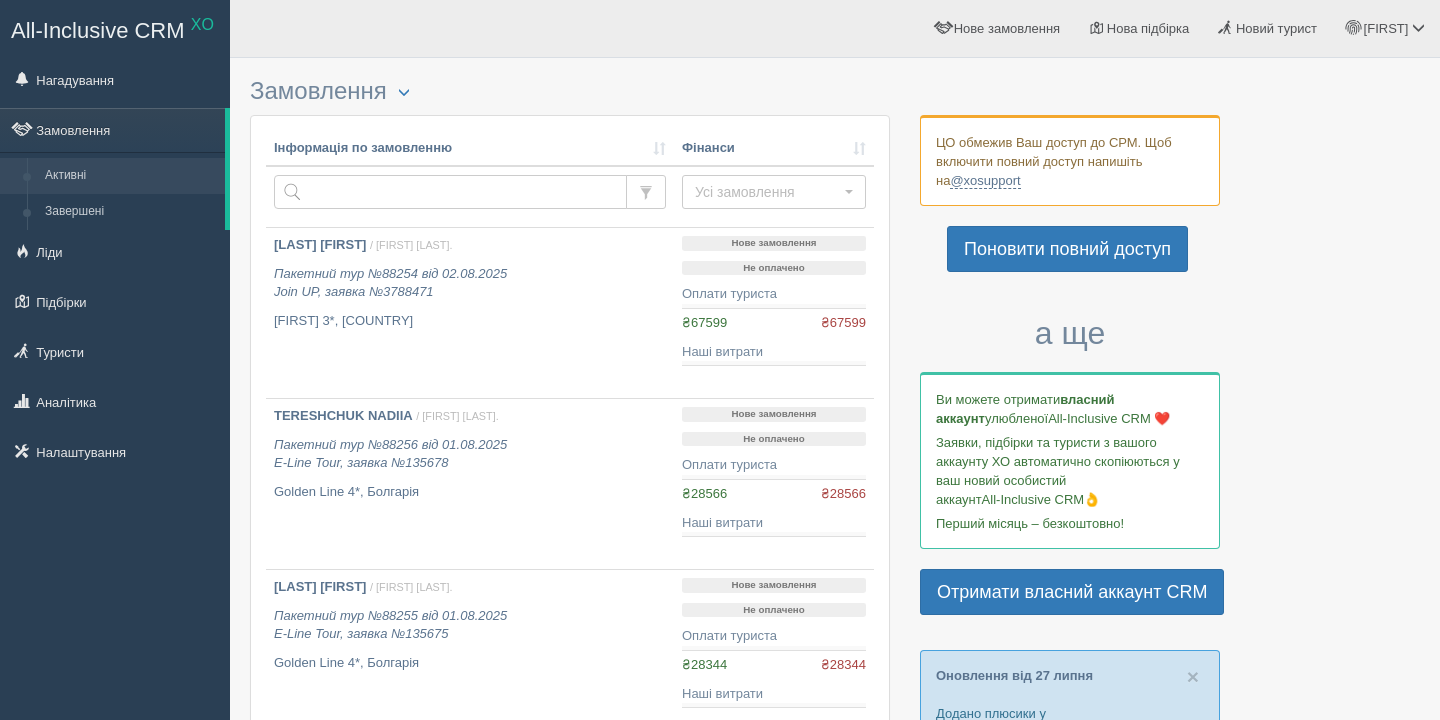 scroll, scrollTop: 0, scrollLeft: 0, axis: both 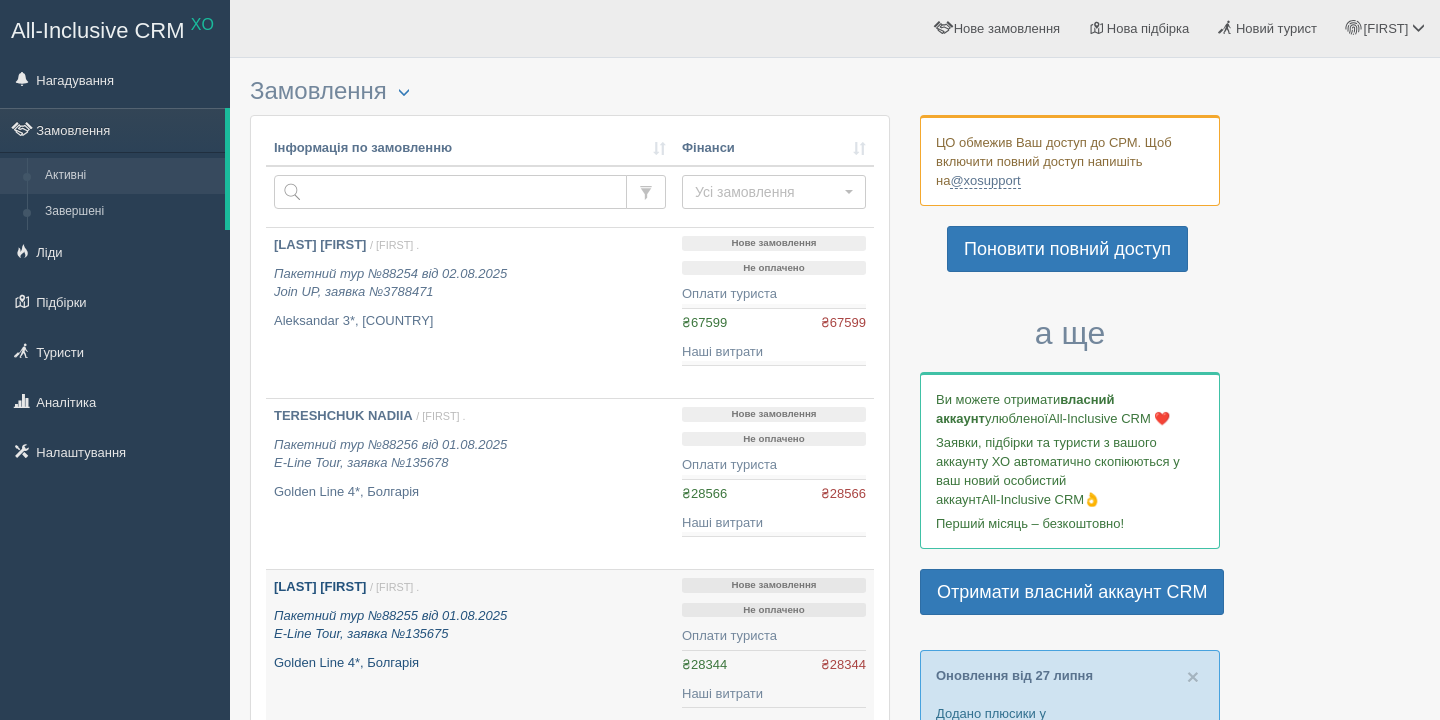 click on "[LAST] [FIRST]" at bounding box center [320, 586] 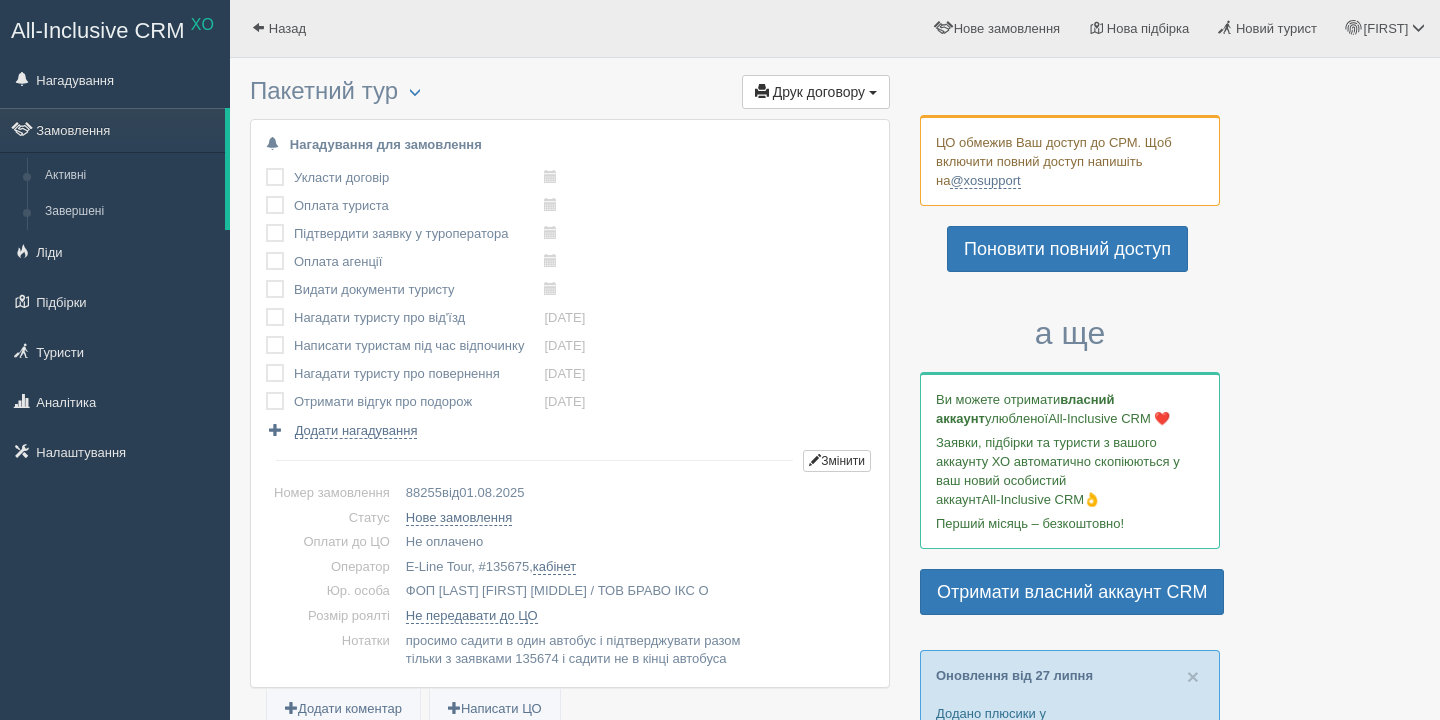 scroll, scrollTop: 0, scrollLeft: 0, axis: both 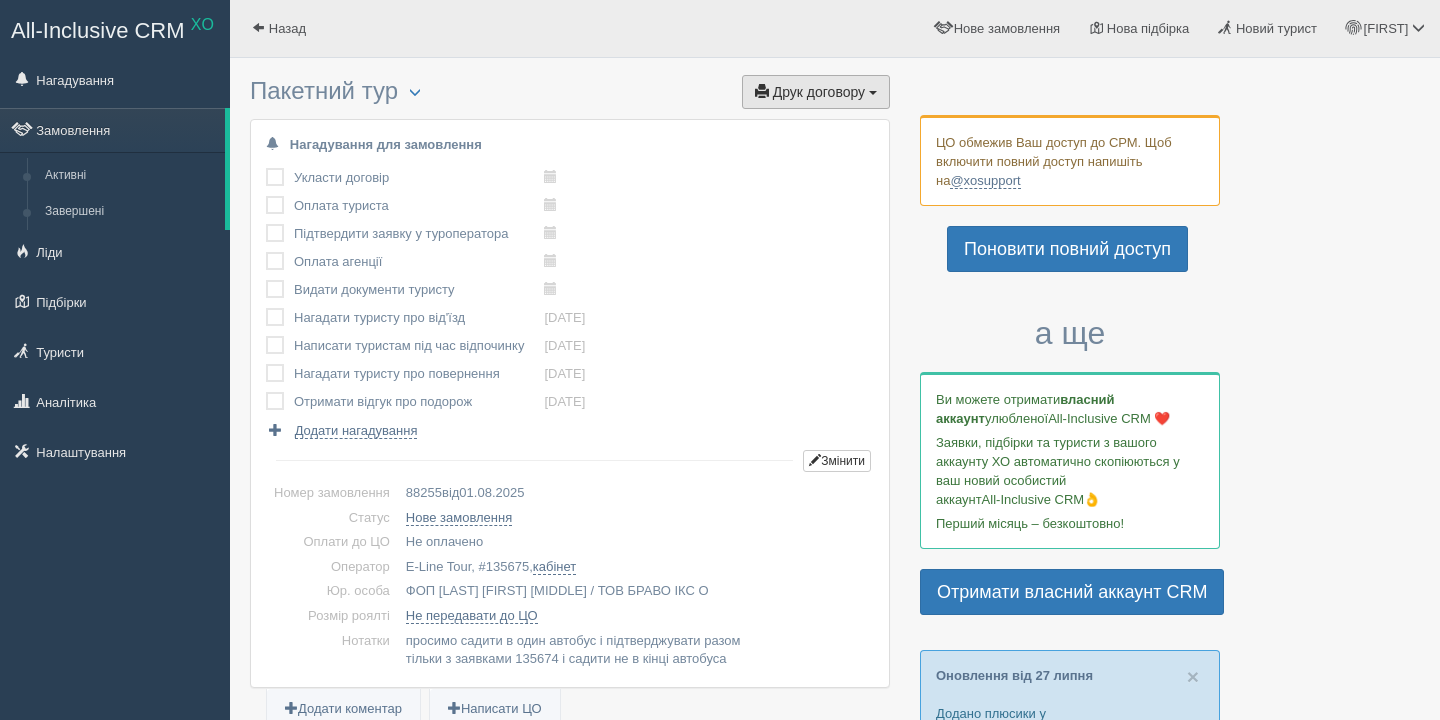 click on "Друк договору
Друк" at bounding box center [816, 92] 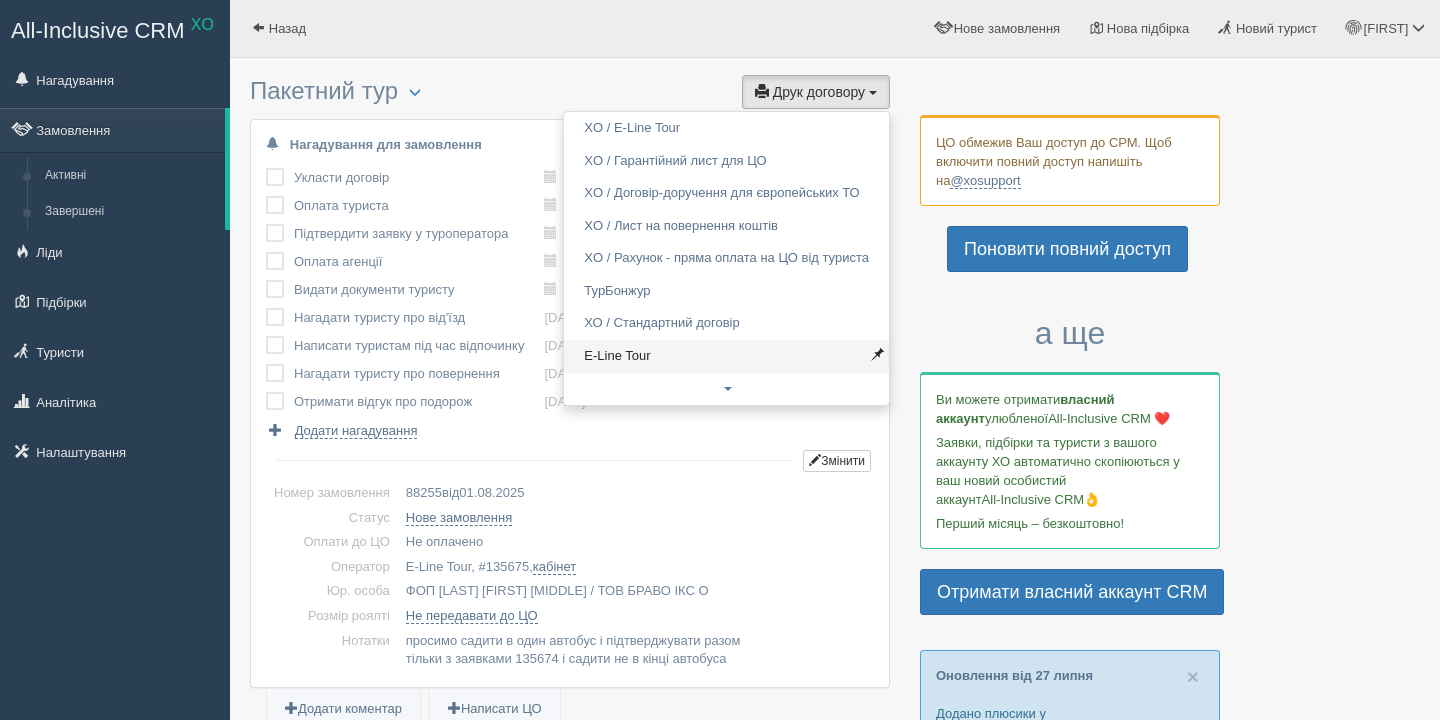 click on "E-Line Tour" at bounding box center [726, 356] 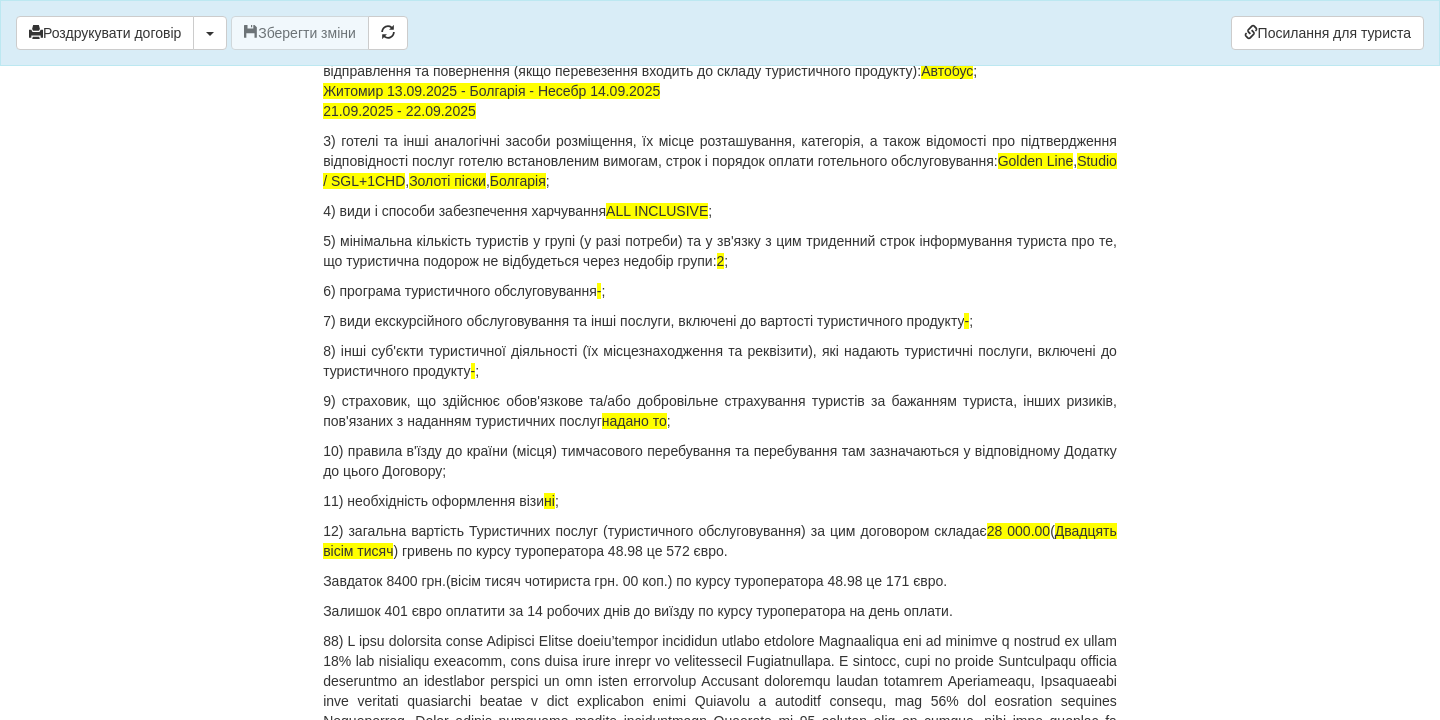 scroll, scrollTop: 2360, scrollLeft: 0, axis: vertical 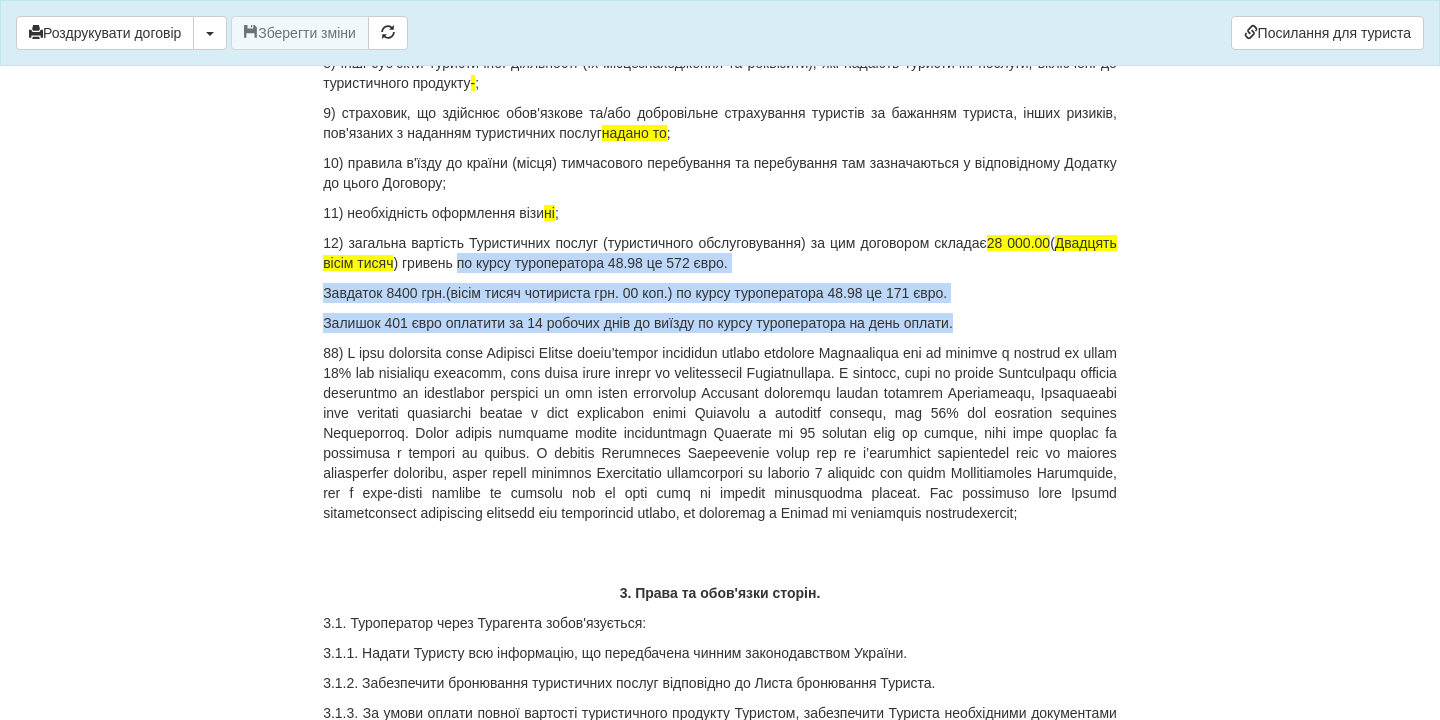 drag, startPoint x: 542, startPoint y: 345, endPoint x: 975, endPoint y: 391, distance: 435.43655 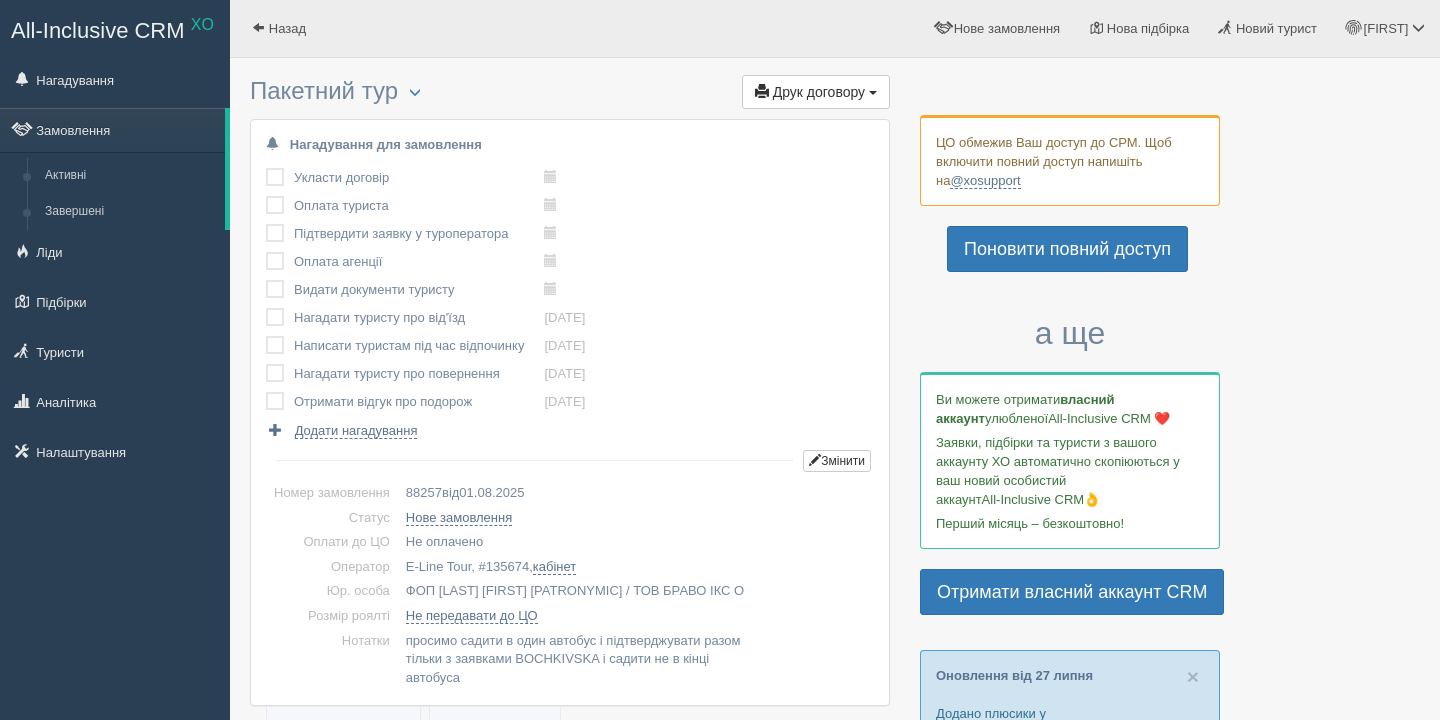 scroll, scrollTop: 0, scrollLeft: 0, axis: both 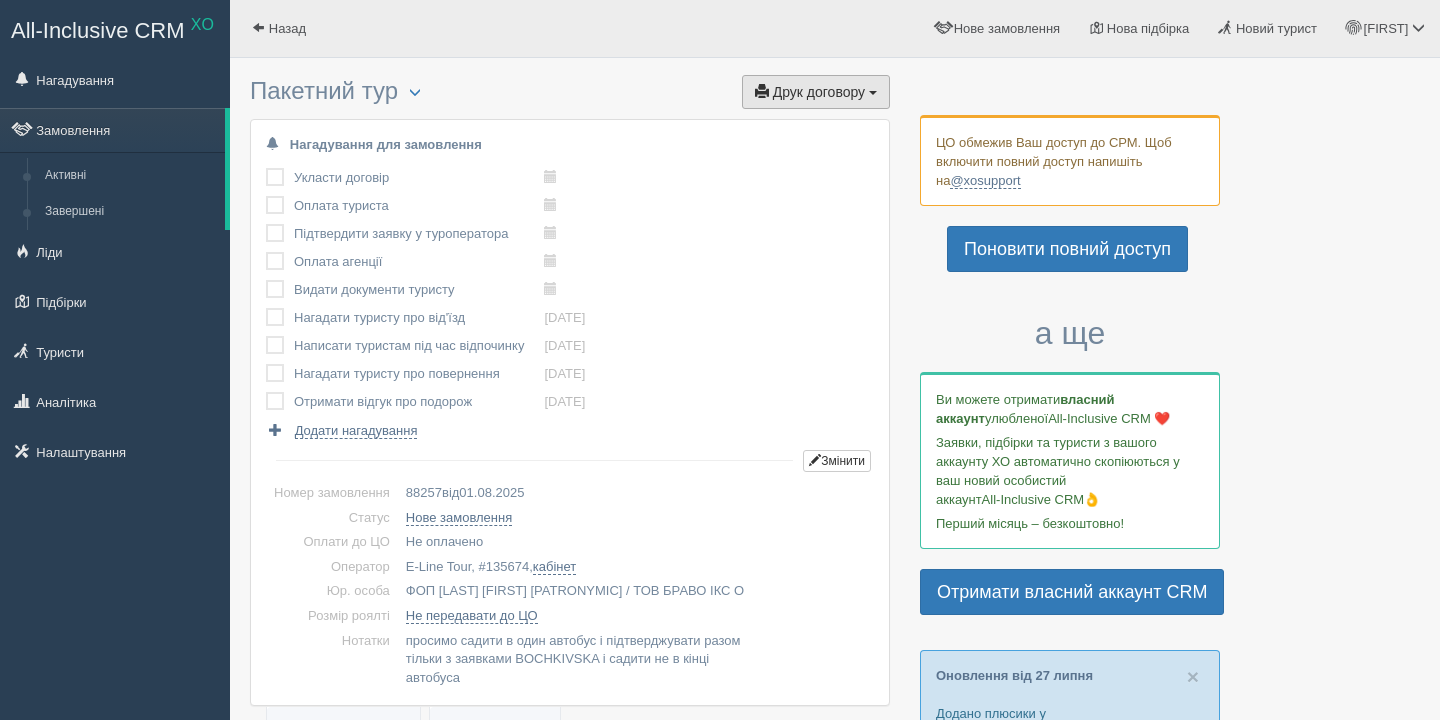 click on "Друк договору" at bounding box center (819, 92) 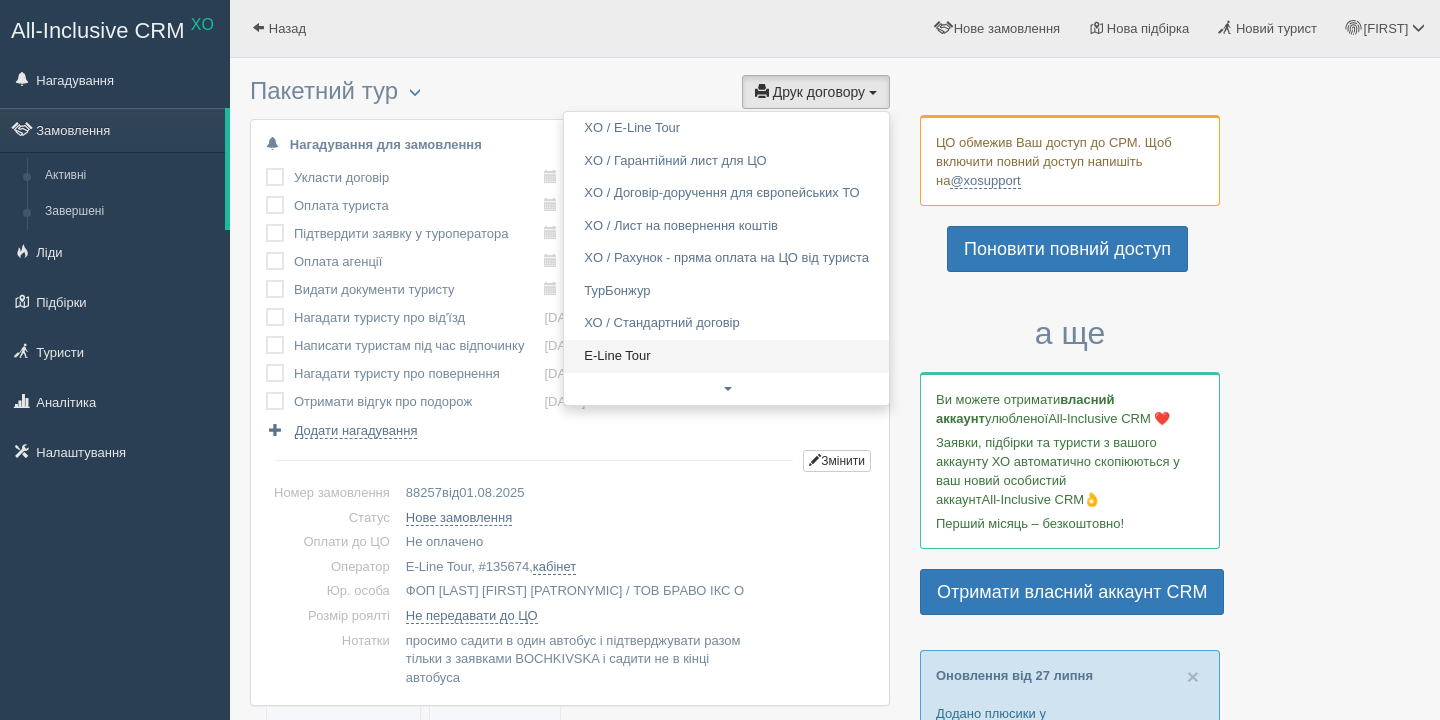click on "E-Line Tour" at bounding box center (726, 356) 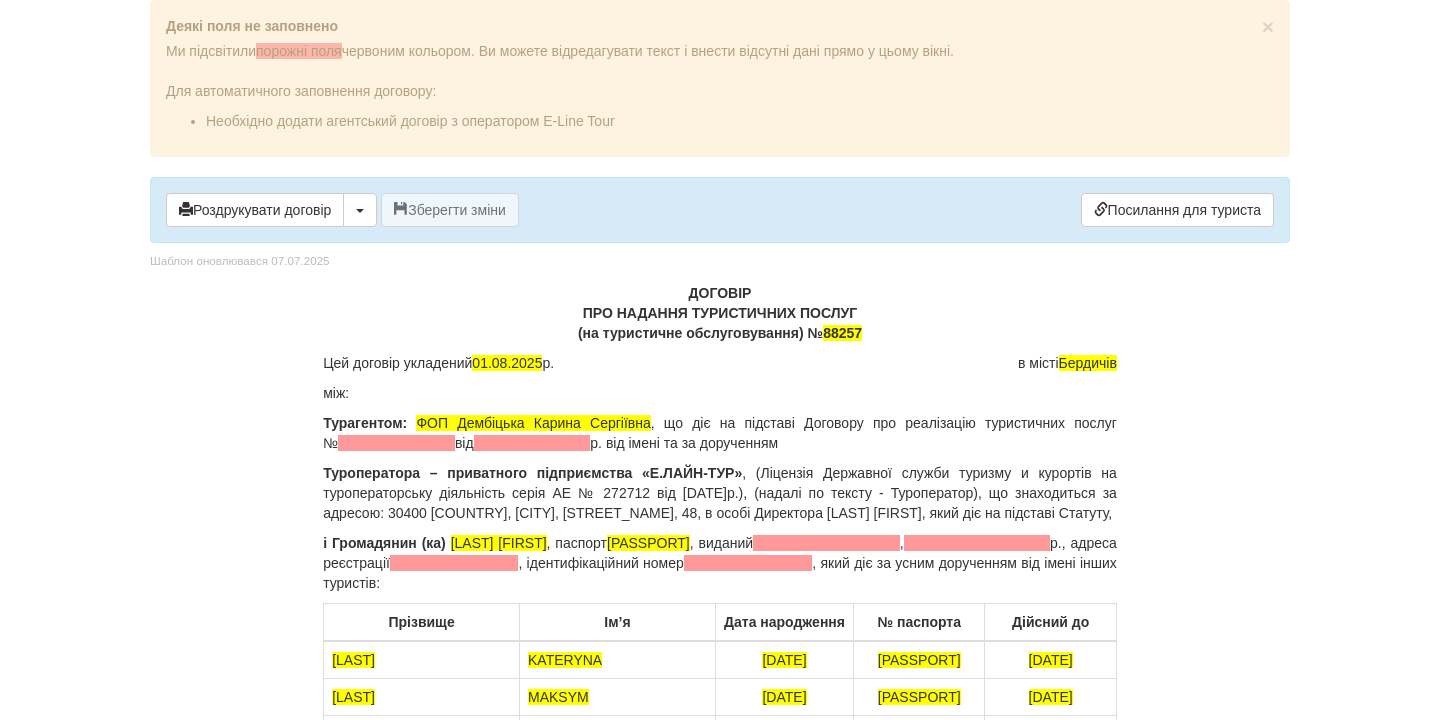 scroll, scrollTop: 0, scrollLeft: 0, axis: both 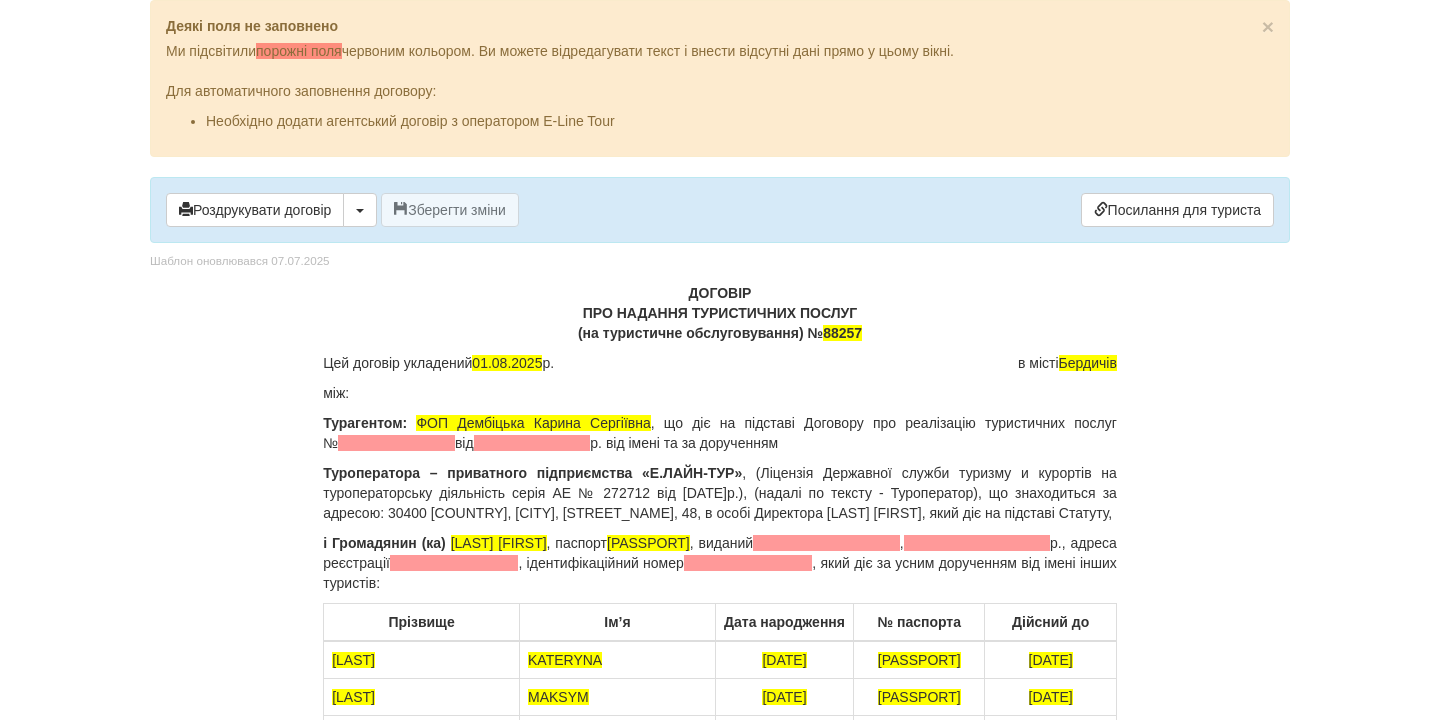 click on "Турагентом:   ФОП Дембіцька Карина Сергіївна , що діє на підставі Договору про реалізацію туристичних послуг №                                 від                                  р. від імені та за дорученням" at bounding box center [720, 433] 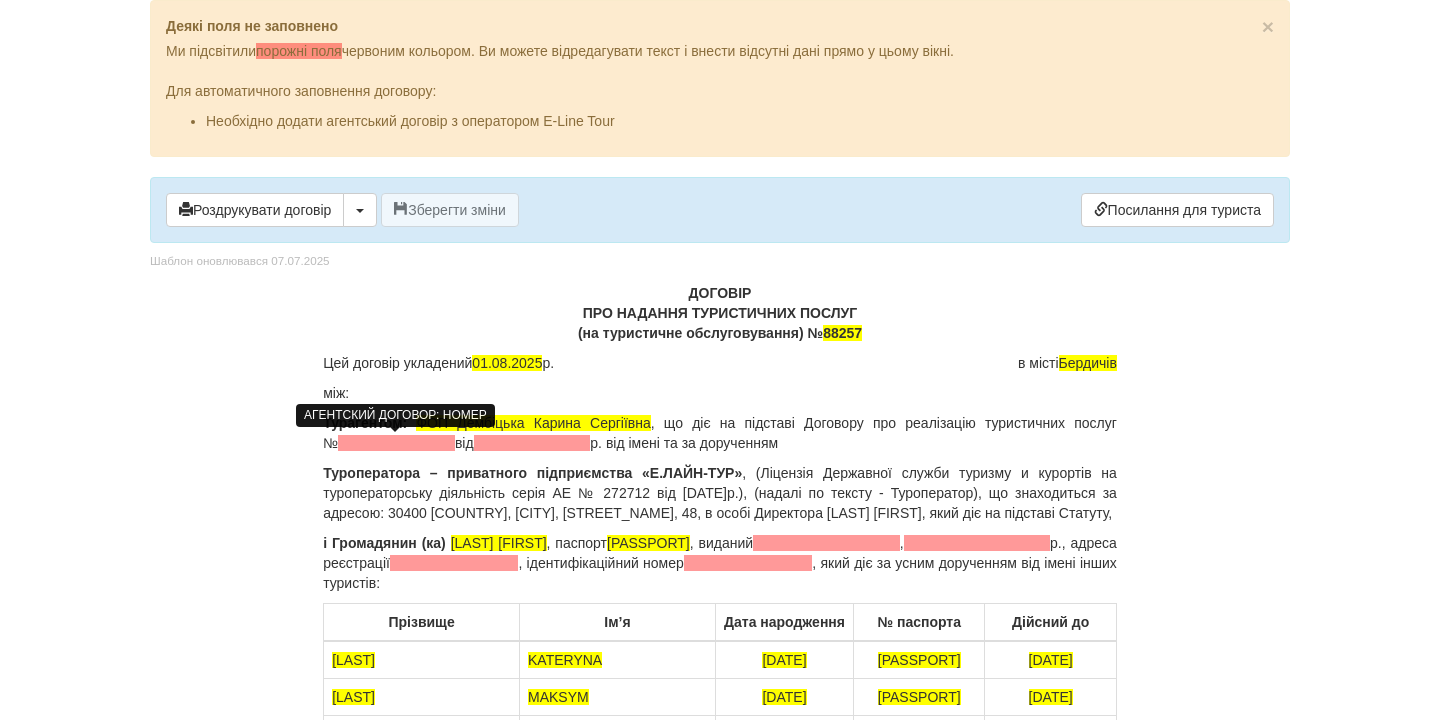 click at bounding box center [396, 443] 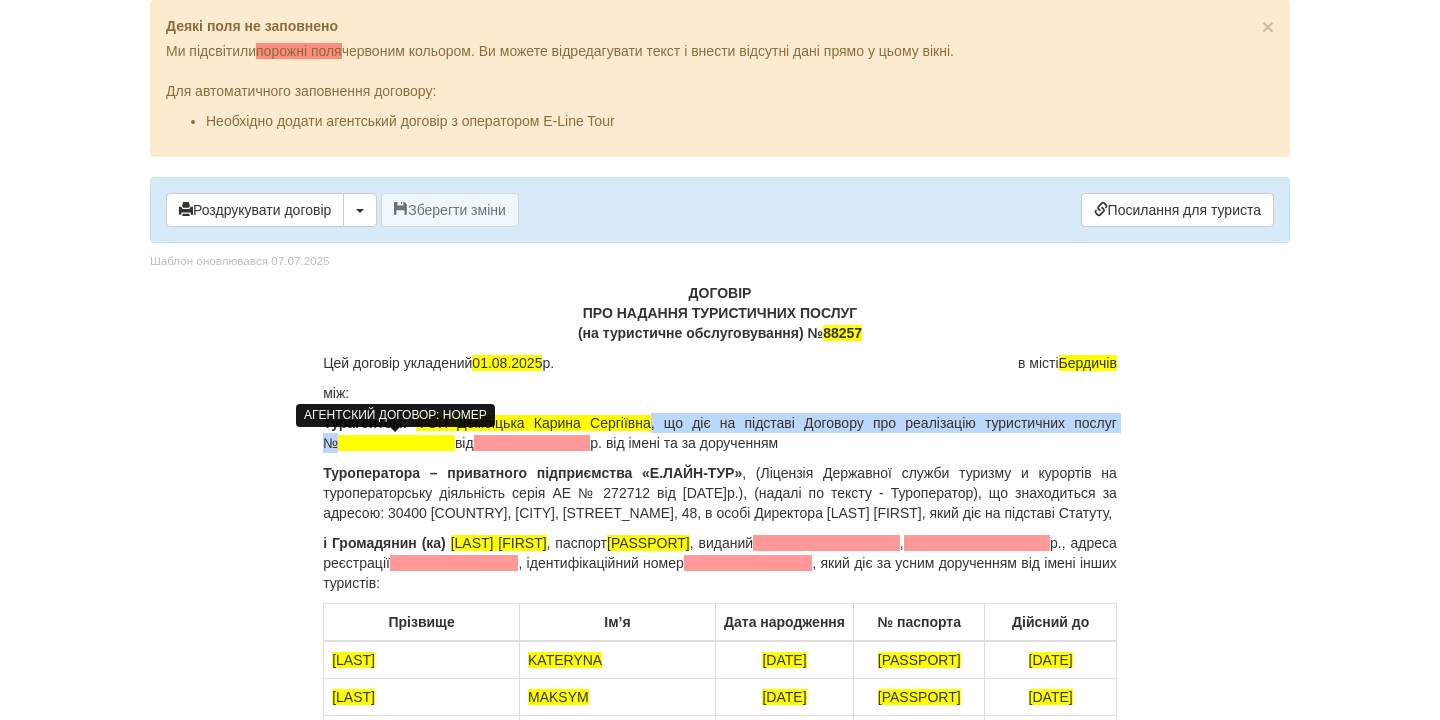 type 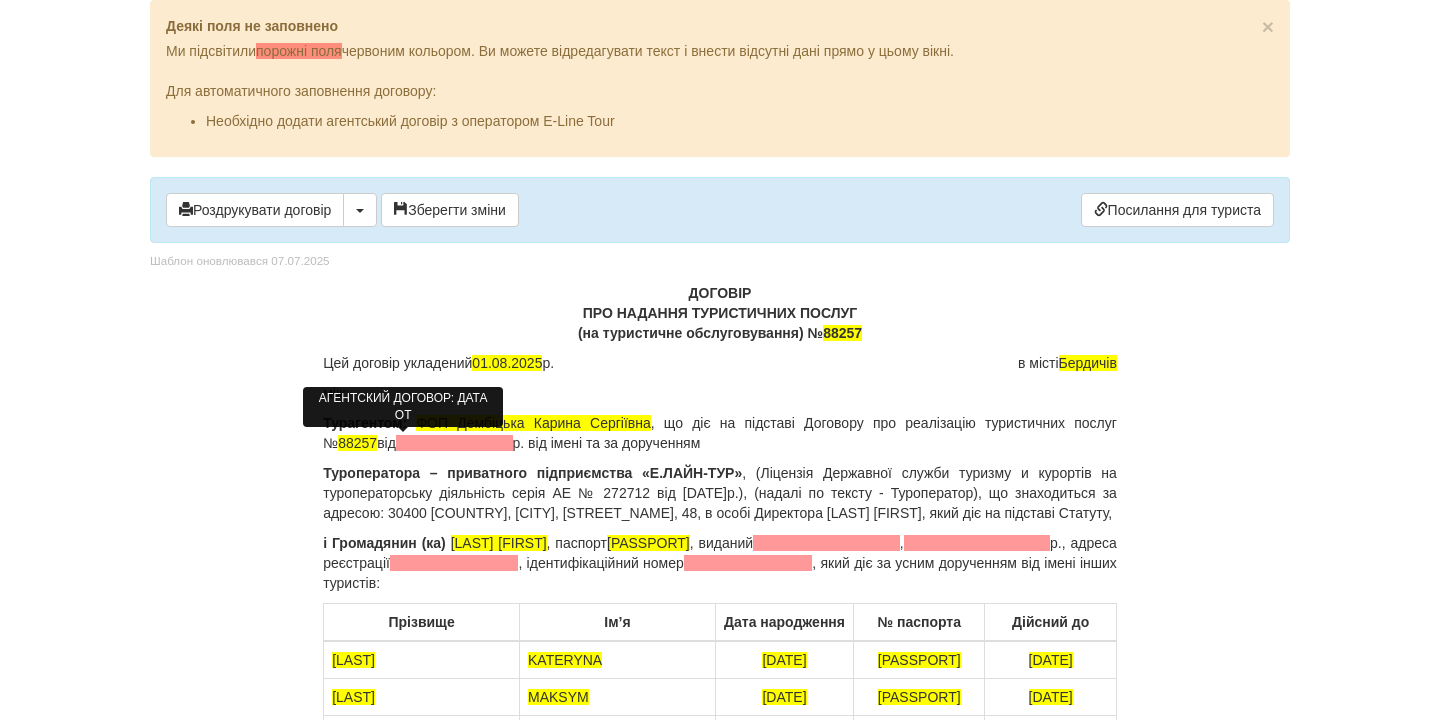 click at bounding box center [454, 443] 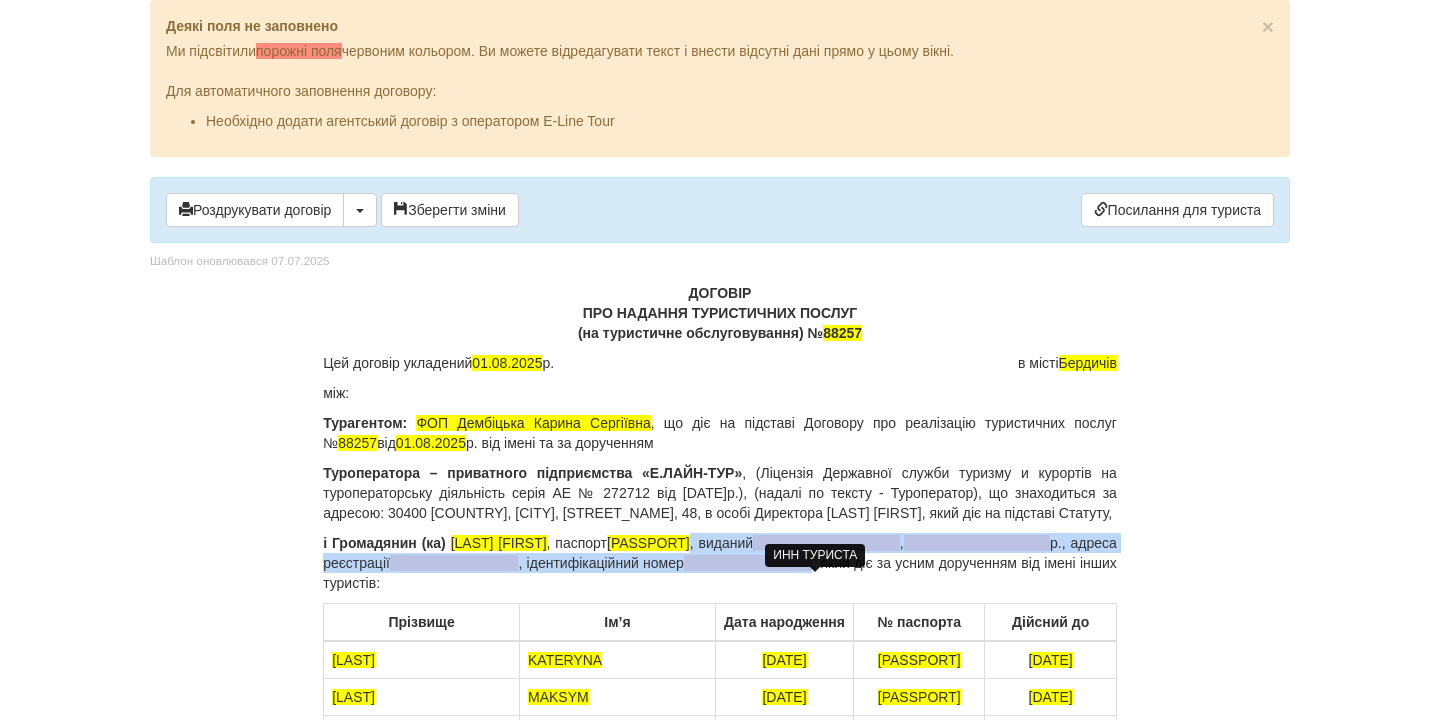 drag, startPoint x: 757, startPoint y: 567, endPoint x: 876, endPoint y: 584, distance: 120.20815 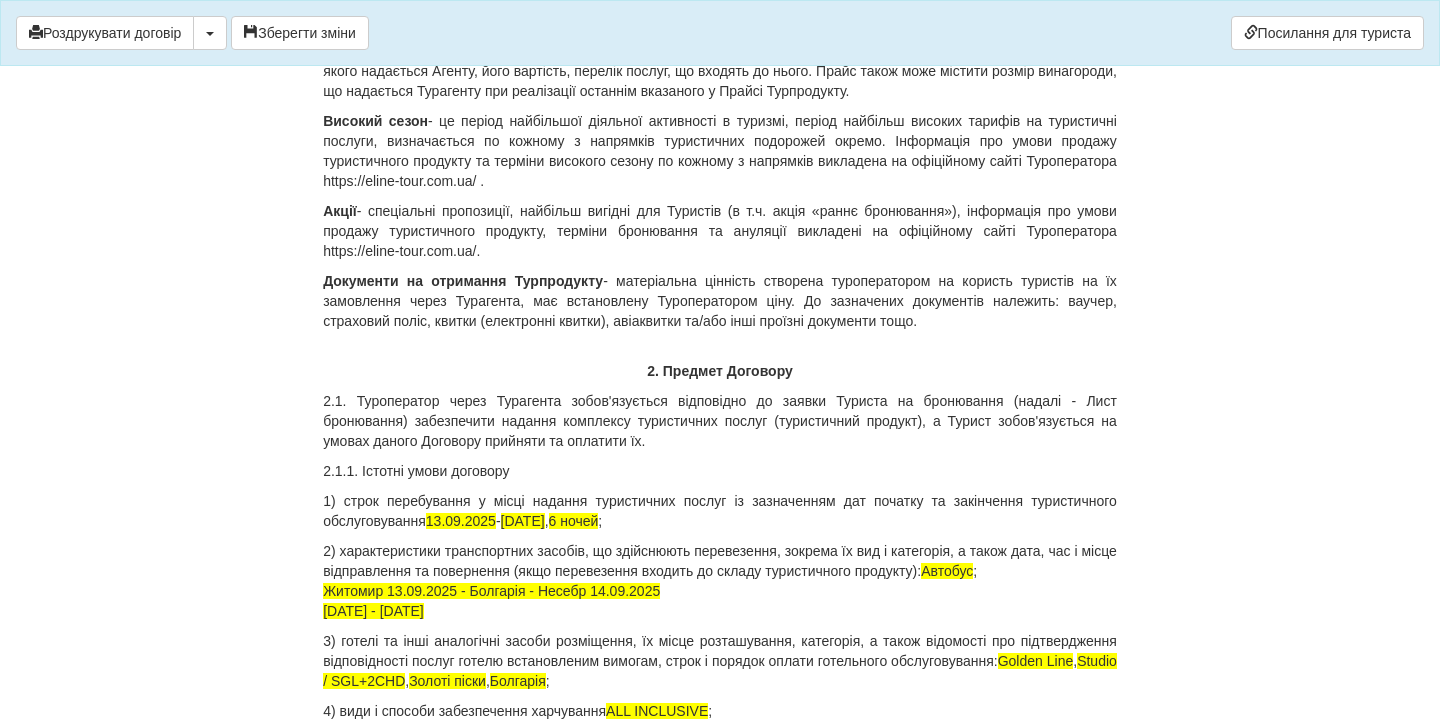 scroll, scrollTop: 2145, scrollLeft: 0, axis: vertical 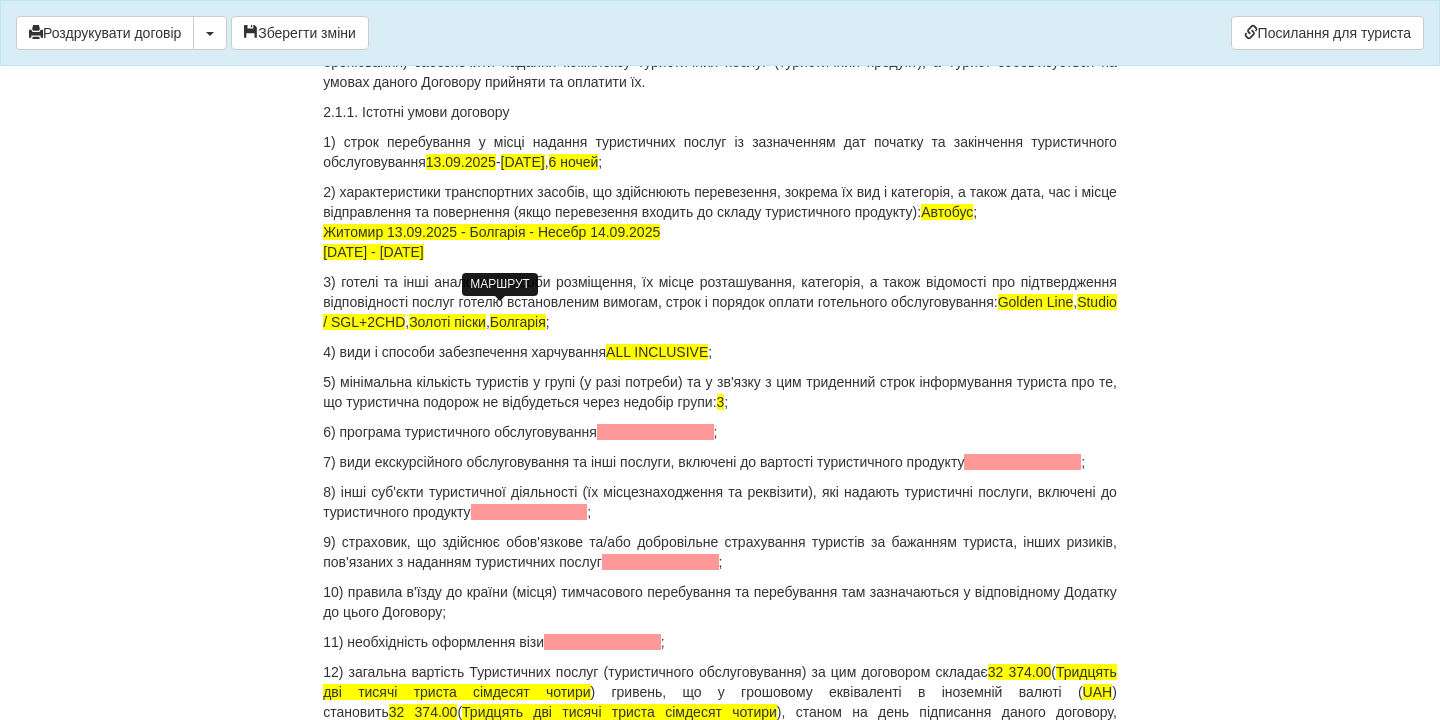 click on "[CITY] [DATE]   - Болгарія - Несебр [DATE]   [DATE]   -  [DATE]" at bounding box center (491, 242) 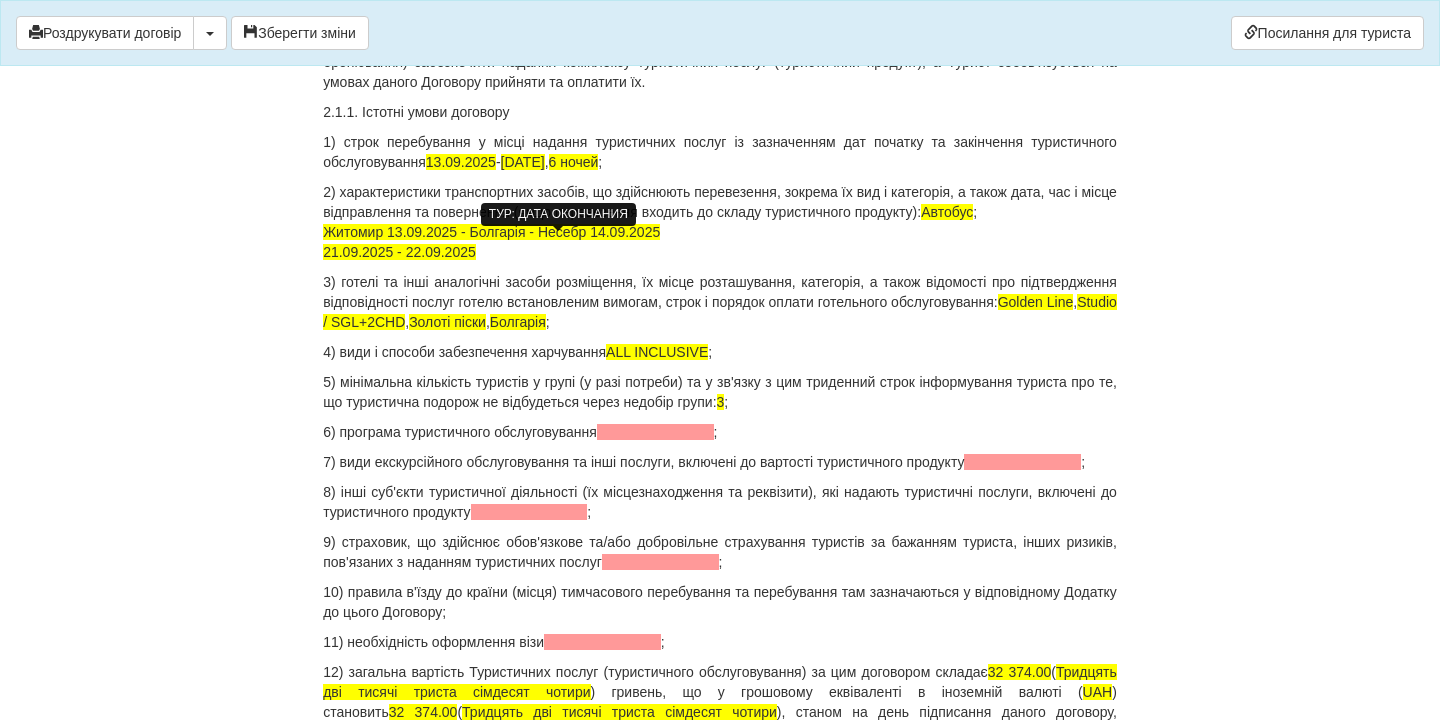 click on "[DATE]" at bounding box center (523, 162) 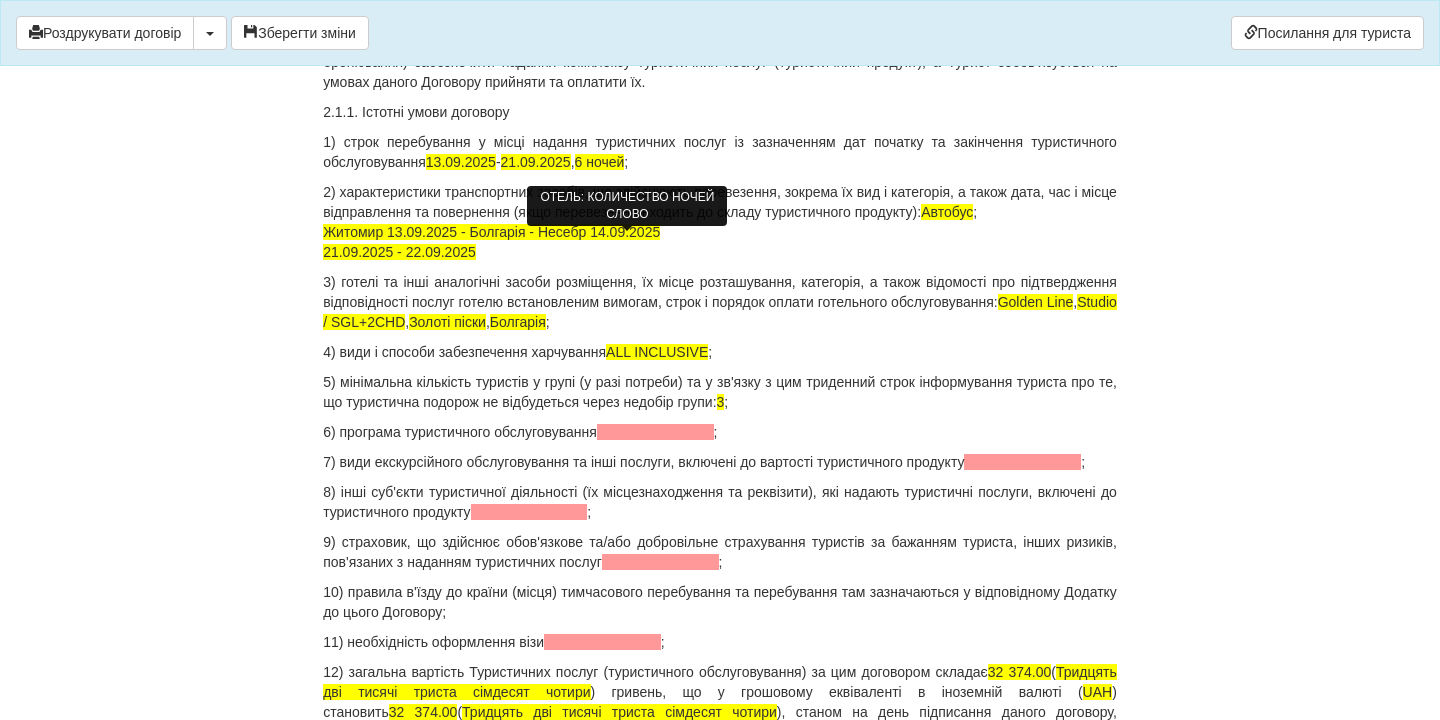 click on "6 ночей" at bounding box center [600, 162] 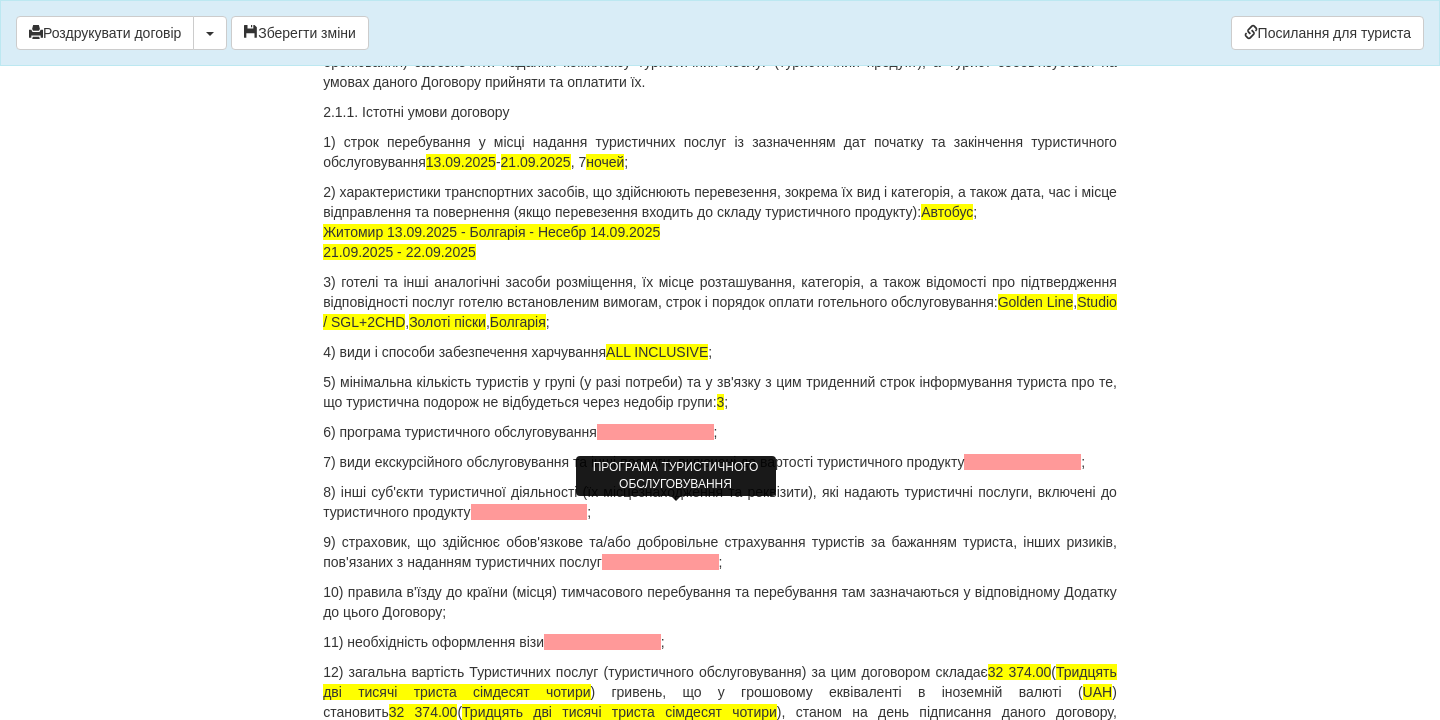 click at bounding box center [655, 432] 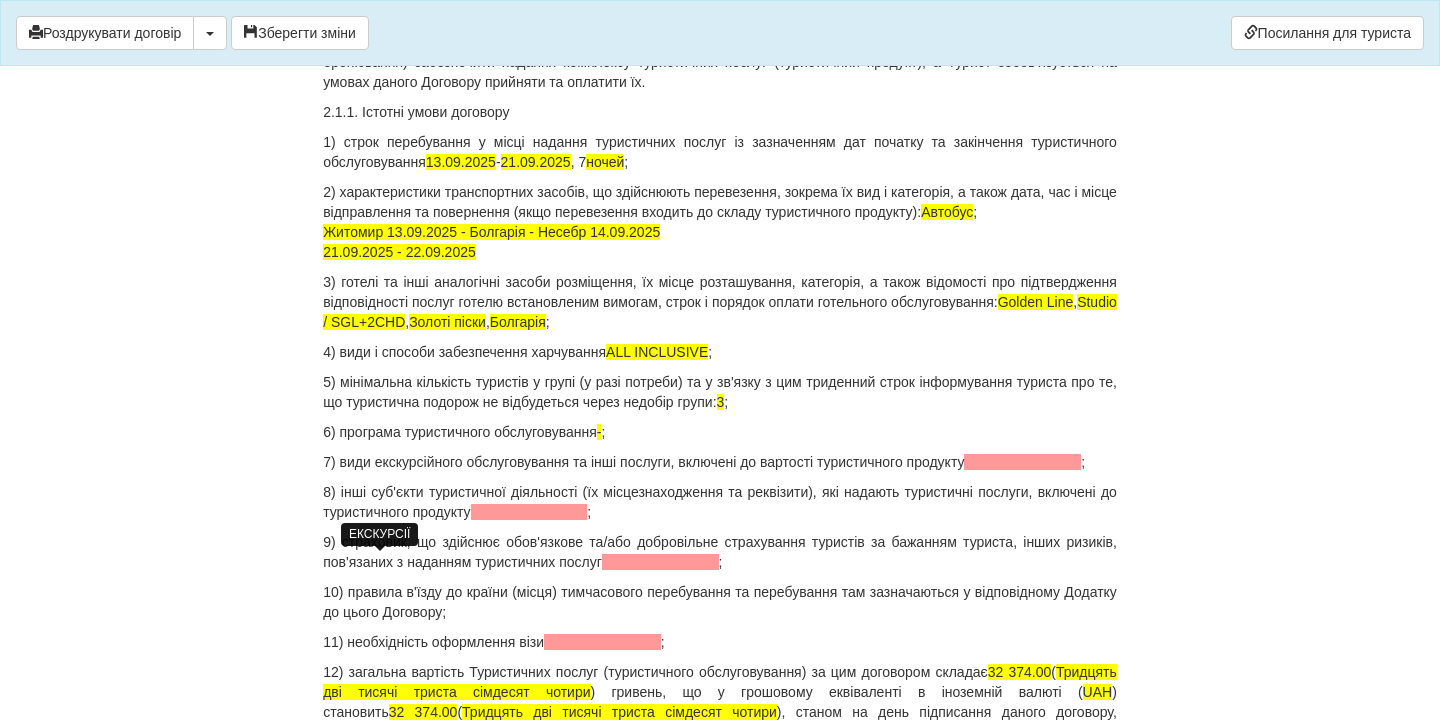 click at bounding box center [1022, 462] 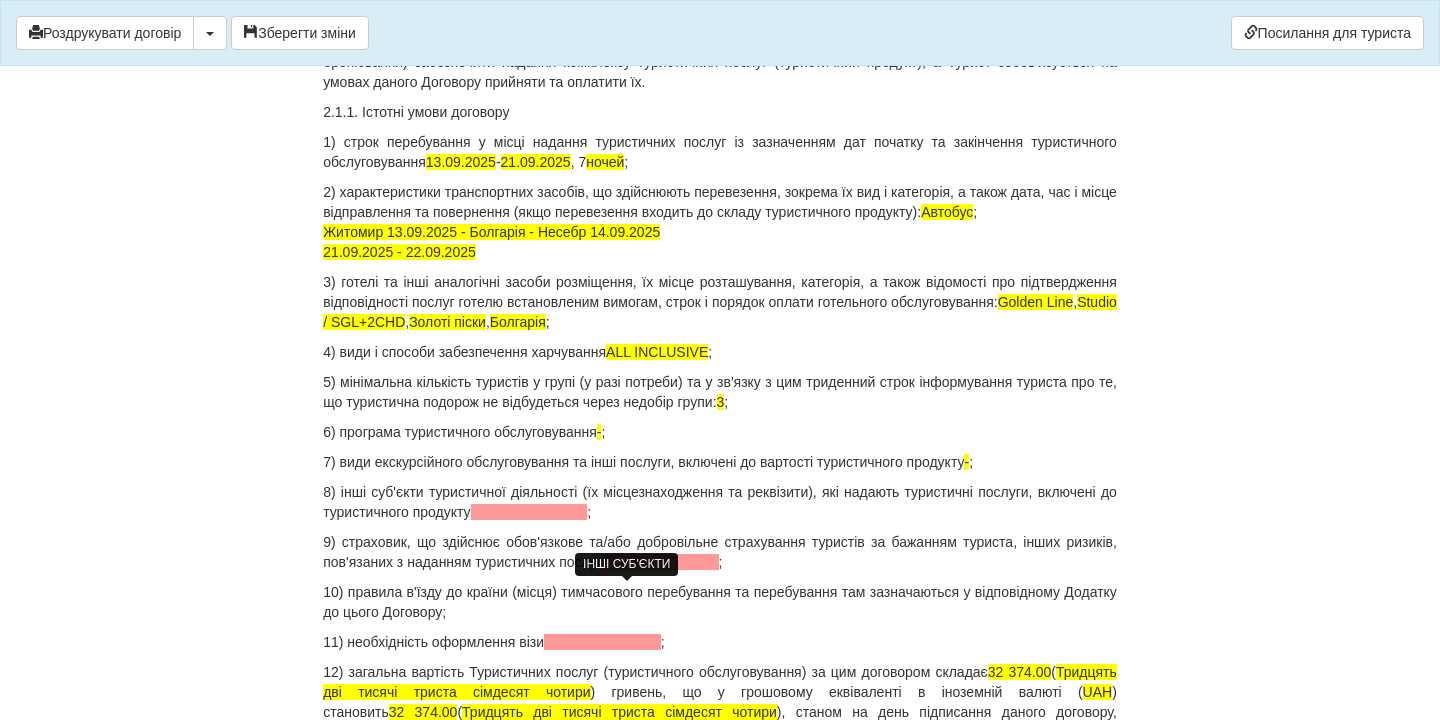 click at bounding box center (529, 512) 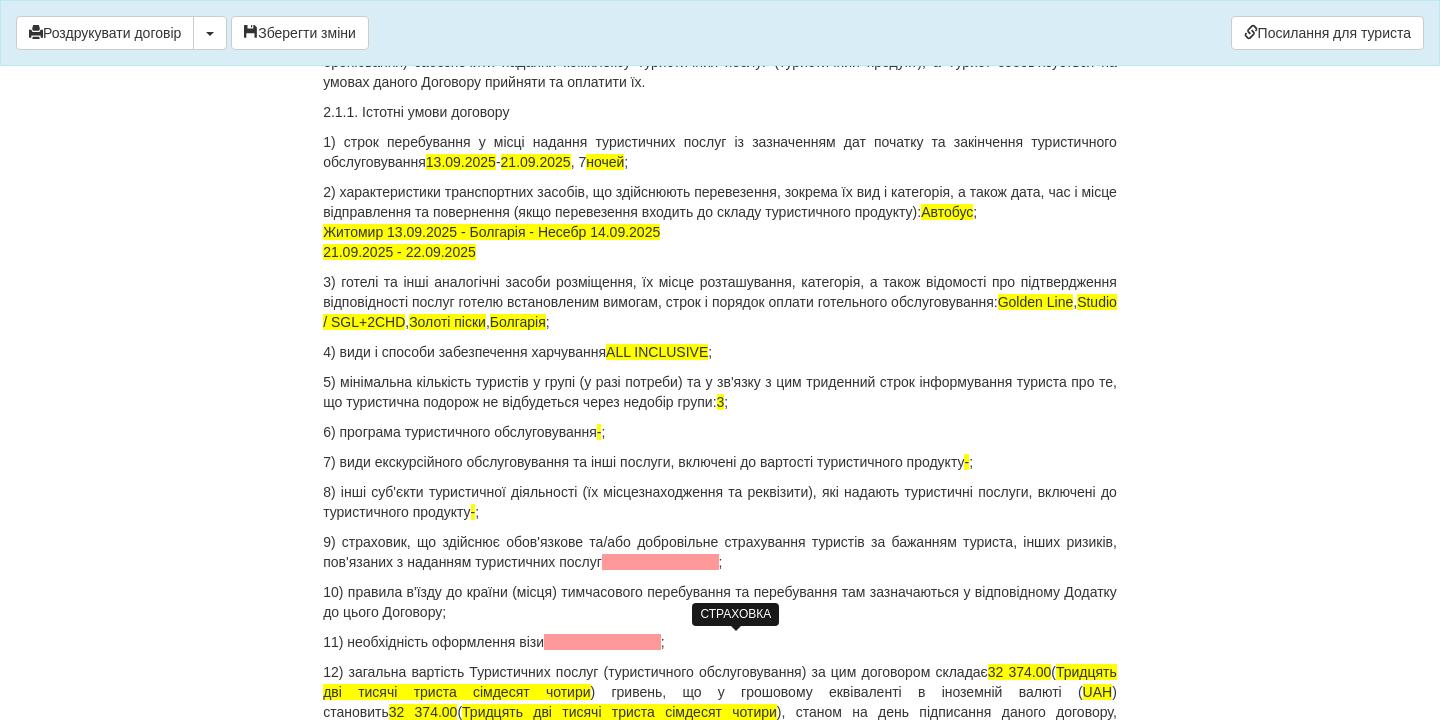 click at bounding box center (660, 562) 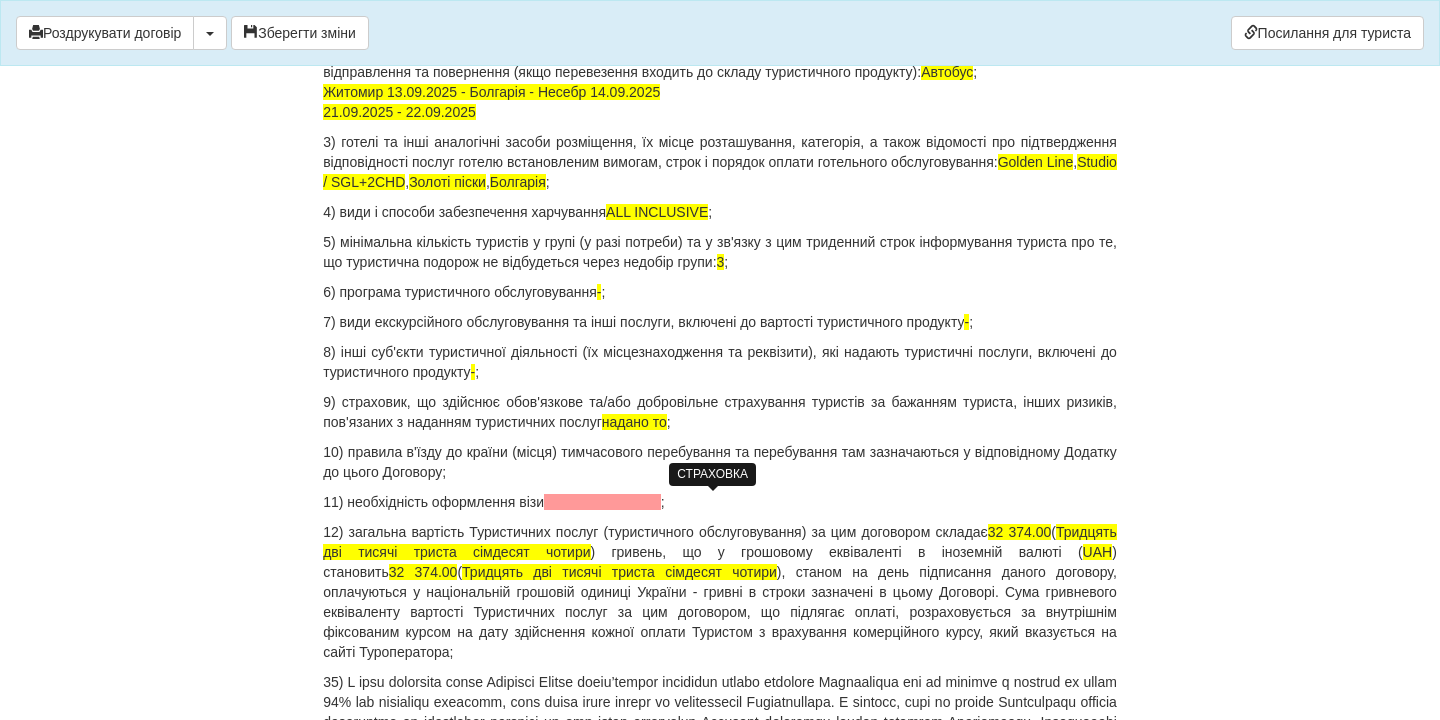 scroll, scrollTop: 2348, scrollLeft: 0, axis: vertical 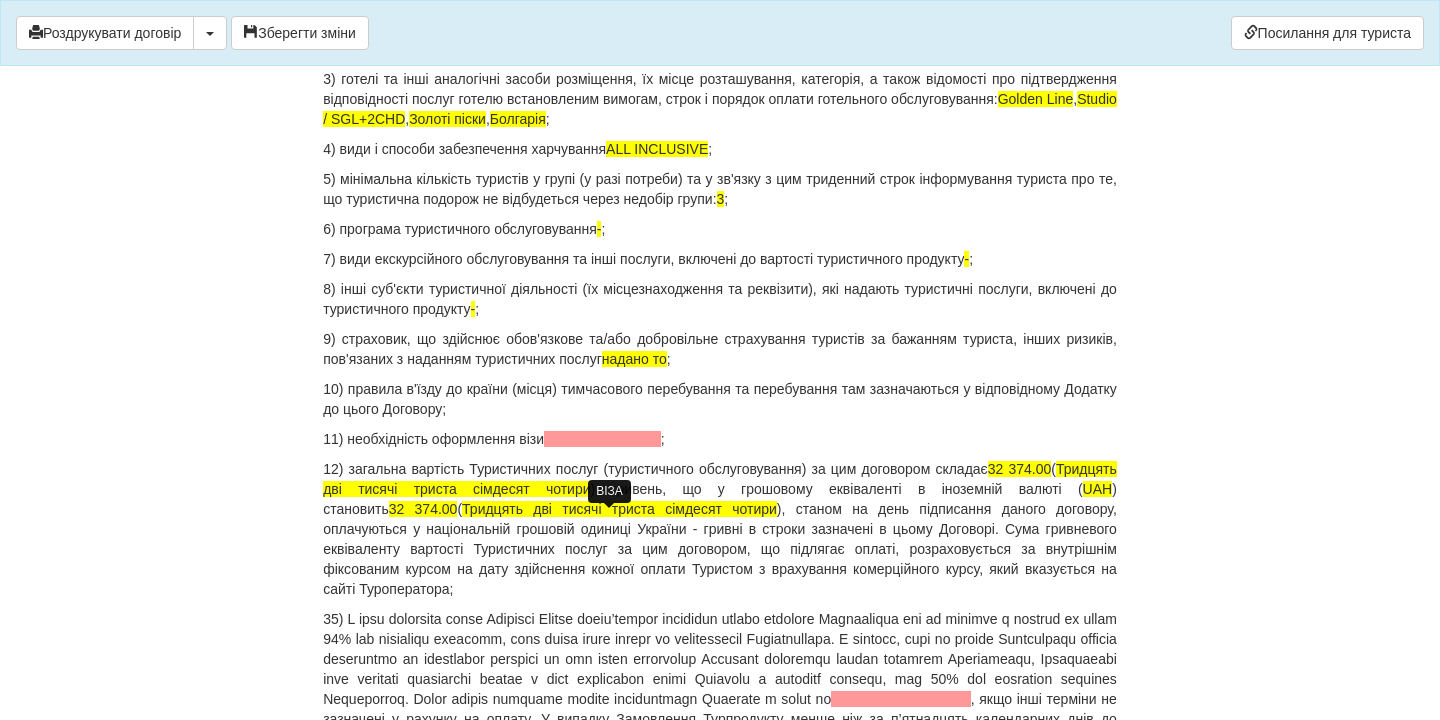 click at bounding box center (602, 439) 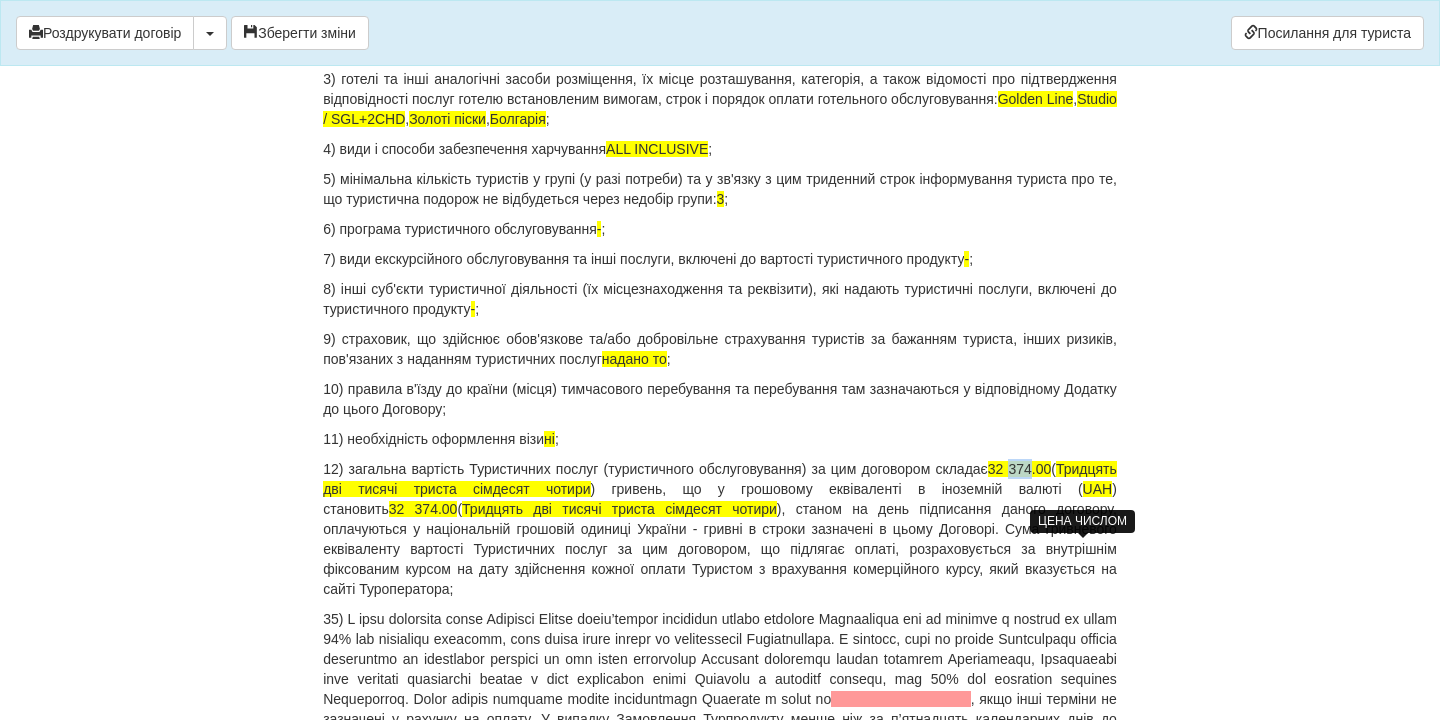 drag, startPoint x: 1071, startPoint y: 550, endPoint x: 1095, endPoint y: 550, distance: 24 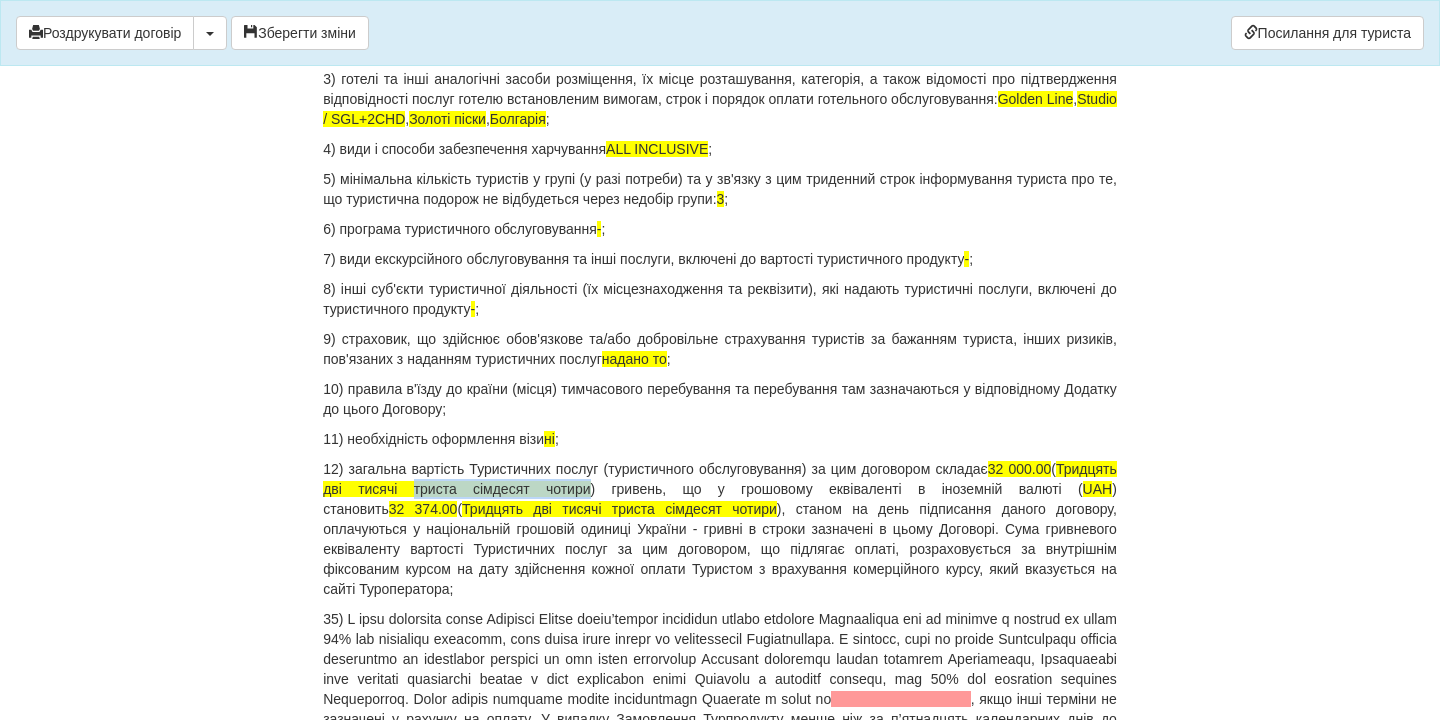 drag, startPoint x: 475, startPoint y: 571, endPoint x: 645, endPoint y: 573, distance: 170.01176 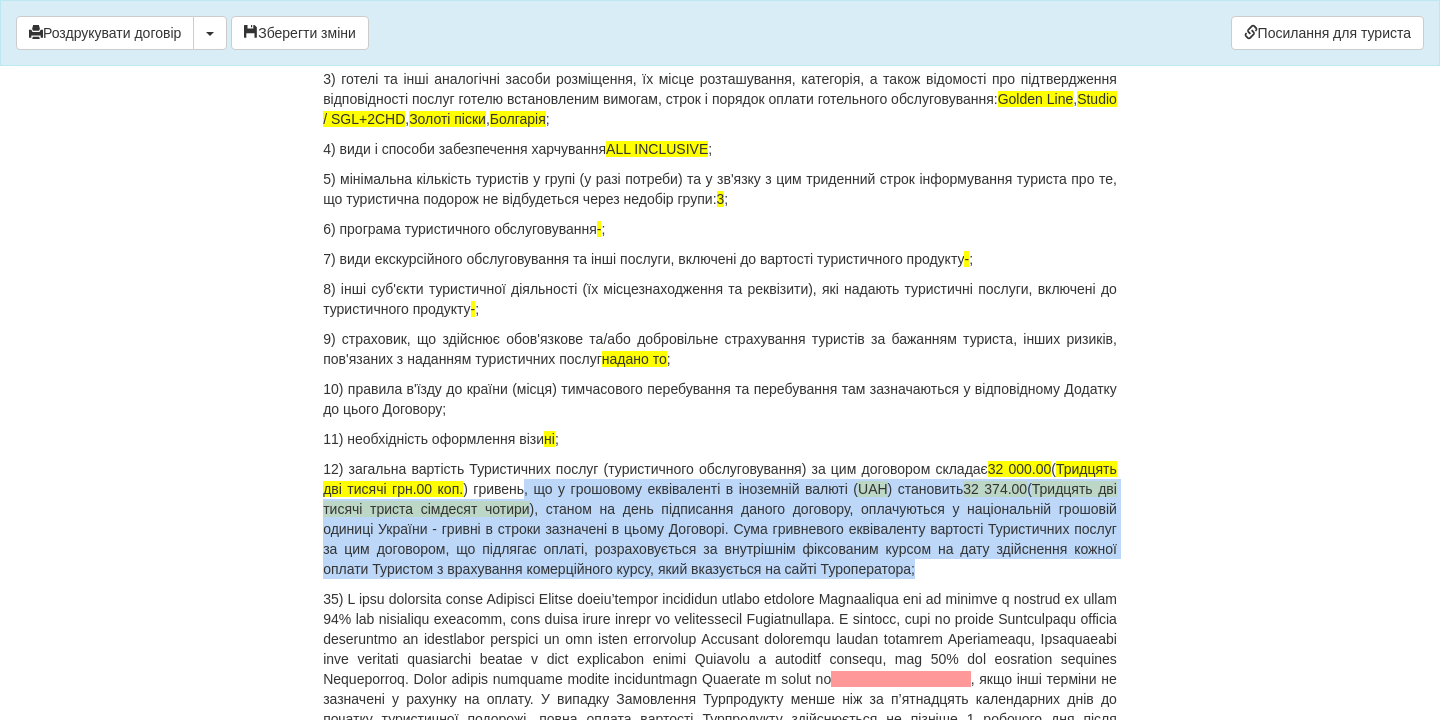 drag, startPoint x: 599, startPoint y: 574, endPoint x: 694, endPoint y: 666, distance: 132.24599 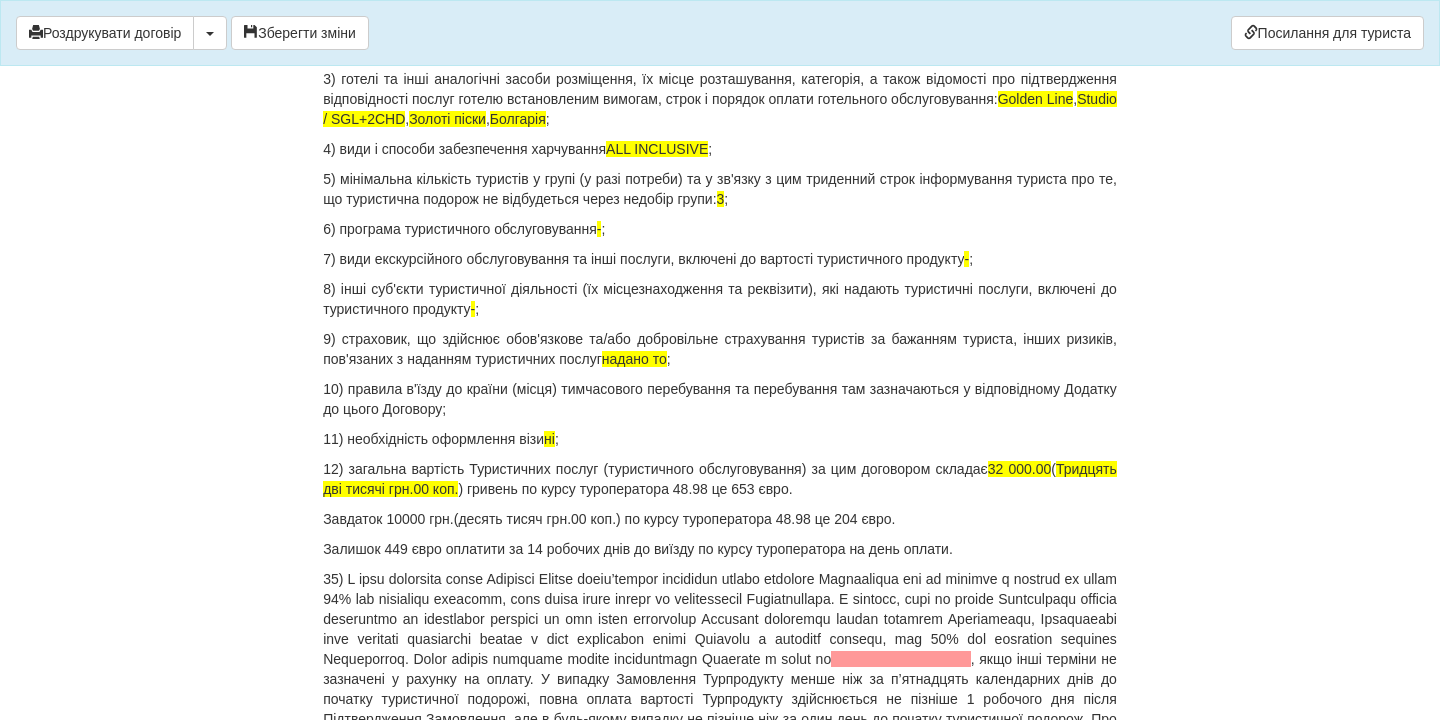 click on "×
Деякі поля не заповнено
Ми підсвітили  порожні поля  червоним кольором.                Ви можете відредагувати текст і внести відсутні дані прямо у цьому вікні.
Для автоматичного заповнення договору:
Необхідно додати агентський договір з оператором E-Line Tour
Роздрукувати договір
Скачати PDF" at bounding box center [720, -1988] 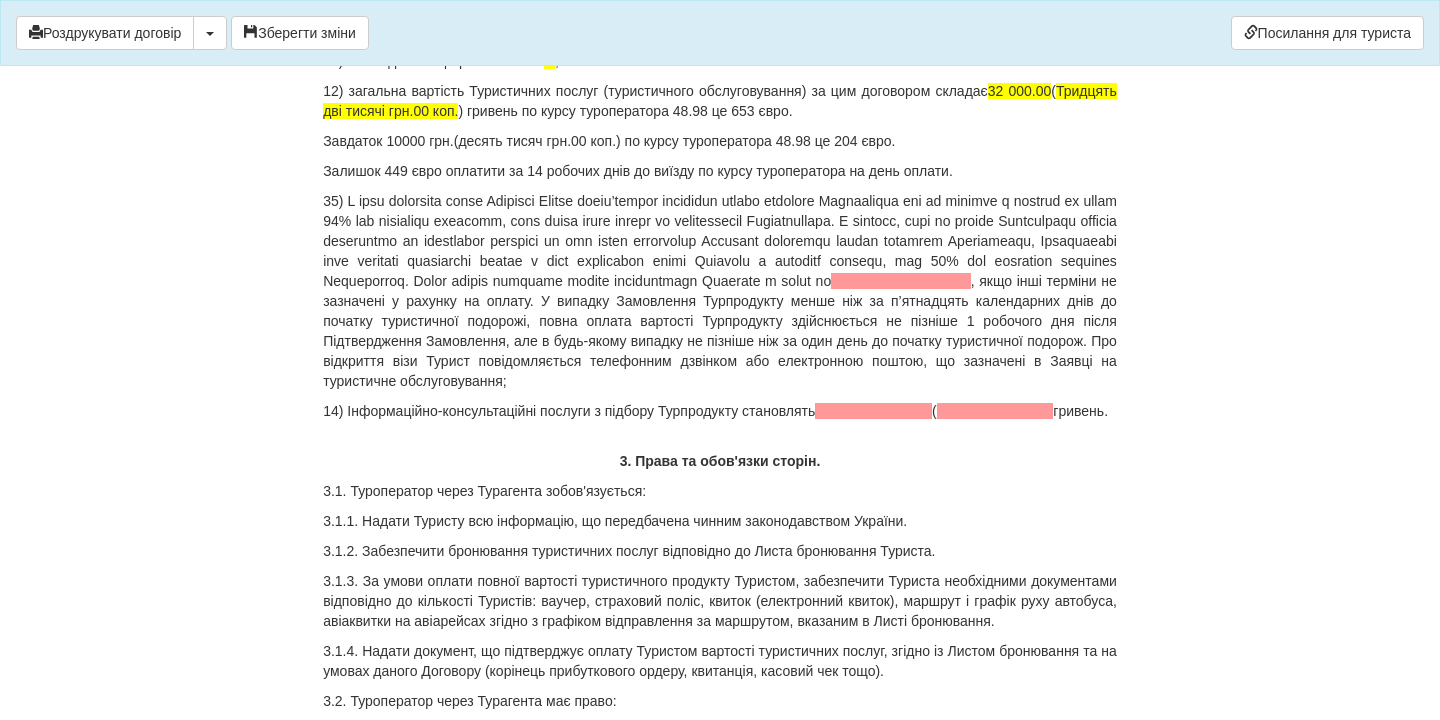 scroll, scrollTop: 2741, scrollLeft: 0, axis: vertical 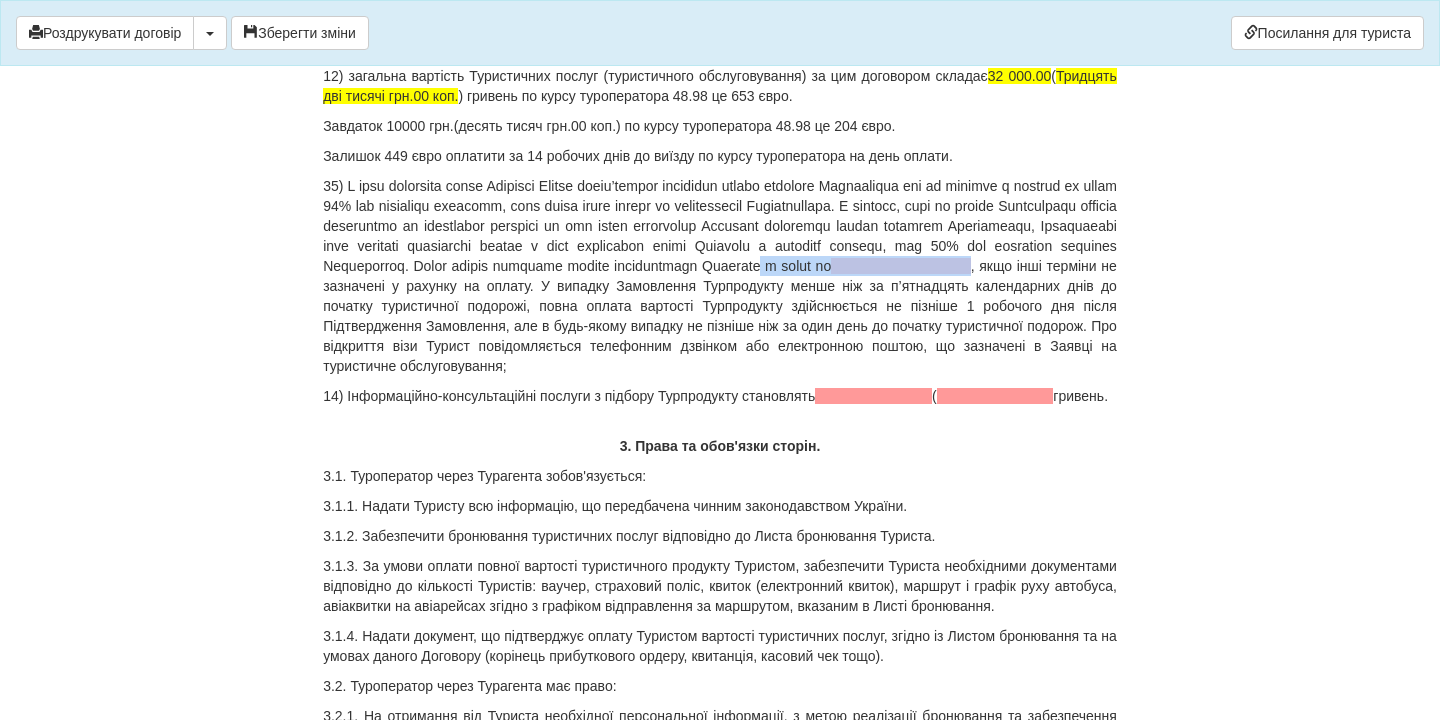 drag, startPoint x: 483, startPoint y: 362, endPoint x: 680, endPoint y: 374, distance: 197.36514 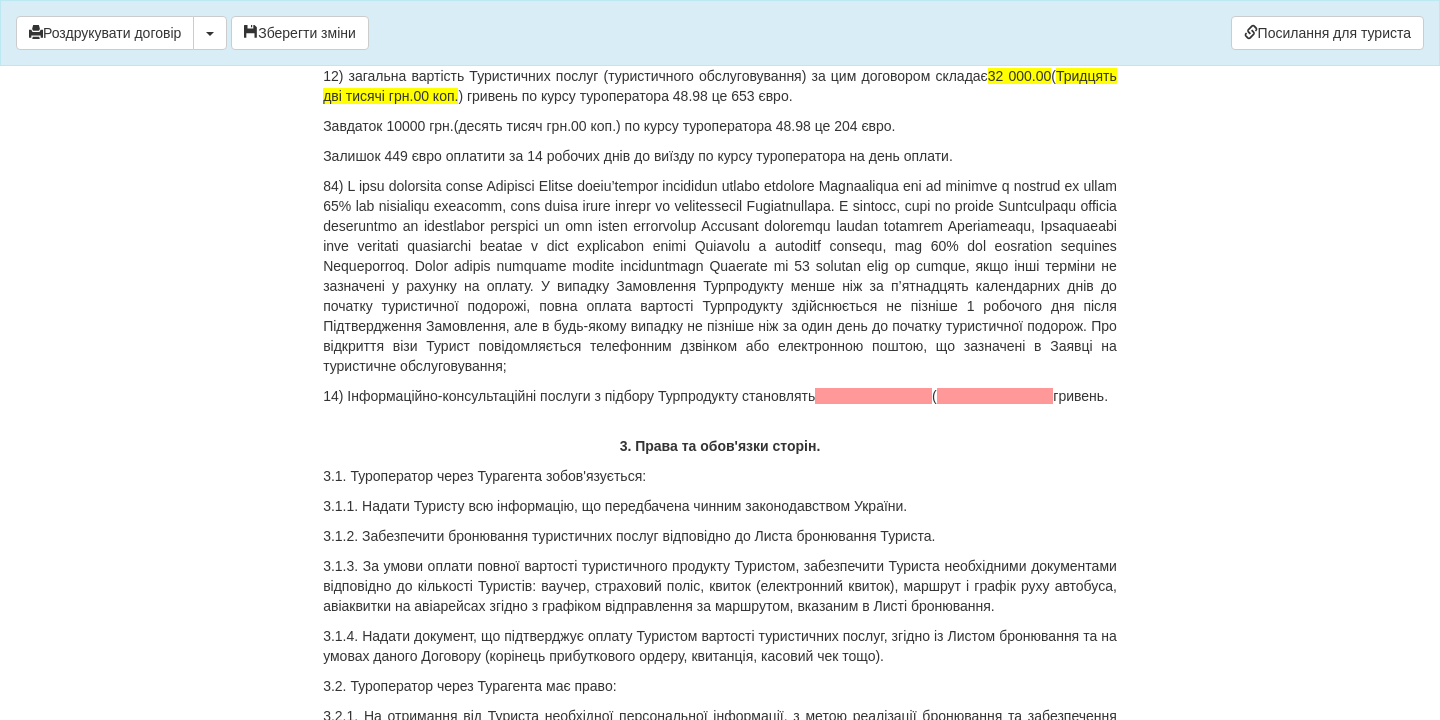 drag, startPoint x: 397, startPoint y: 520, endPoint x: 308, endPoint y: 498, distance: 91.67879 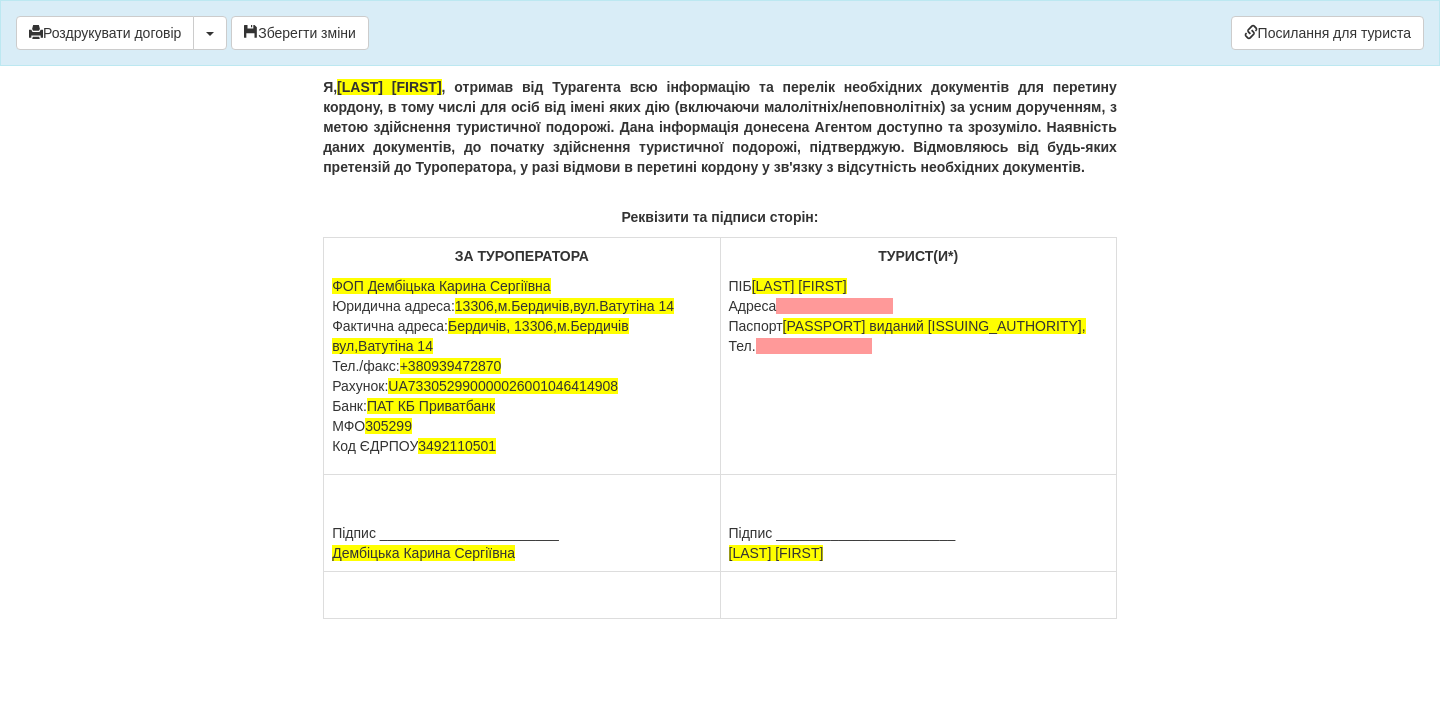 scroll, scrollTop: 12987, scrollLeft: 0, axis: vertical 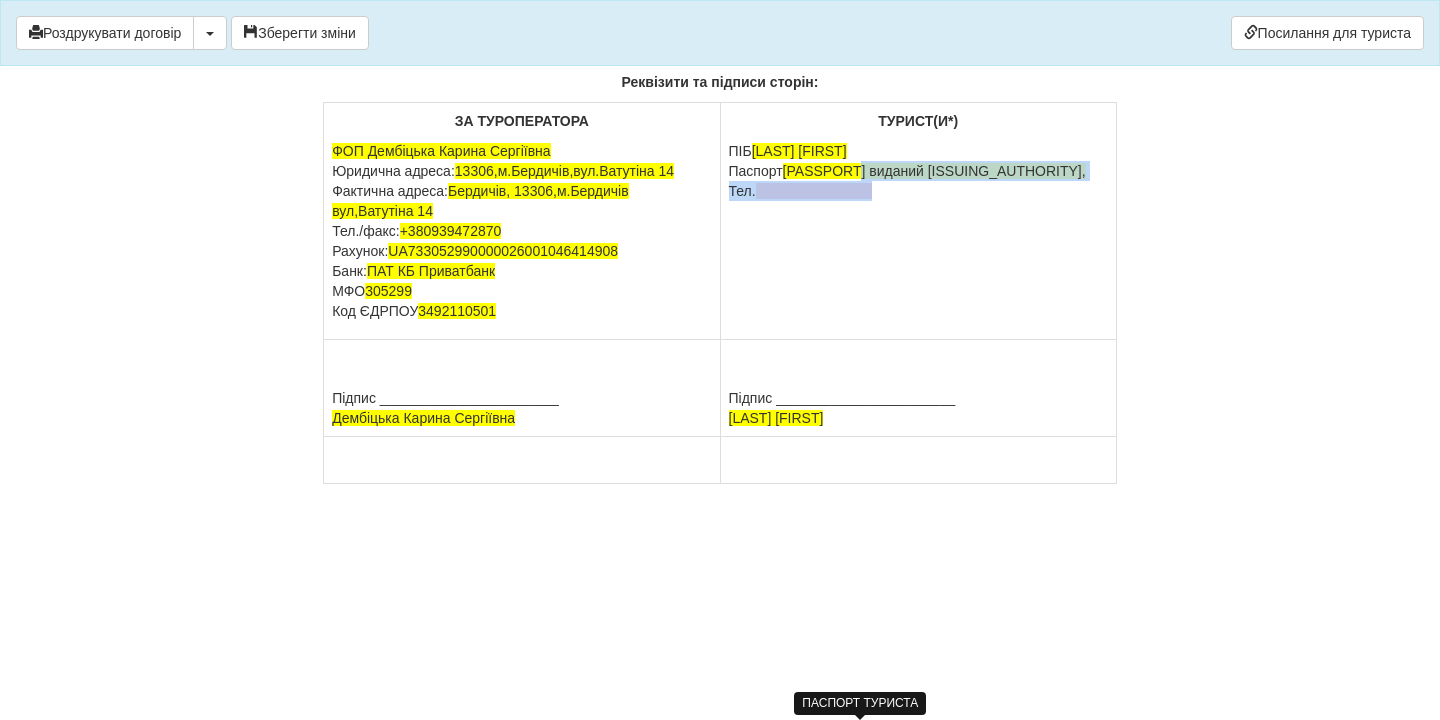 drag, startPoint x: 865, startPoint y: 373, endPoint x: 957, endPoint y: 446, distance: 117.4436 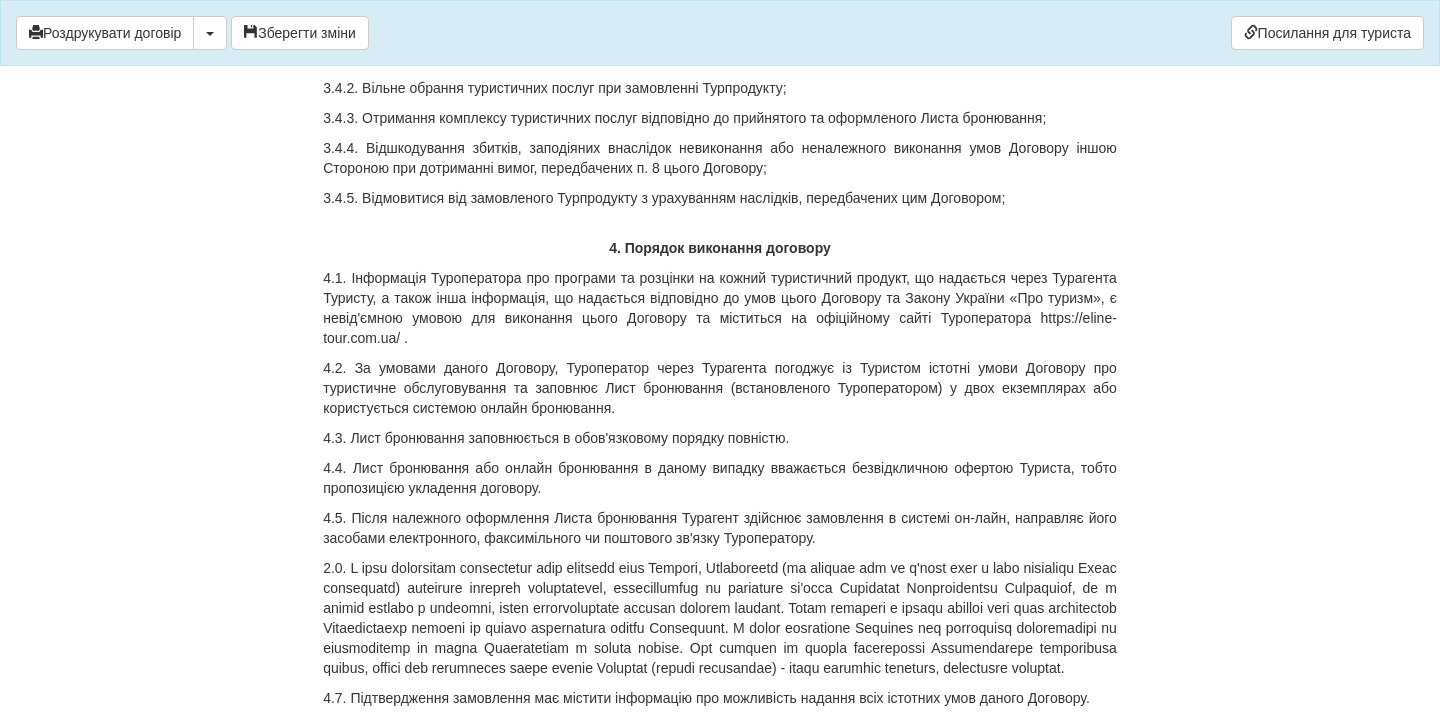 scroll, scrollTop: 2766, scrollLeft: 0, axis: vertical 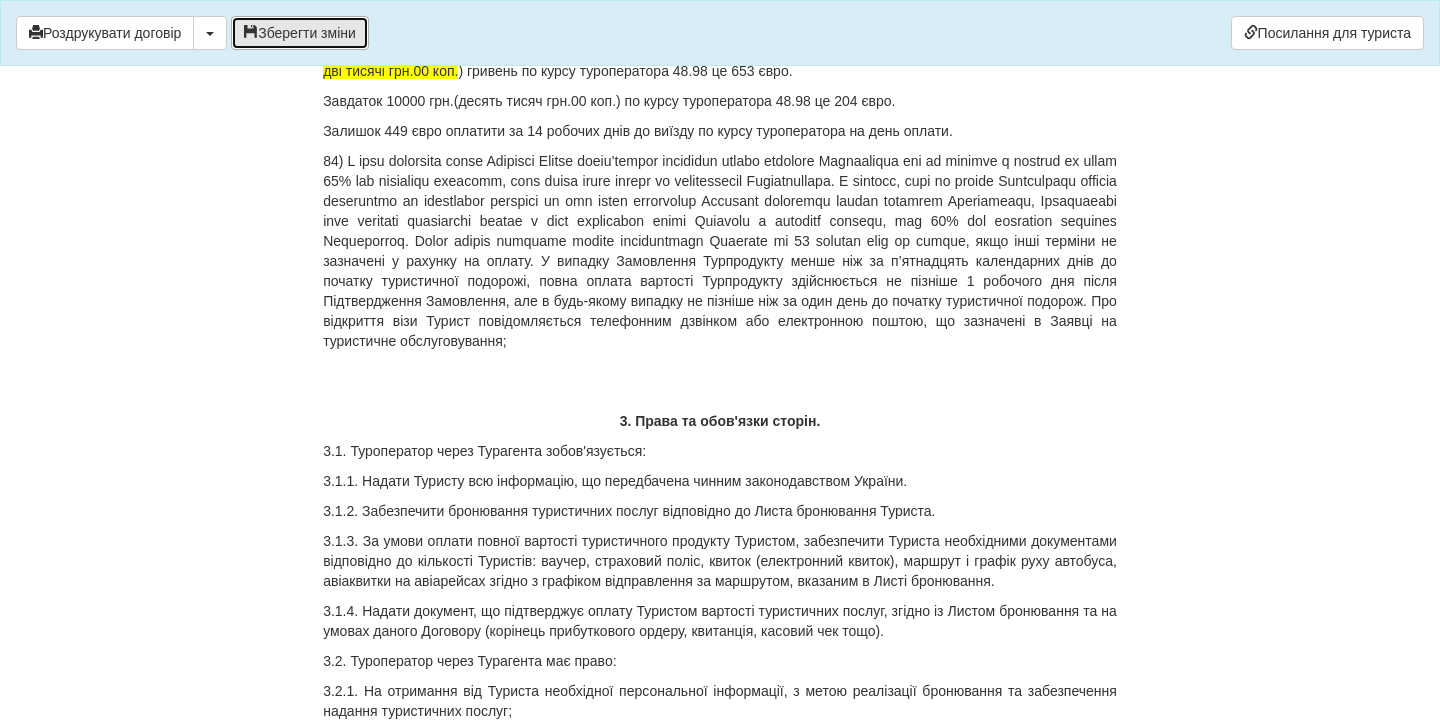 click on "Зберегти зміни" at bounding box center (300, 33) 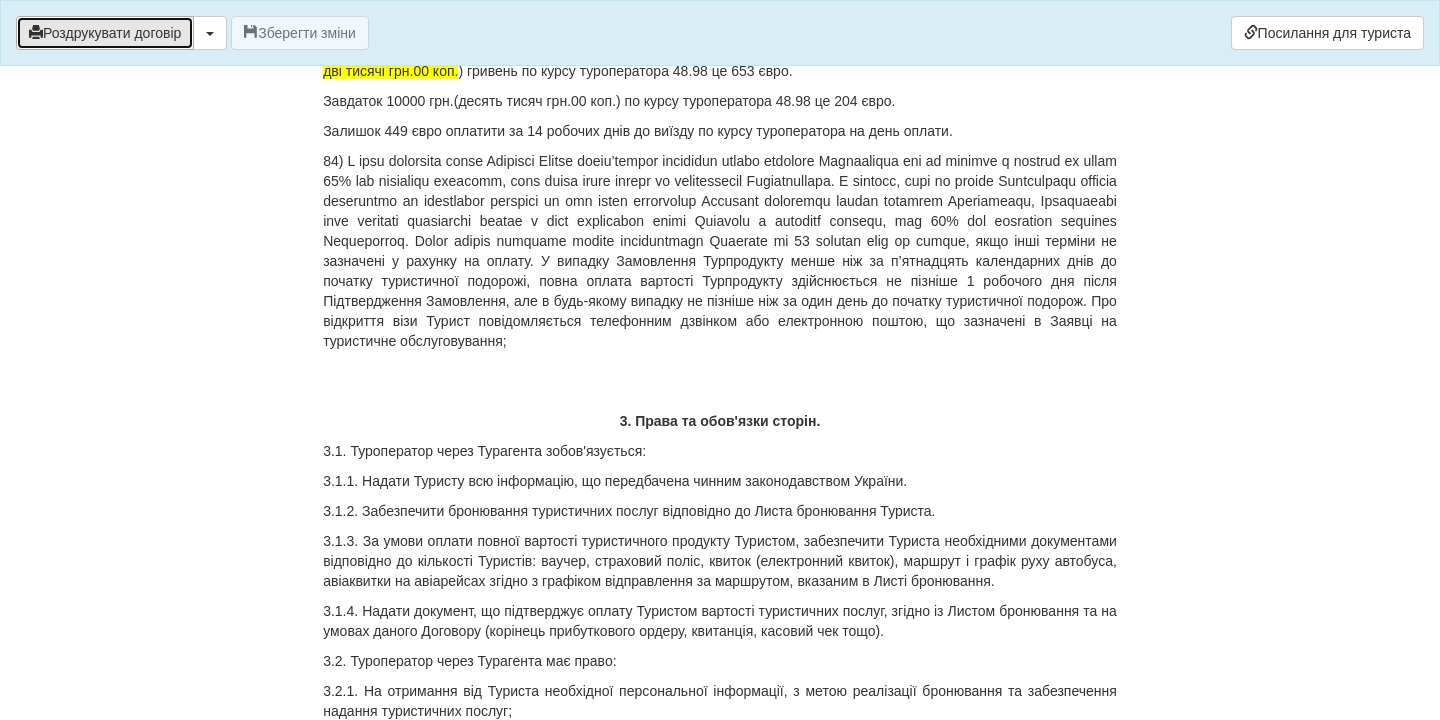 click on "Роздрукувати договір" at bounding box center (105, 33) 